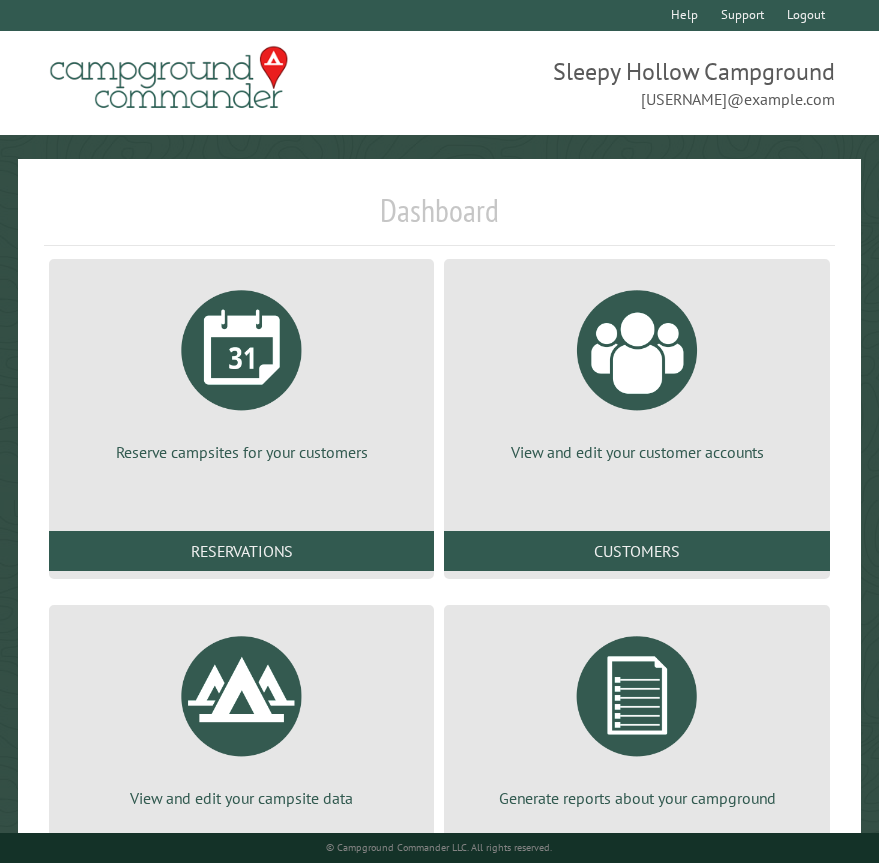 scroll, scrollTop: 0, scrollLeft: 0, axis: both 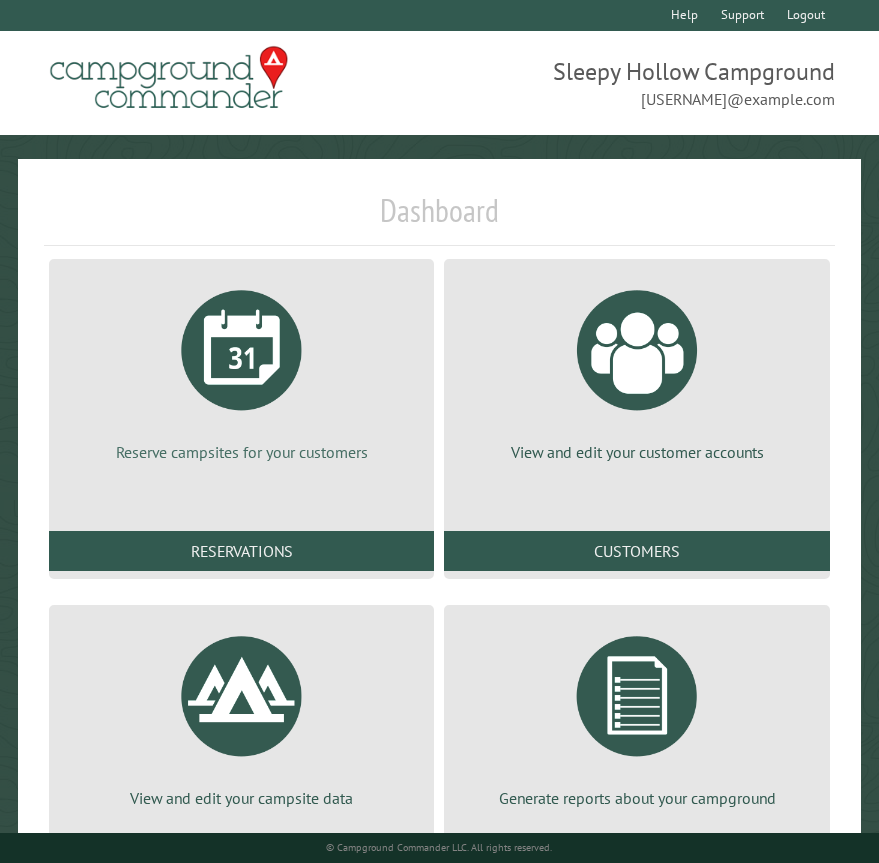 click at bounding box center [242, 350] 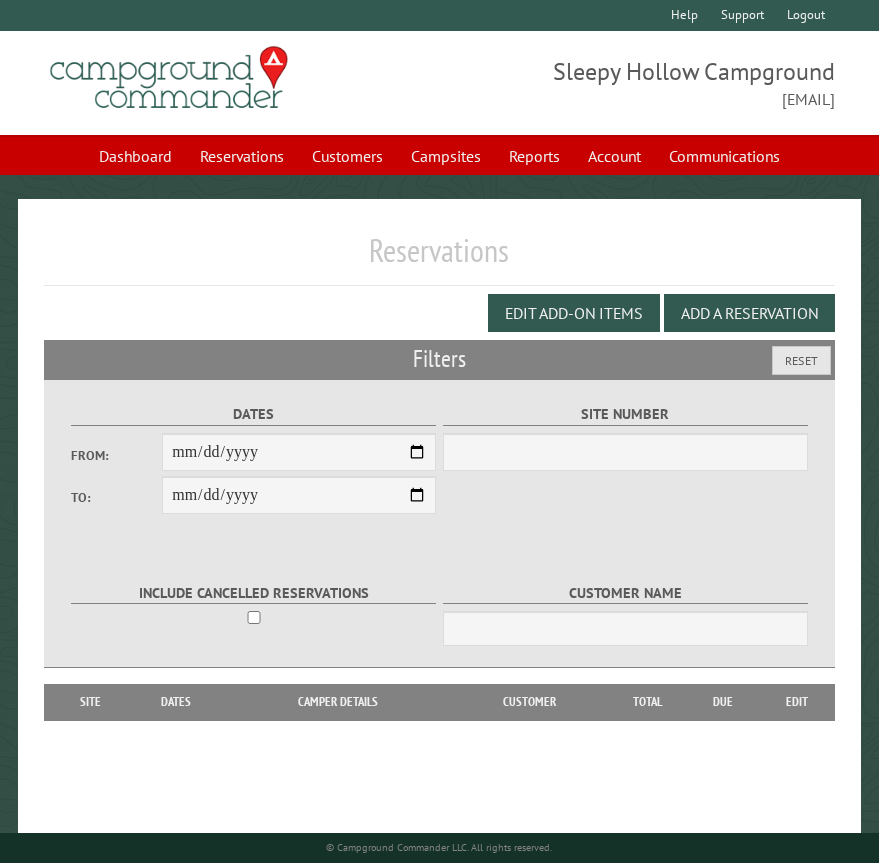 scroll, scrollTop: 0, scrollLeft: 0, axis: both 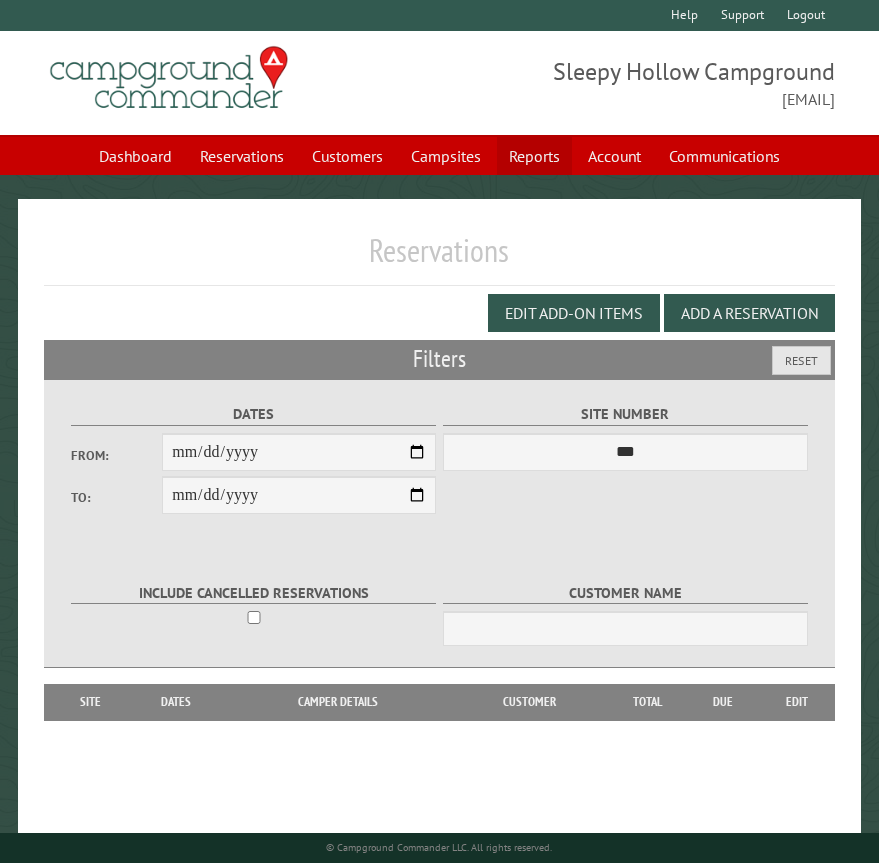 click on "Reports" at bounding box center (534, 156) 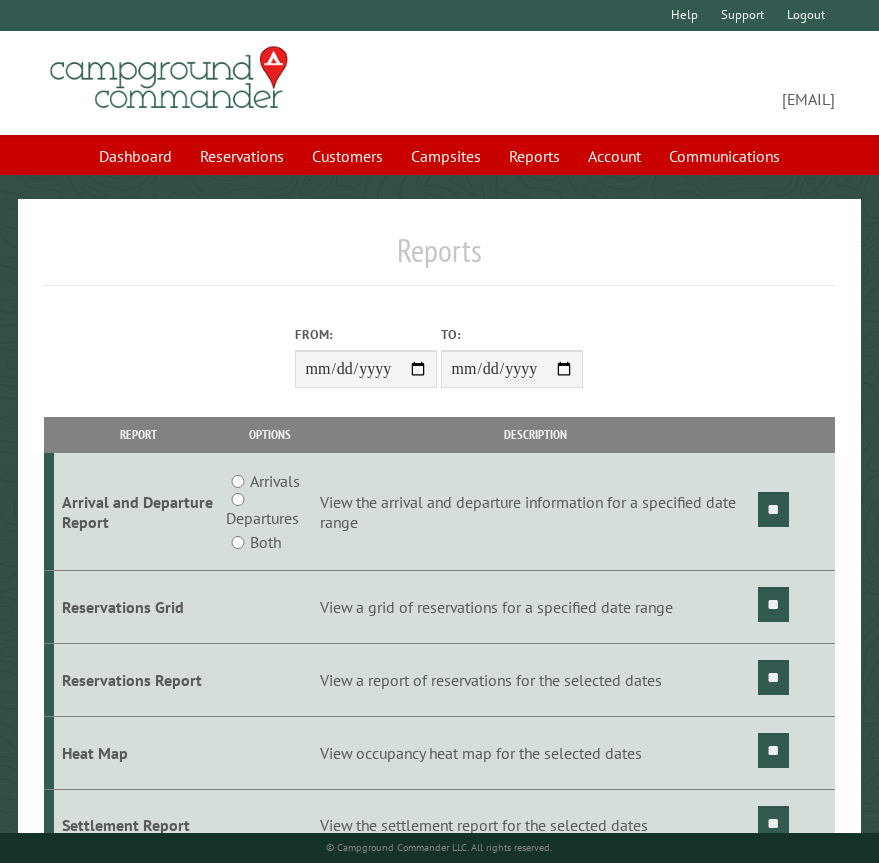 scroll, scrollTop: 0, scrollLeft: 0, axis: both 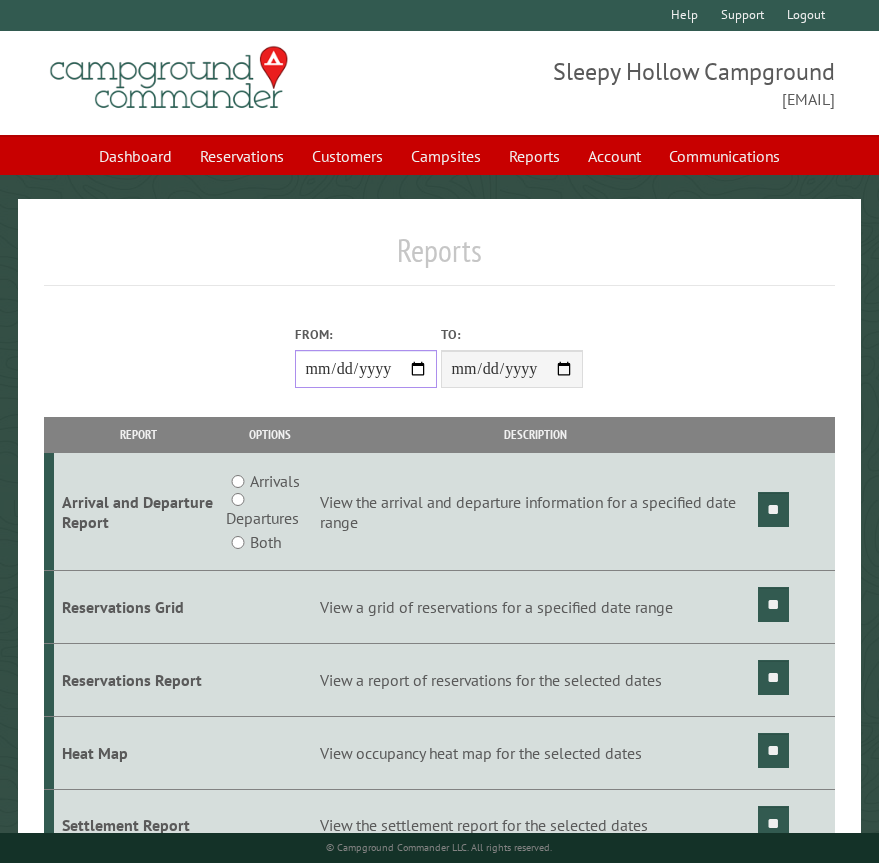 click on "From:" at bounding box center [366, 369] 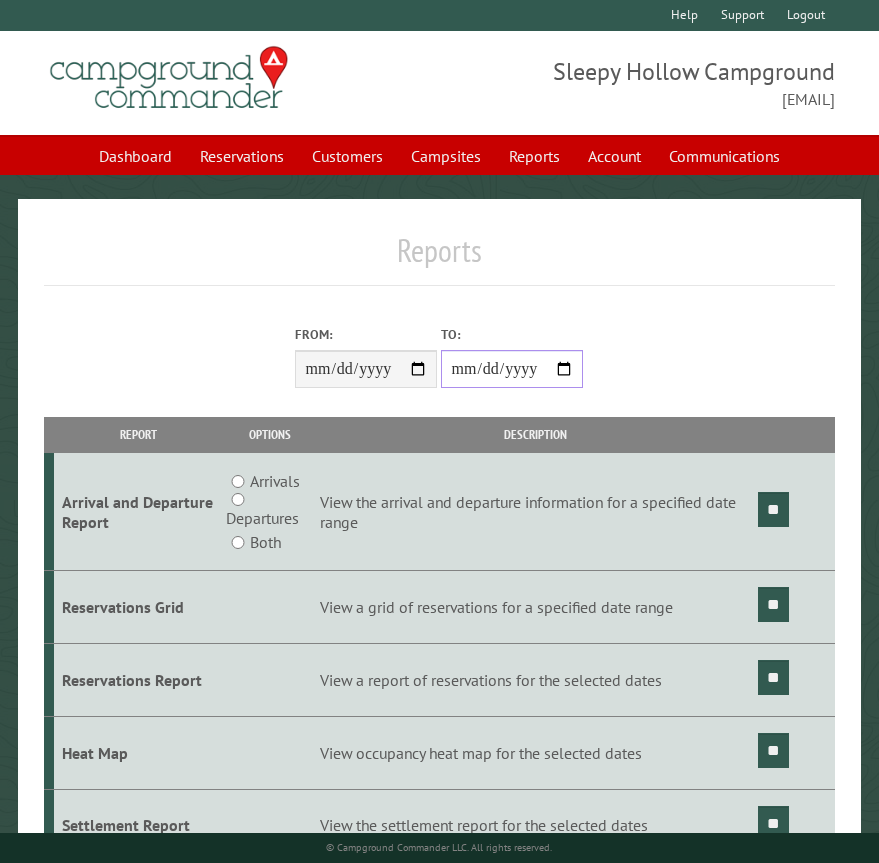 click on "**********" at bounding box center (512, 369) 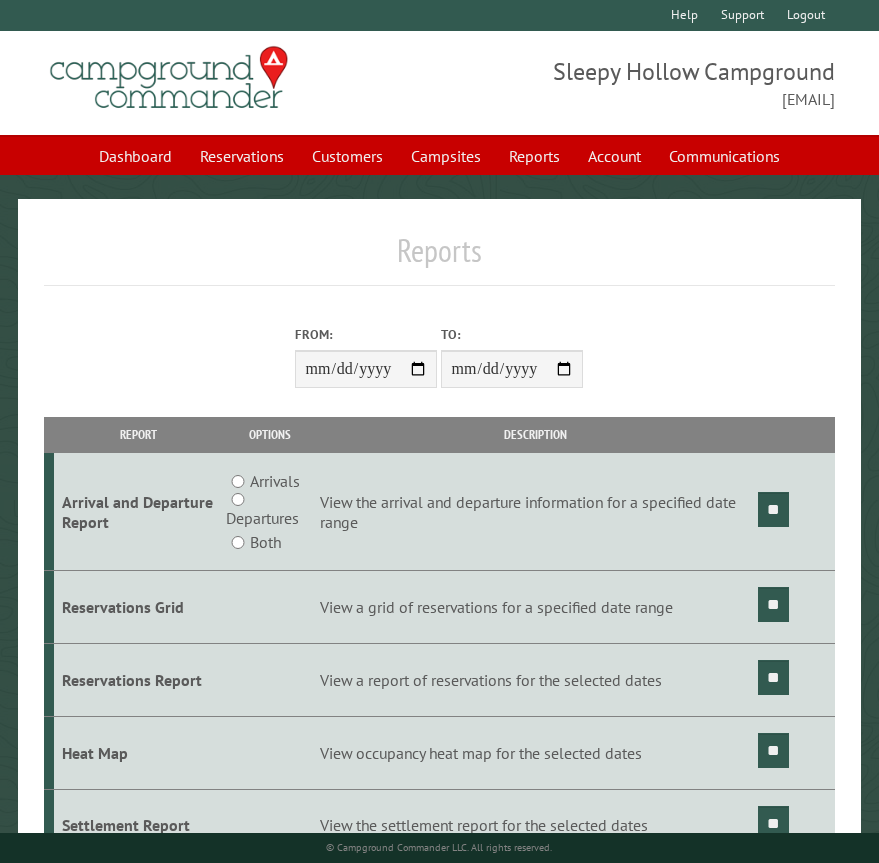 click on "**********" at bounding box center [439, 351] 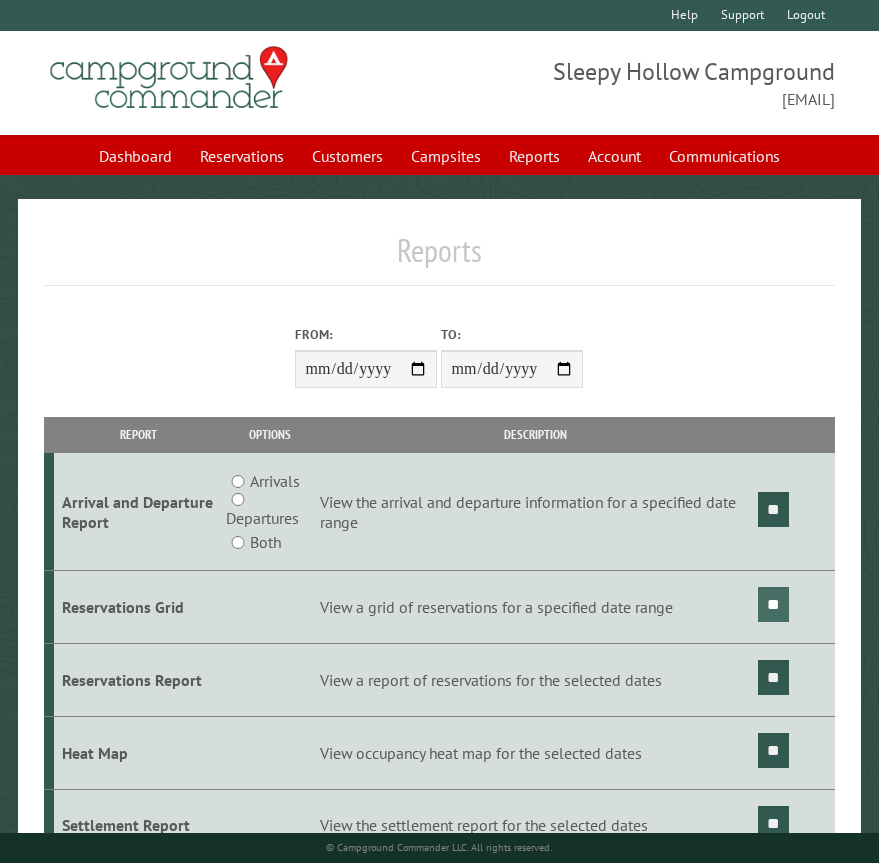 click on "**" at bounding box center (773, 604) 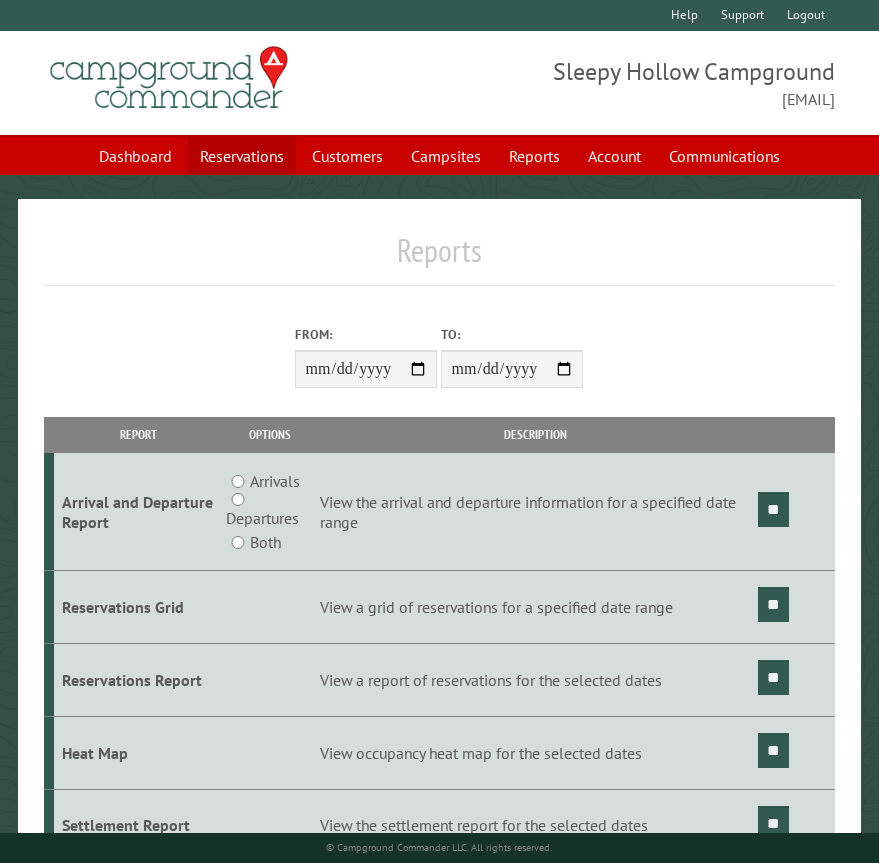 drag, startPoint x: 256, startPoint y: 151, endPoint x: 279, endPoint y: 167, distance: 28.01785 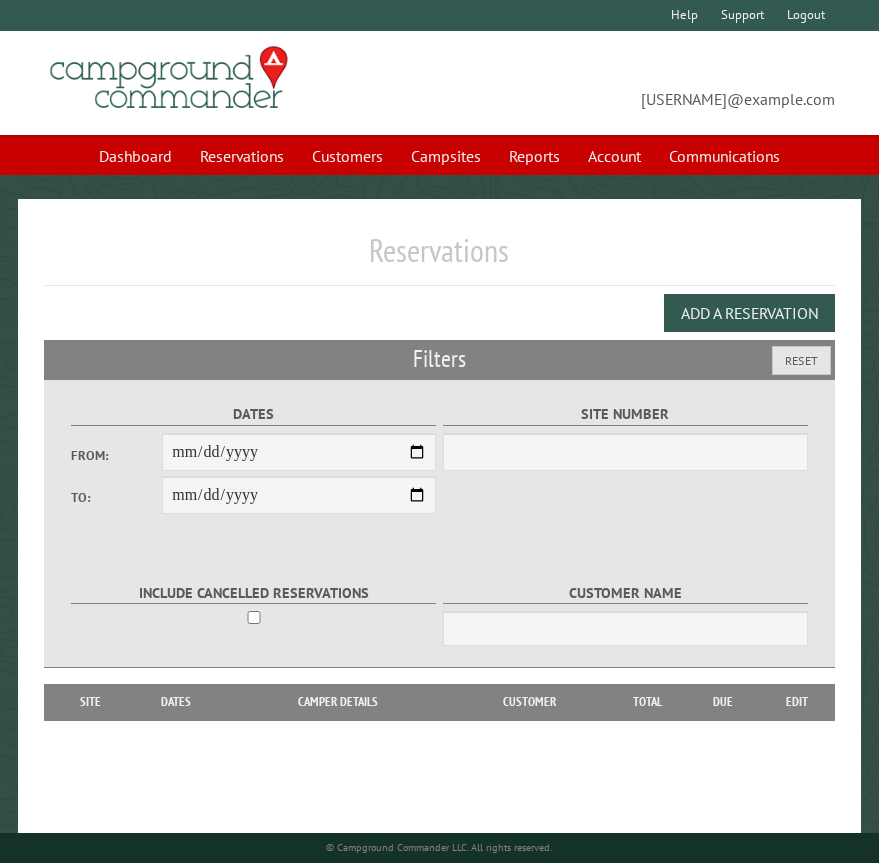 scroll, scrollTop: 0, scrollLeft: 0, axis: both 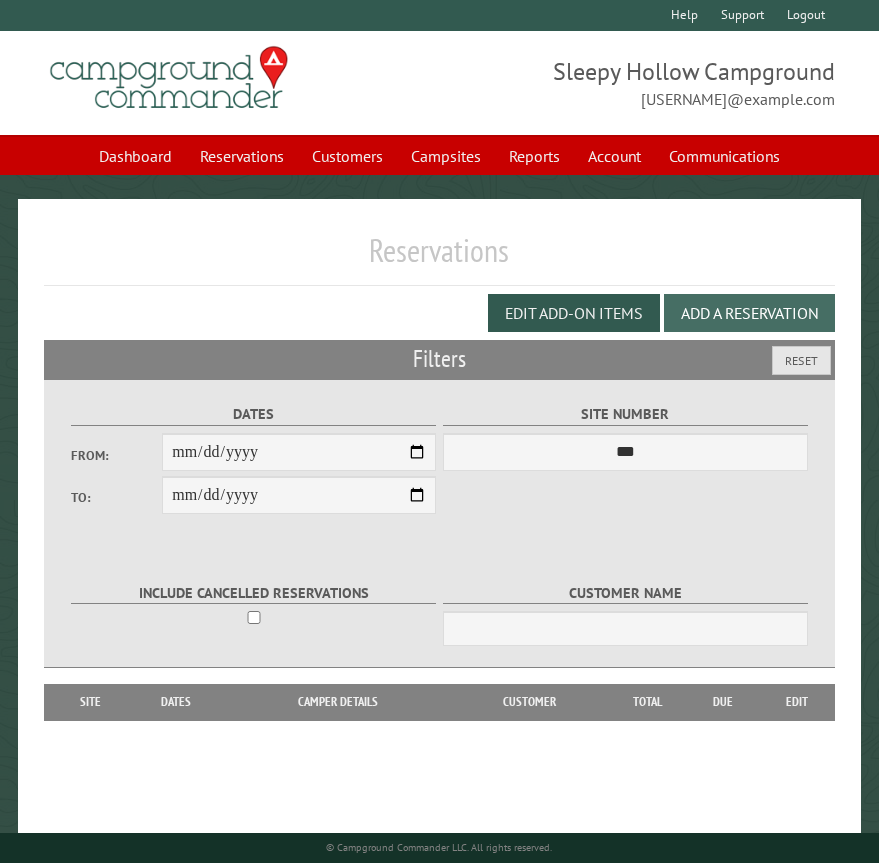 click on "Add a Reservation" at bounding box center [749, 313] 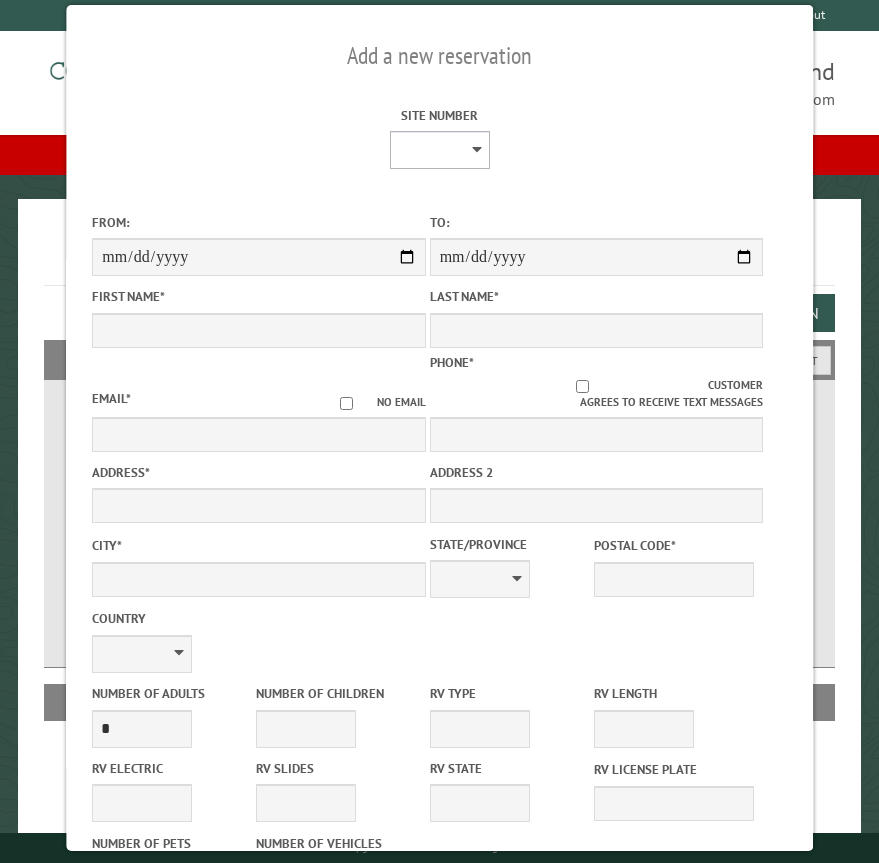 click on "* * * * * * * * * ** *** *** ** ** ** ** ** ** ** ** ** ** *** *** ** ** ** ** ** ** ** ** ** ** *** *** ** ** ** ** ** ** ** ** *** *** ** ** ** ** ** ** *** *** ** ** ** ** ** *** ** ** ** ** ** ** ** ** ** ** ** ** ** ** ** ** ** ** ** ** ** ** ** ** **" at bounding box center (439, 150) 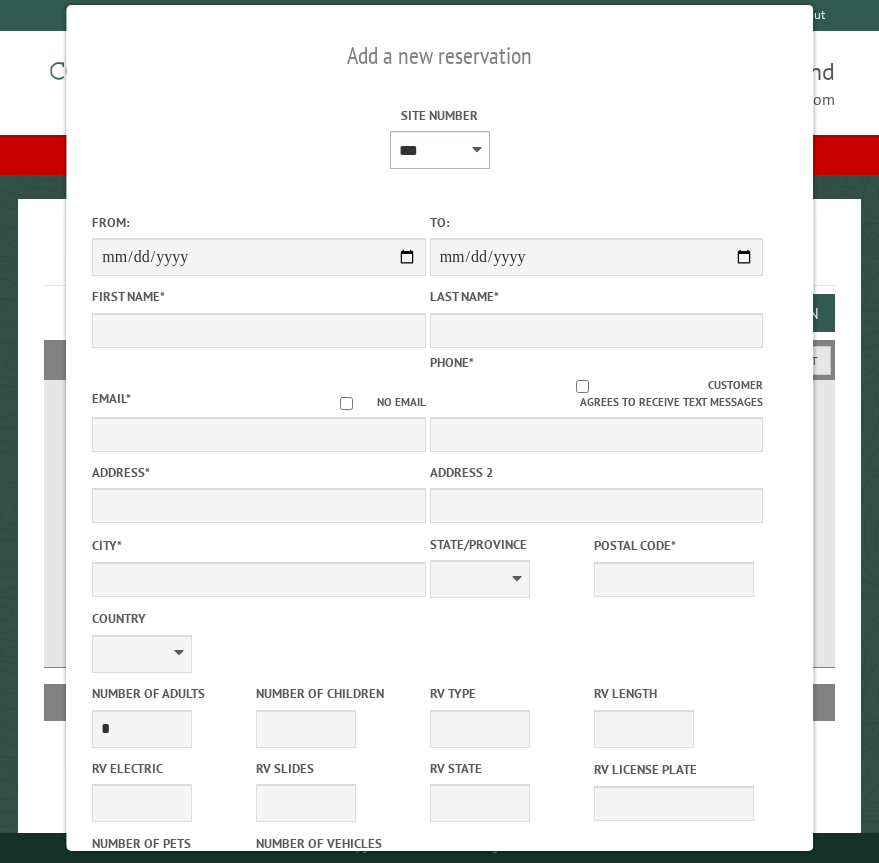 click on "* * * * * * * * * ** *** *** ** ** ** ** ** ** ** ** ** ** *** *** ** ** ** ** ** ** ** ** ** ** *** *** ** ** ** ** ** ** ** ** *** *** ** ** ** ** ** ** *** *** ** ** ** ** ** *** ** ** ** ** ** ** ** ** ** ** ** ** ** ** ** ** ** ** ** ** ** ** ** ** **" at bounding box center [439, 150] 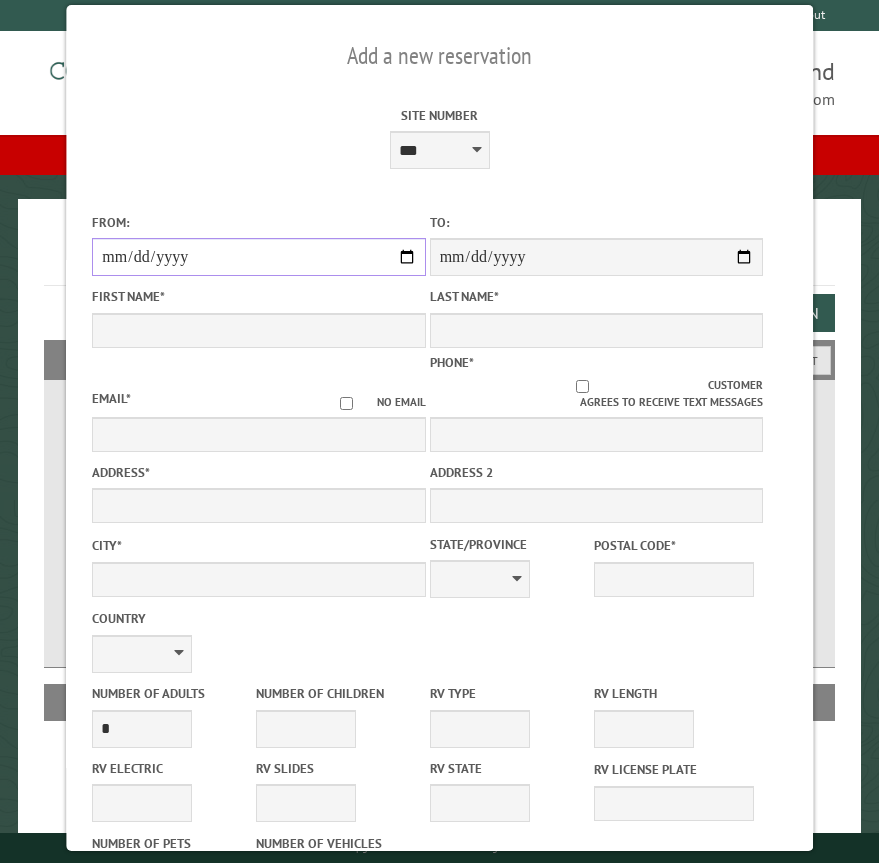 click on "From:" at bounding box center (258, 257) 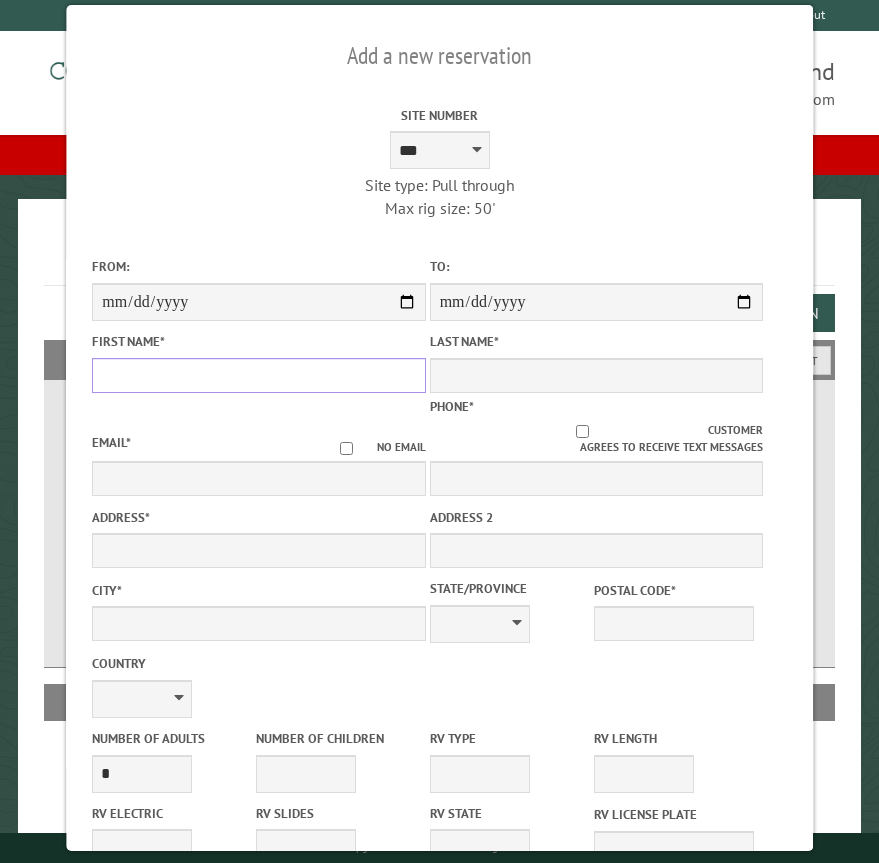 click on "First Name *" at bounding box center [258, 375] 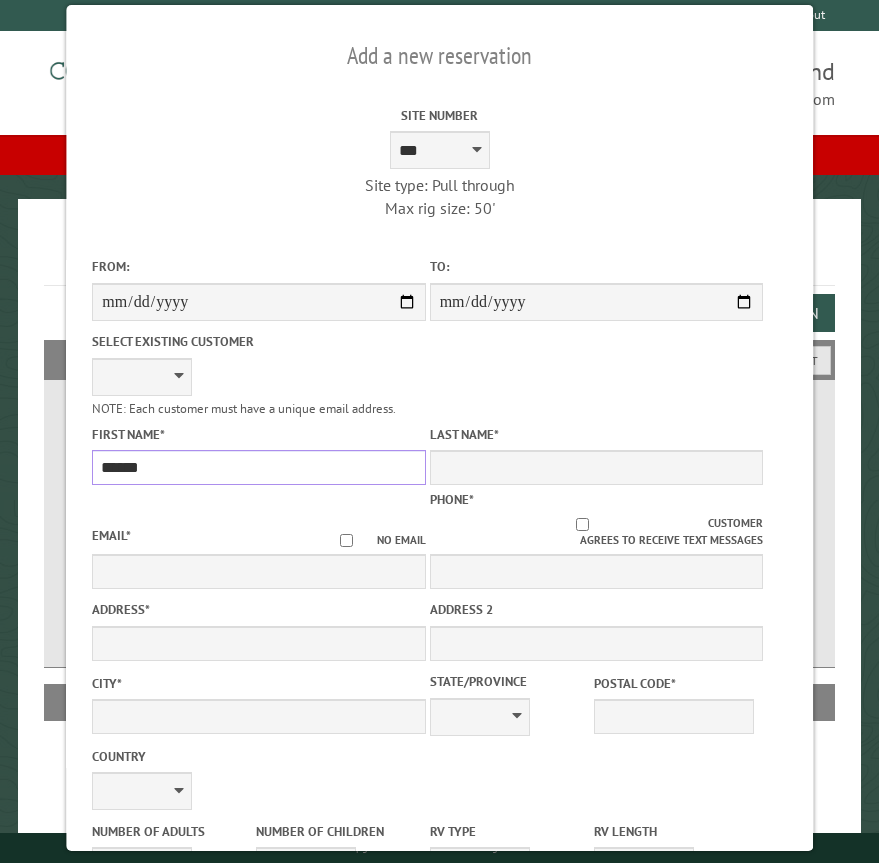 type on "******" 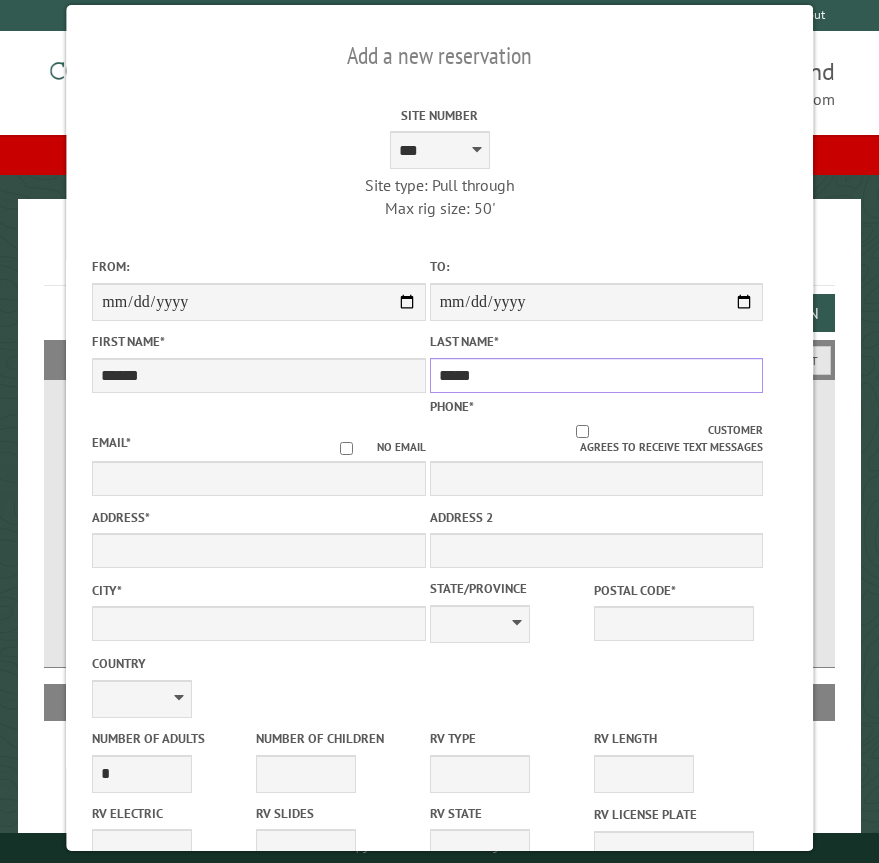 type on "*****" 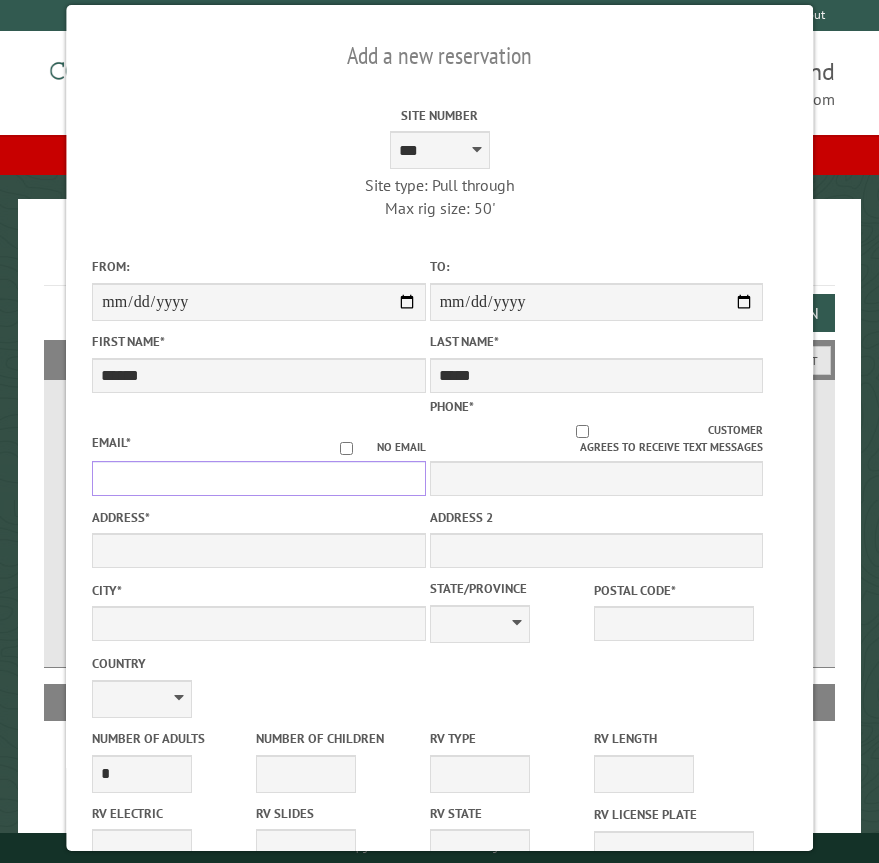 click on "Email *" at bounding box center [258, 478] 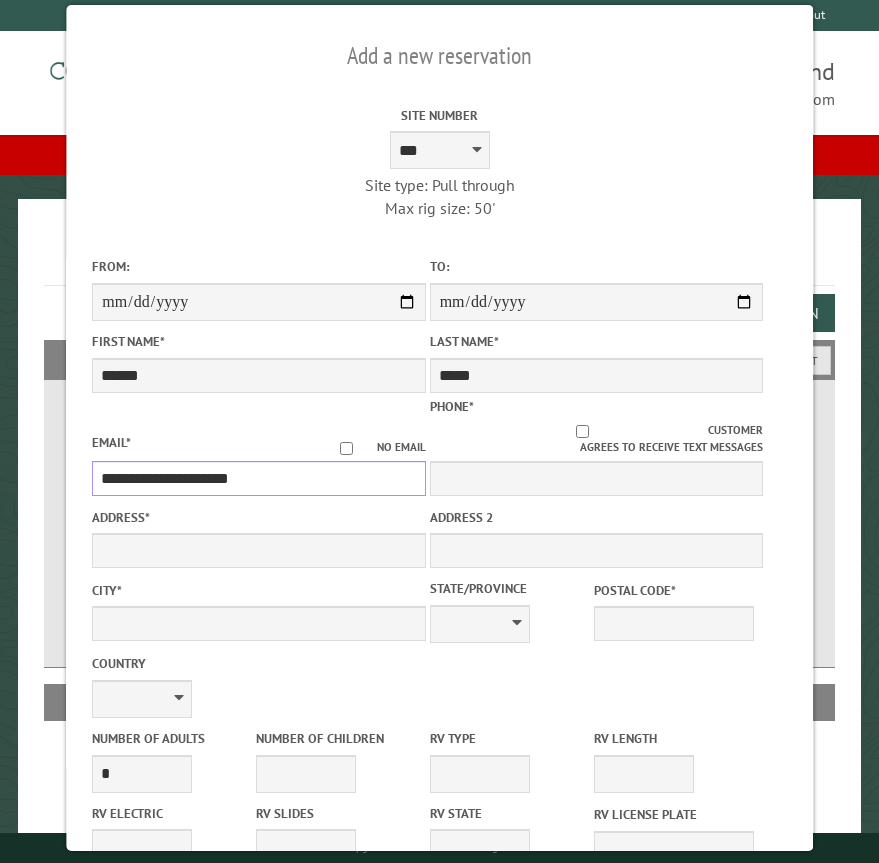 type on "**********" 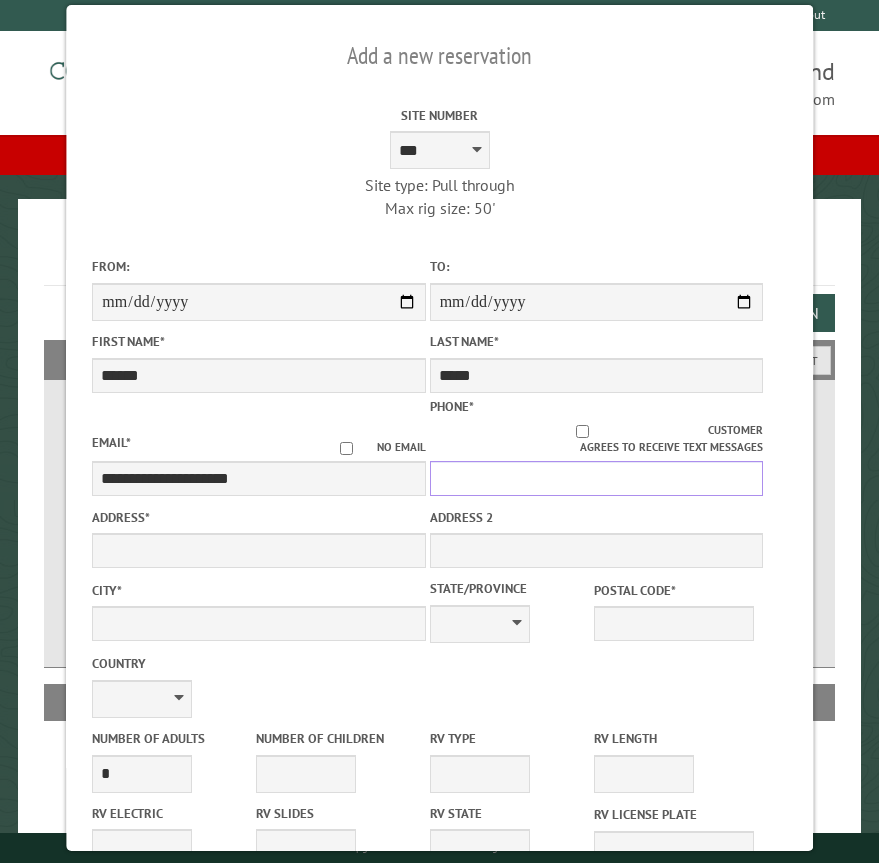 click on "Phone *" at bounding box center [596, 478] 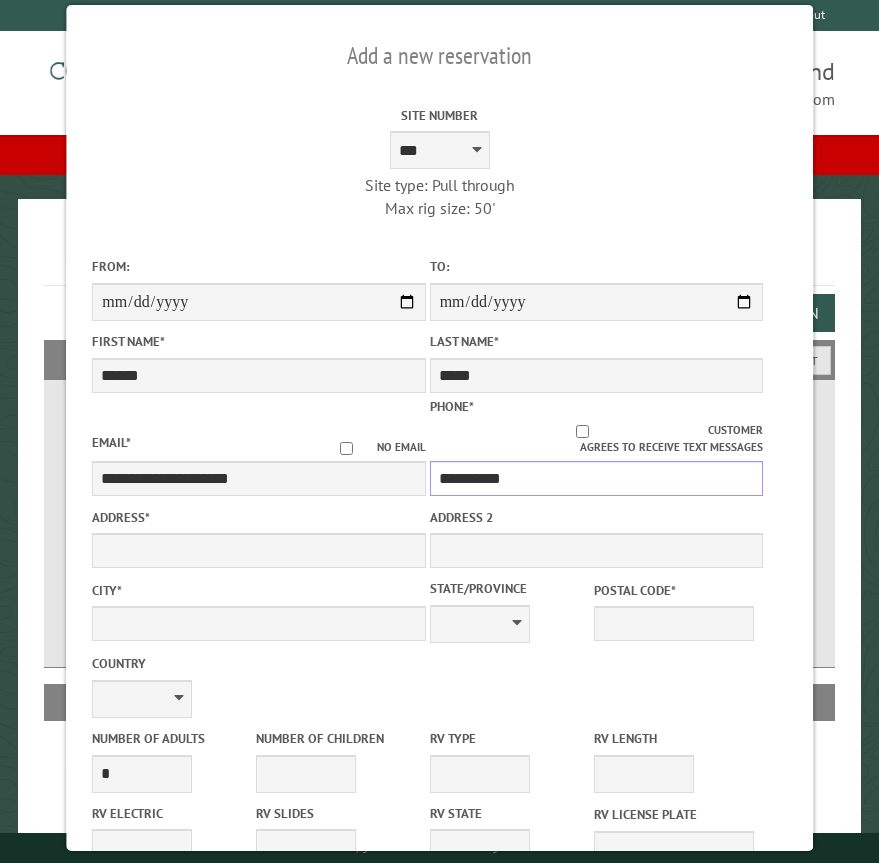 type on "**********" 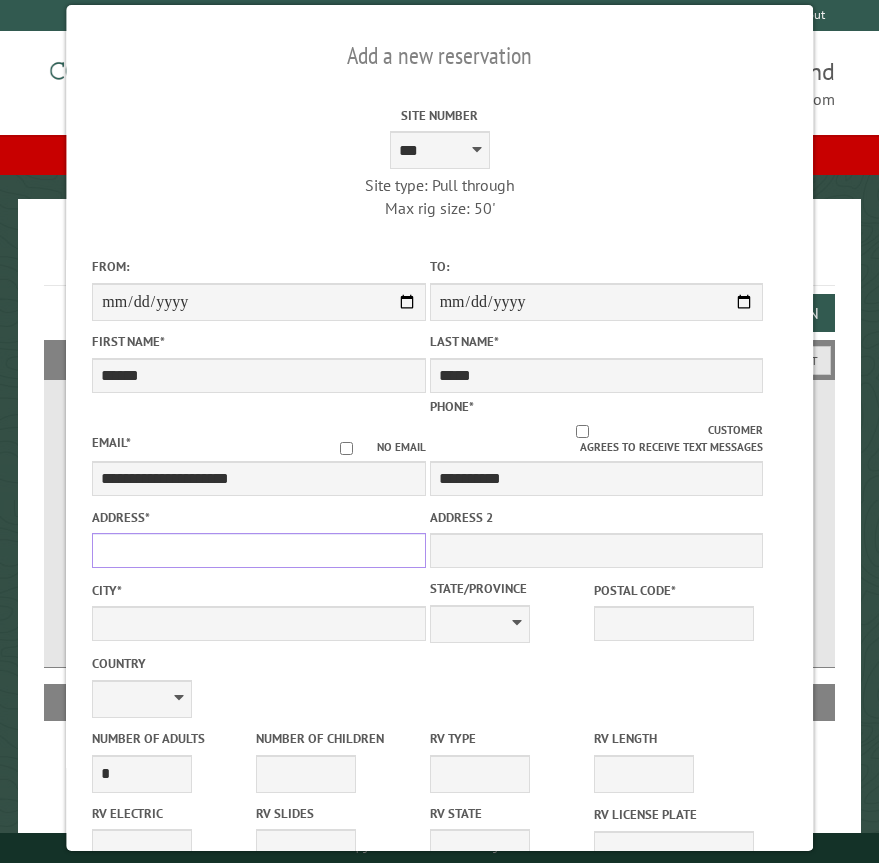 click on "Address *" at bounding box center [258, 550] 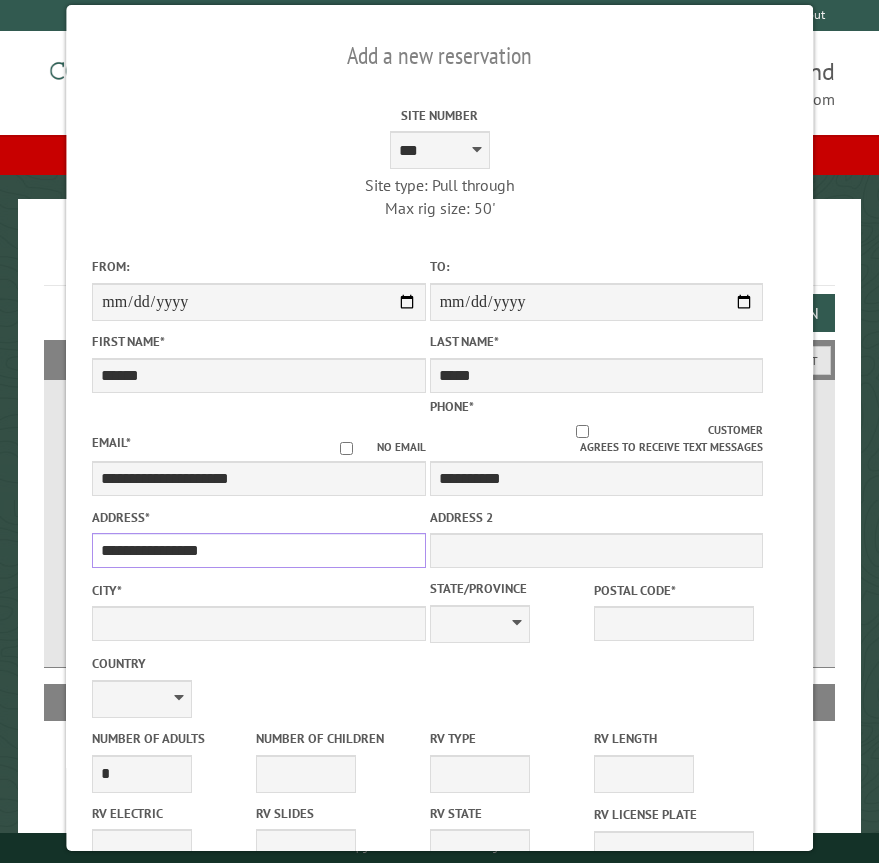 type on "**********" 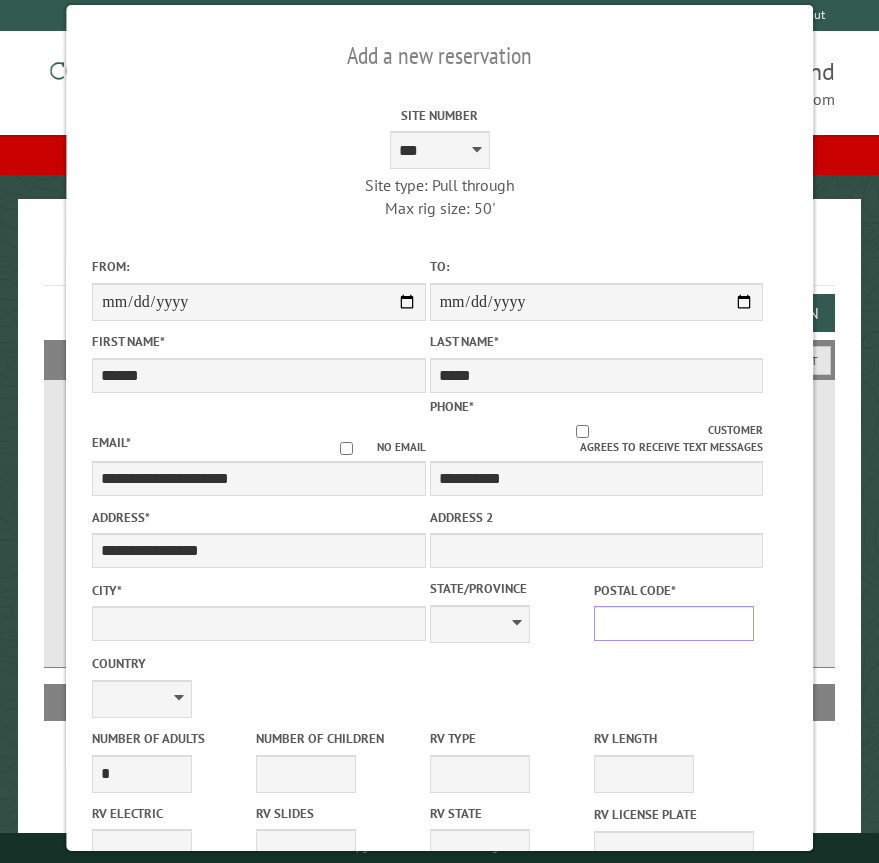 drag, startPoint x: 844, startPoint y: 718, endPoint x: 650, endPoint y: 604, distance: 225.01555 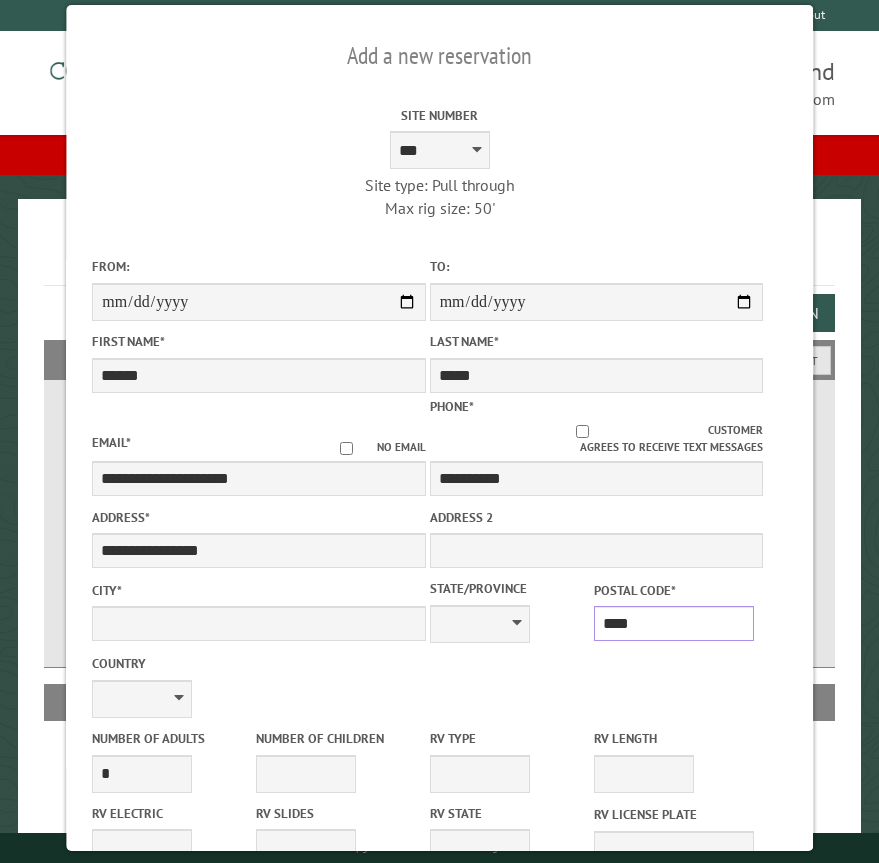 type on "*****" 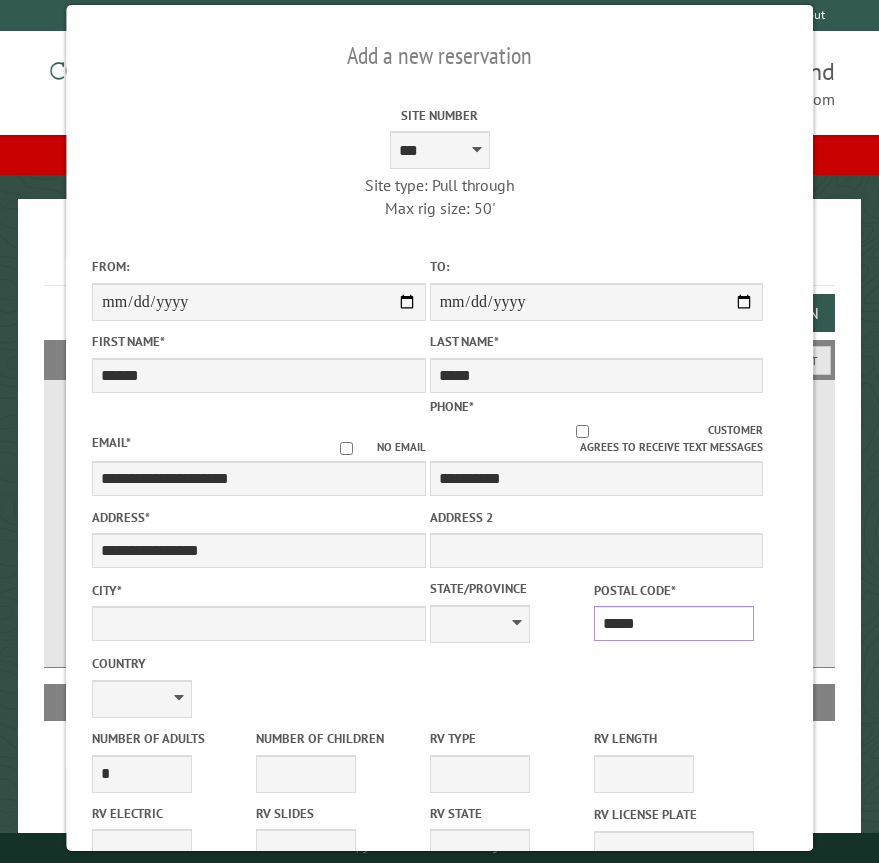 type on "*****" 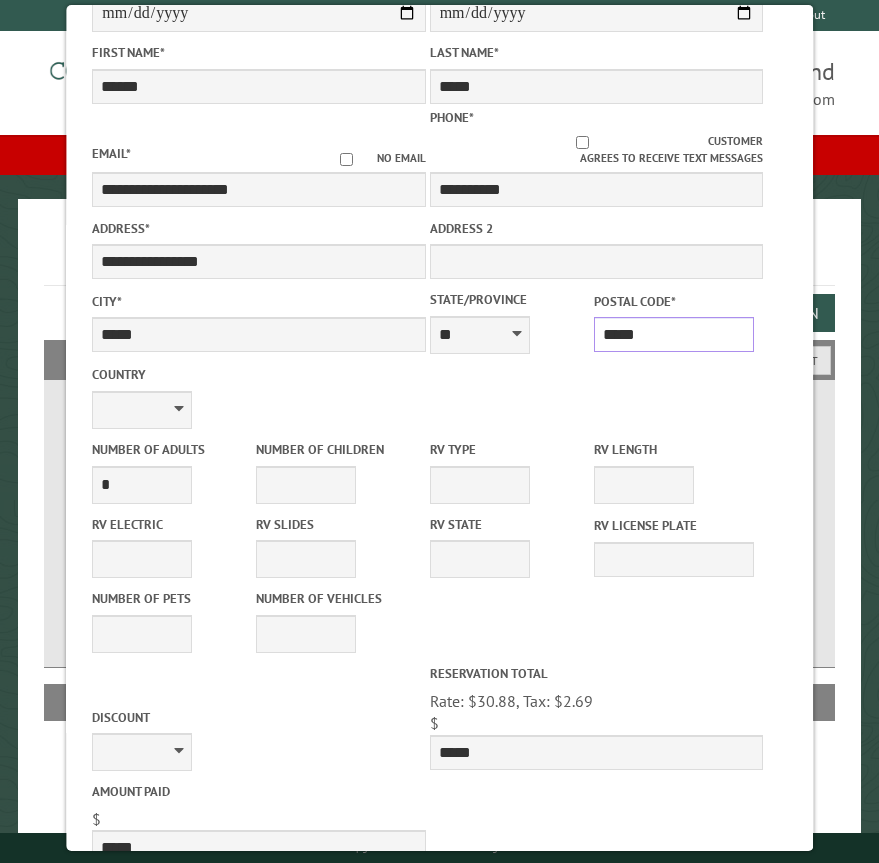 scroll, scrollTop: 300, scrollLeft: 0, axis: vertical 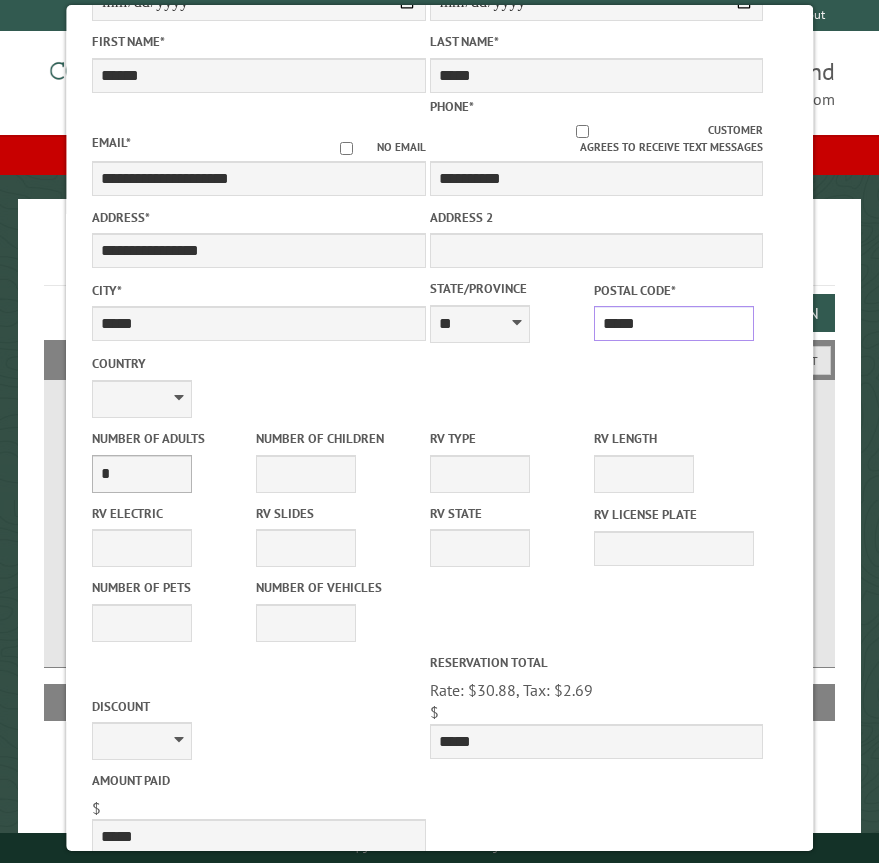 type on "*****" 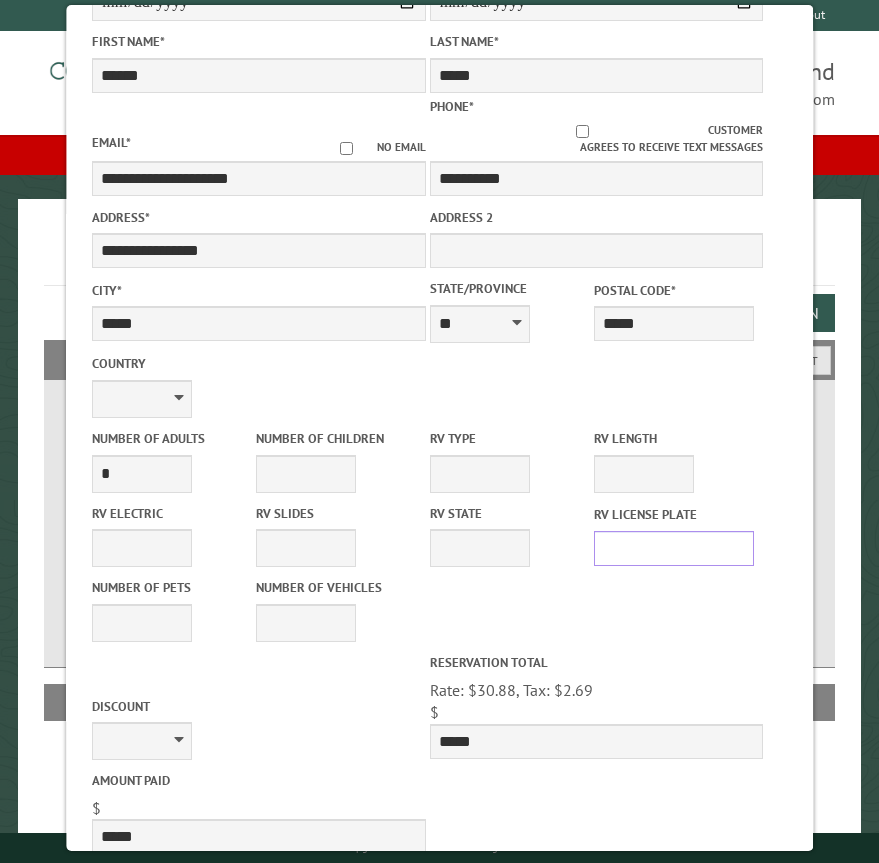 drag, startPoint x: 103, startPoint y: 462, endPoint x: 675, endPoint y: 565, distance: 581.19965 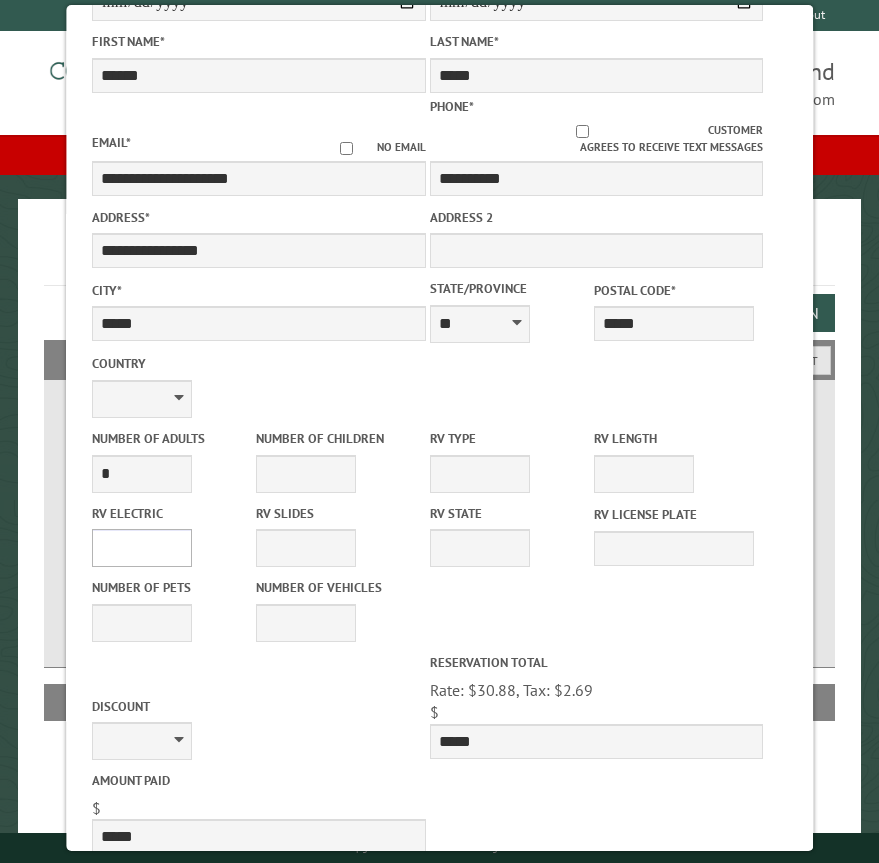 click on "**** *** *** ***" at bounding box center (142, 548) 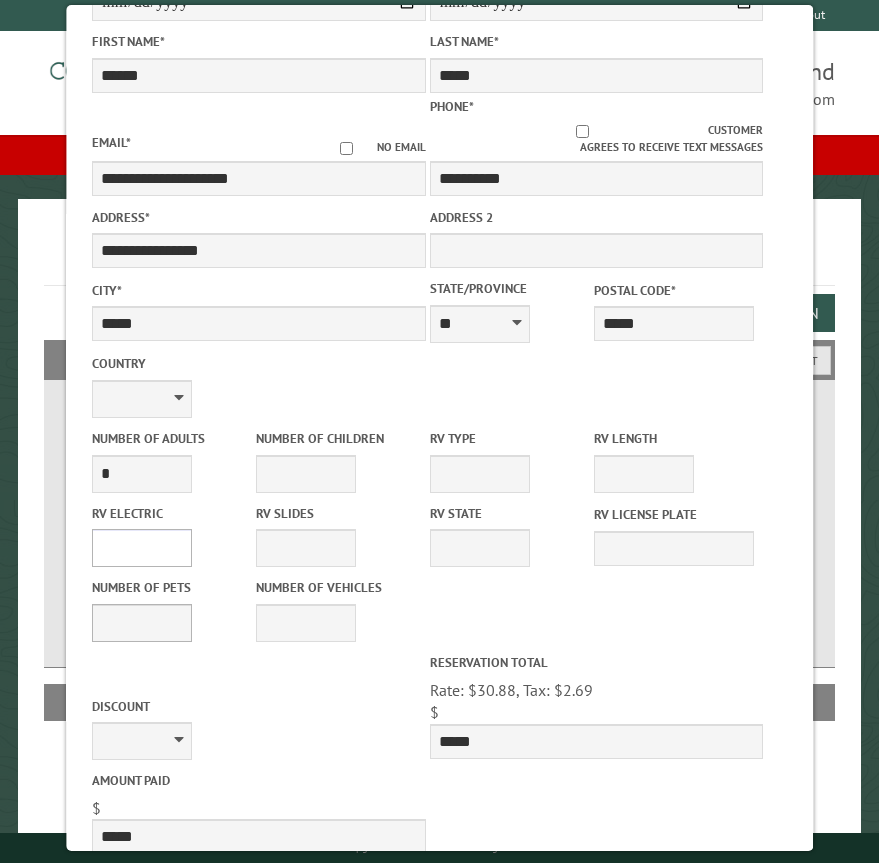 select on "****" 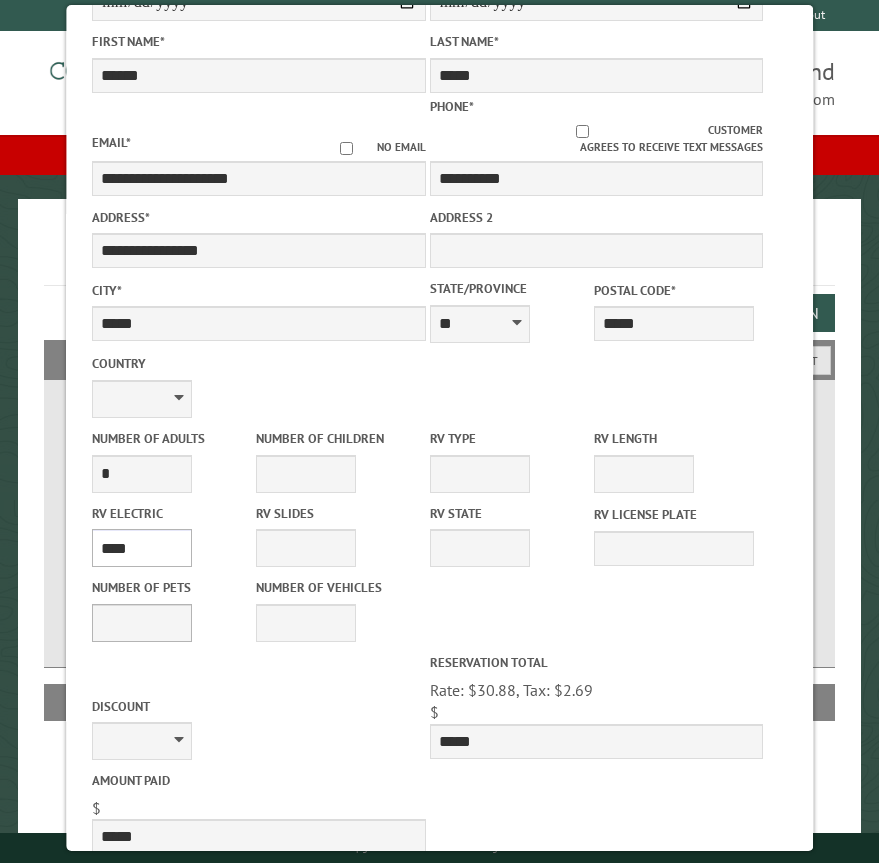 click on "**** *** *** ***" at bounding box center (142, 548) 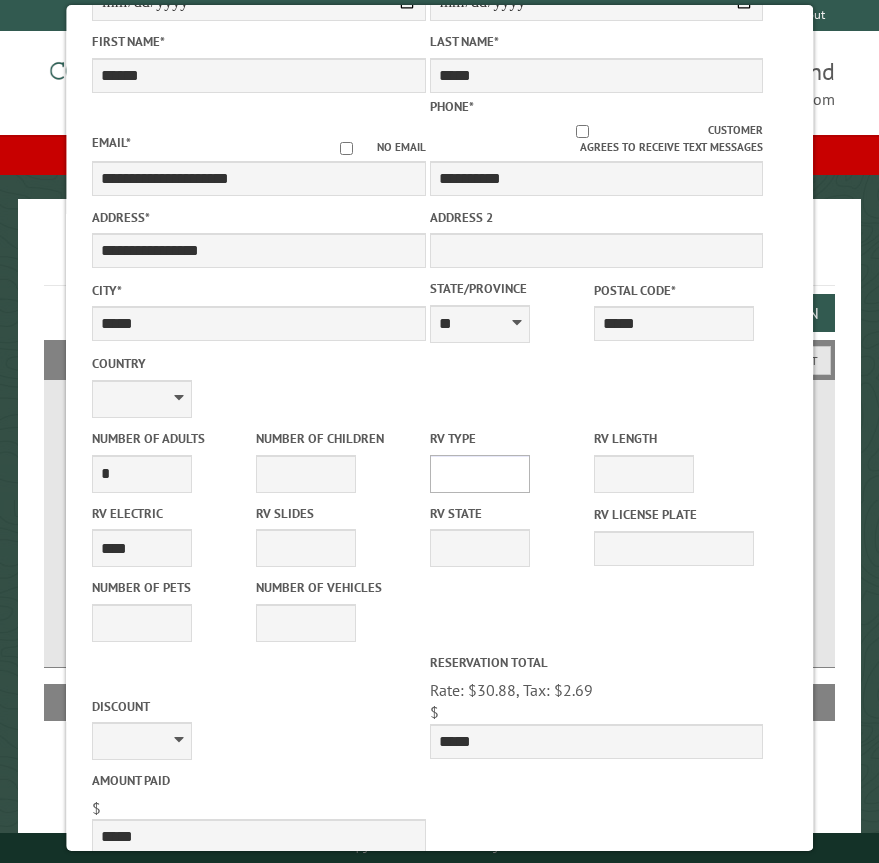 click on "**********" at bounding box center (480, 474) 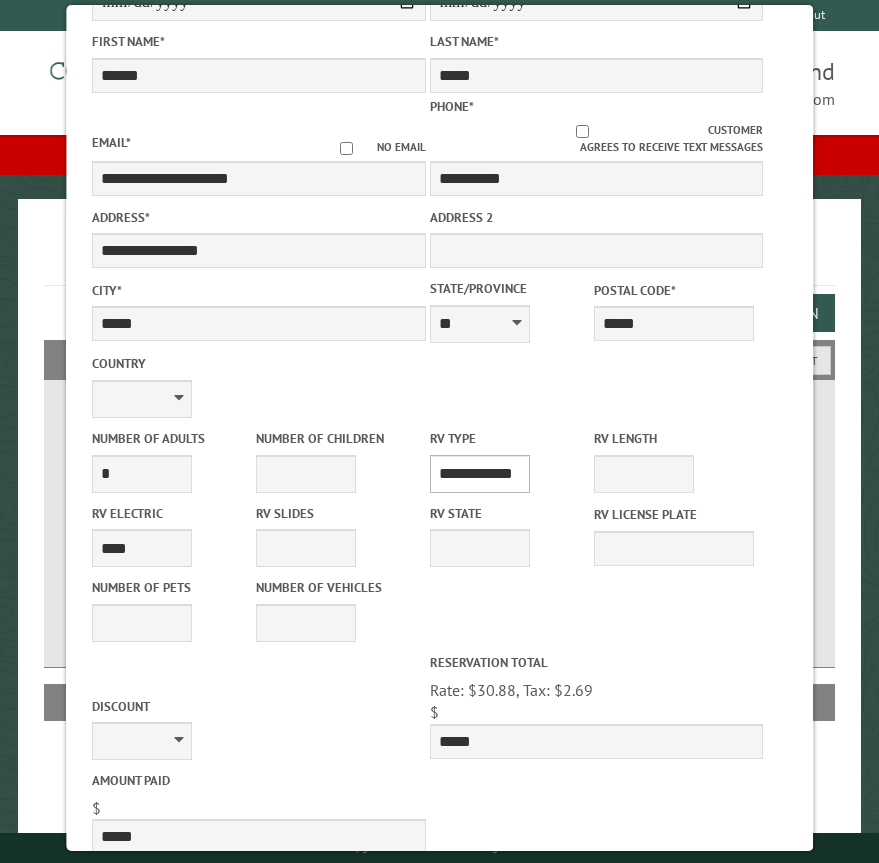 click on "**********" at bounding box center (480, 474) 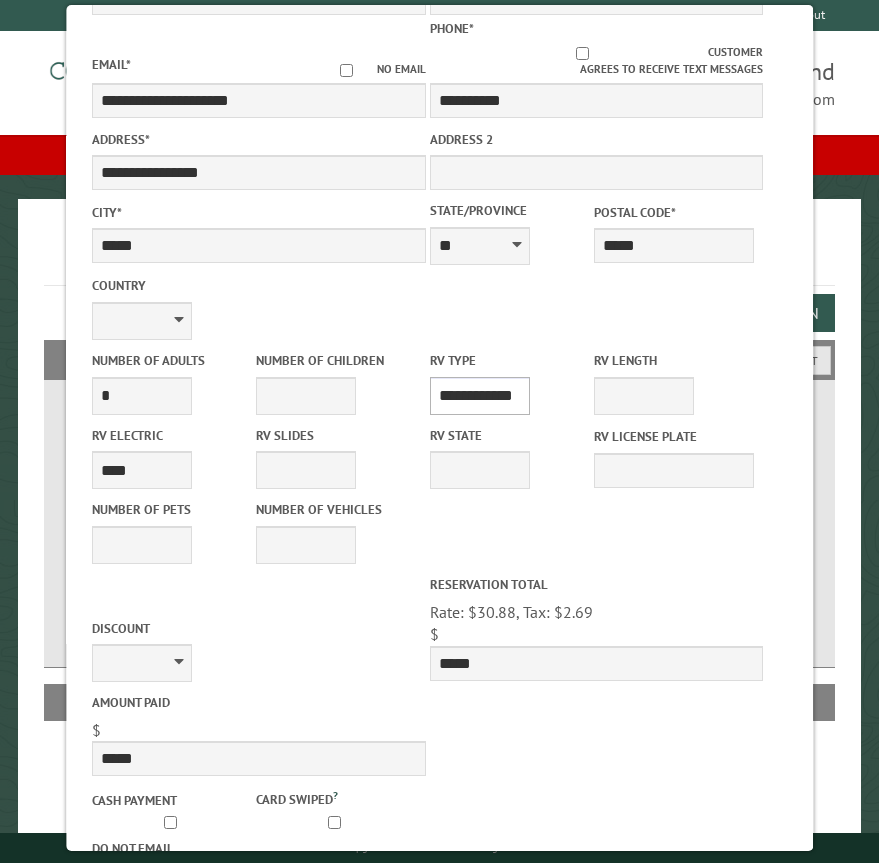 scroll, scrollTop: 467, scrollLeft: 0, axis: vertical 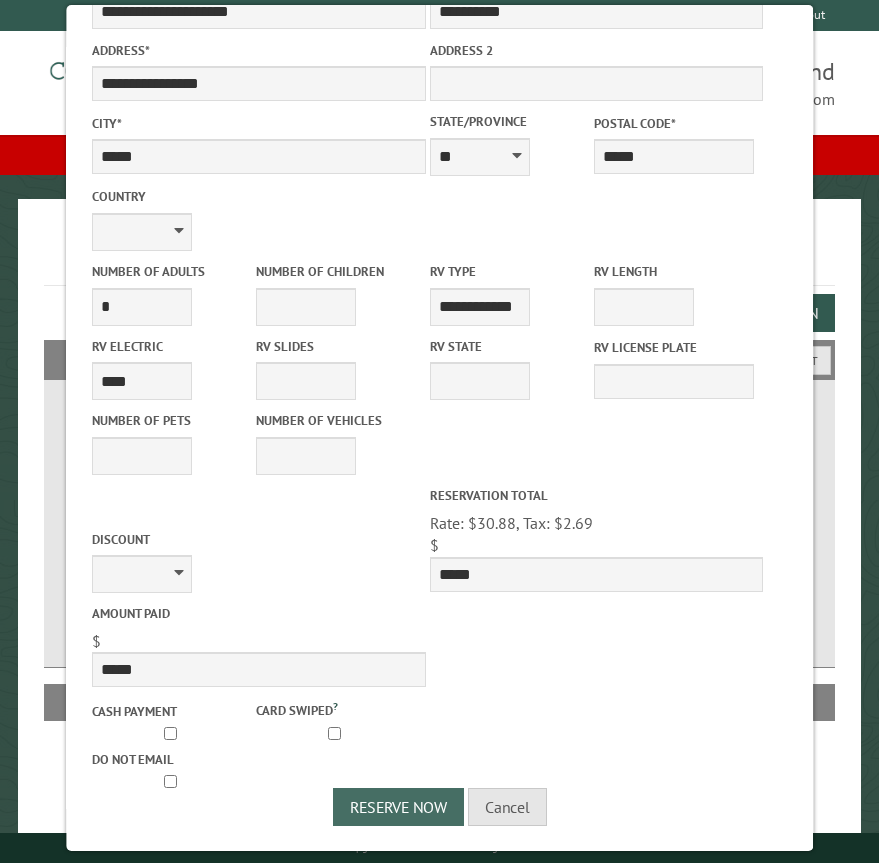 click on "Reserve Now" at bounding box center [397, 807] 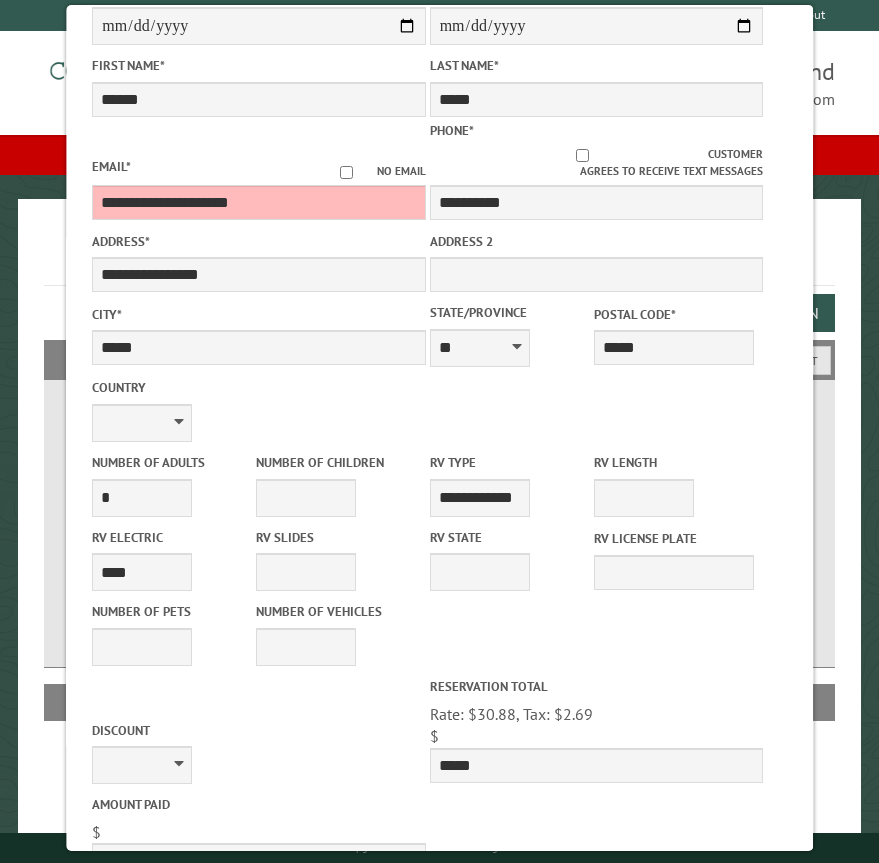 scroll, scrollTop: 267, scrollLeft: 0, axis: vertical 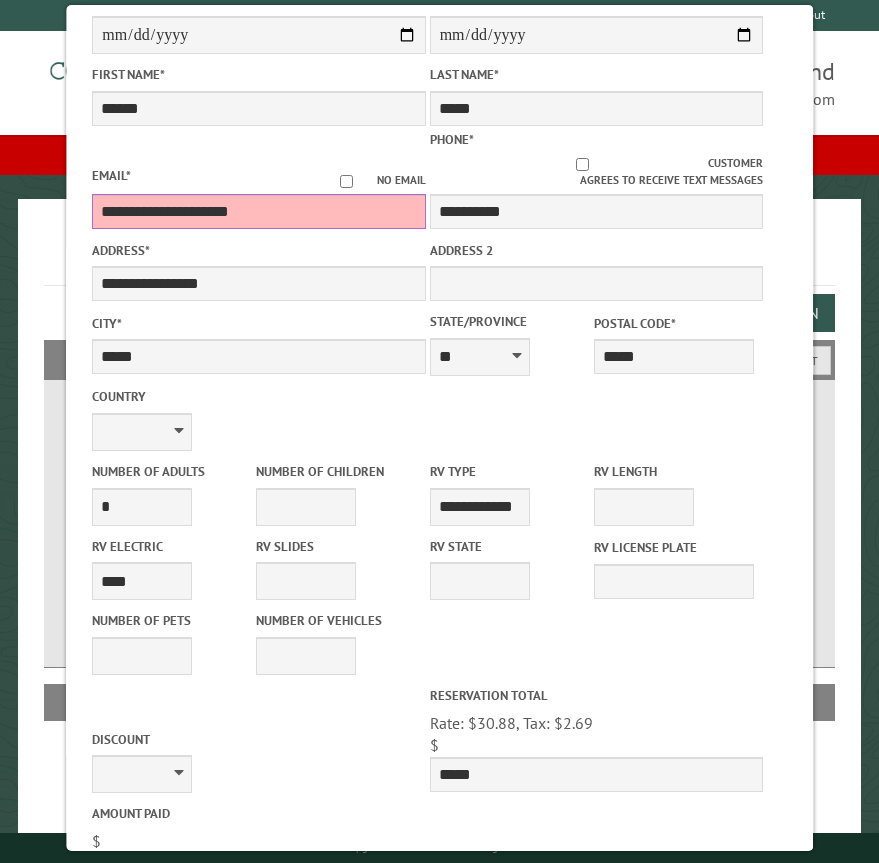 click on "**********" at bounding box center (258, 211) 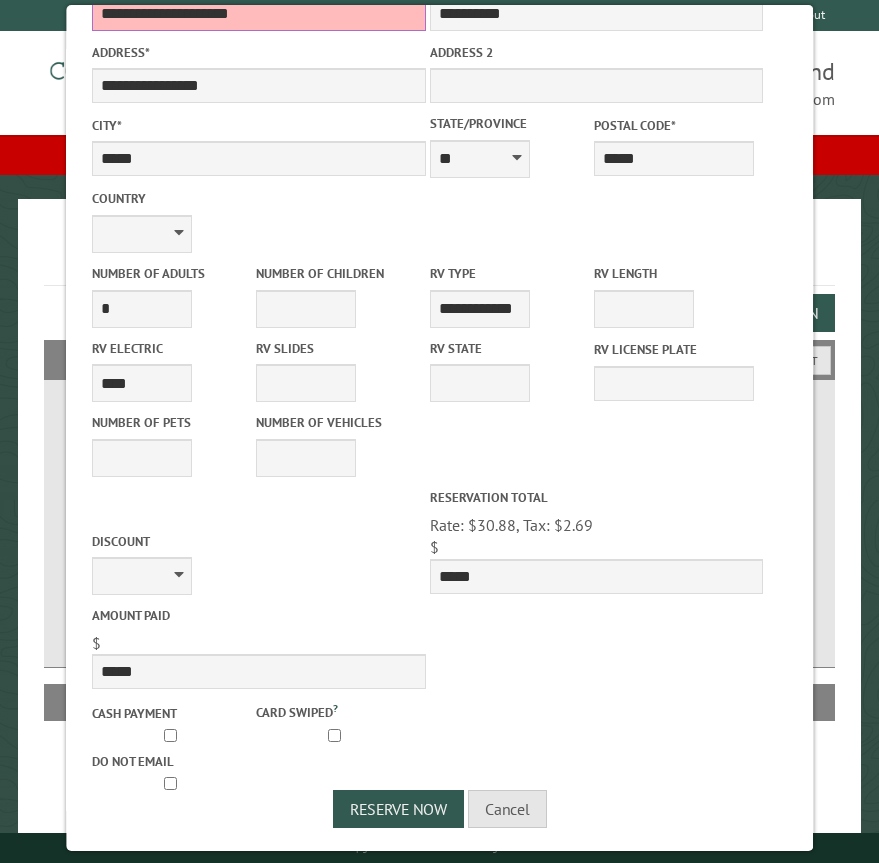 scroll, scrollTop: 467, scrollLeft: 0, axis: vertical 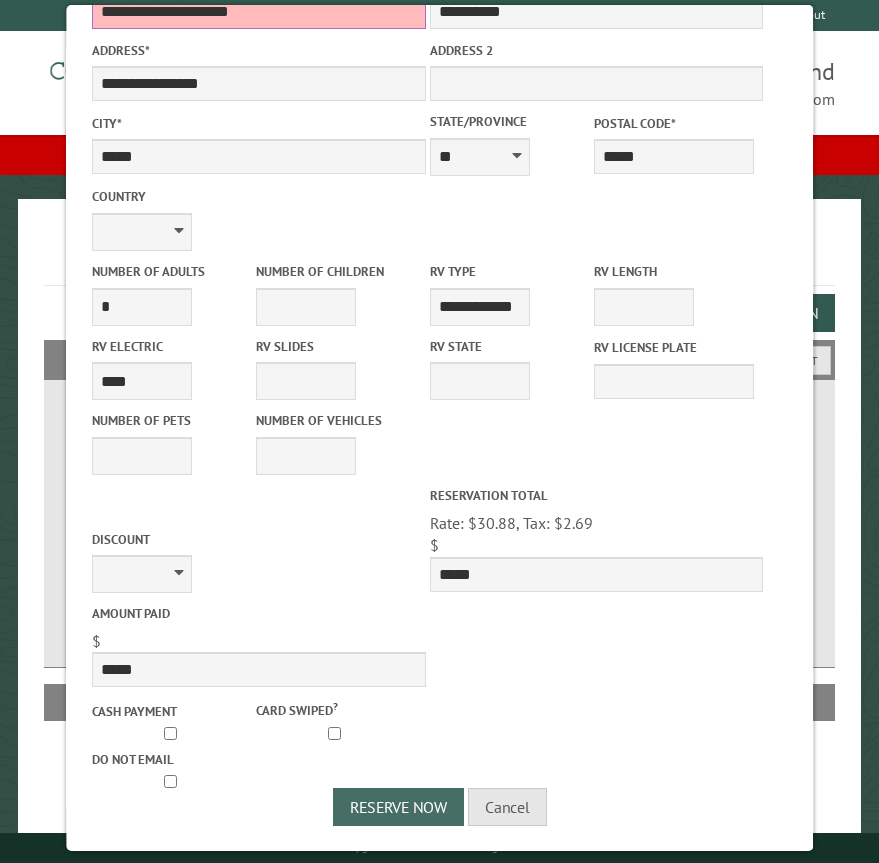 type on "**********" 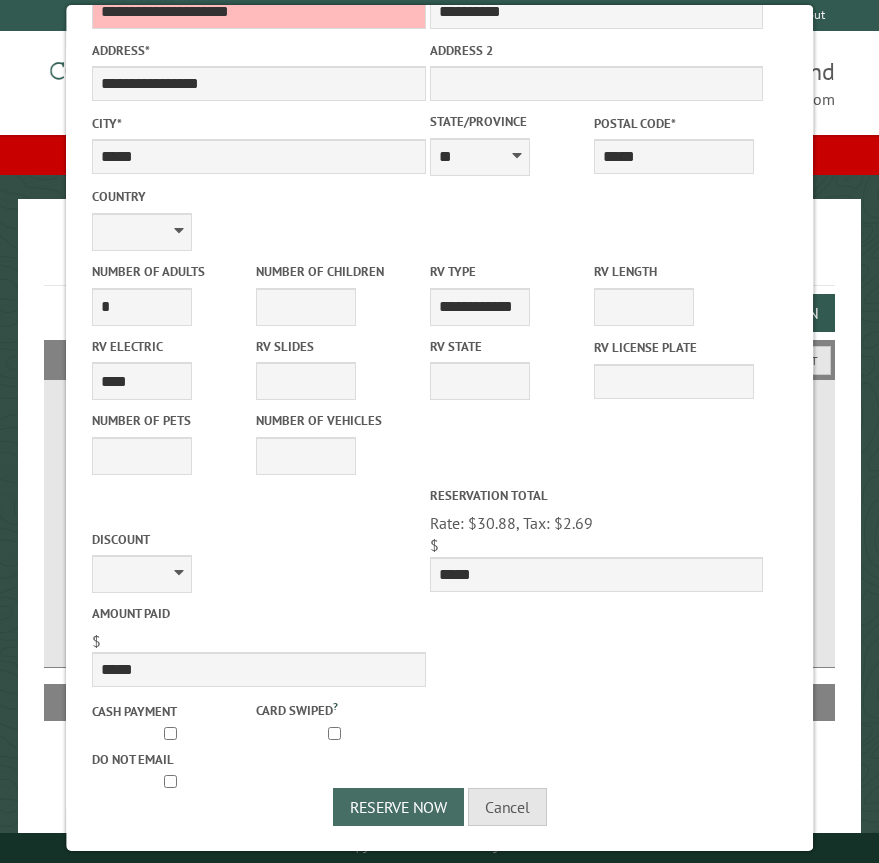 click on "Reserve Now" at bounding box center (397, 807) 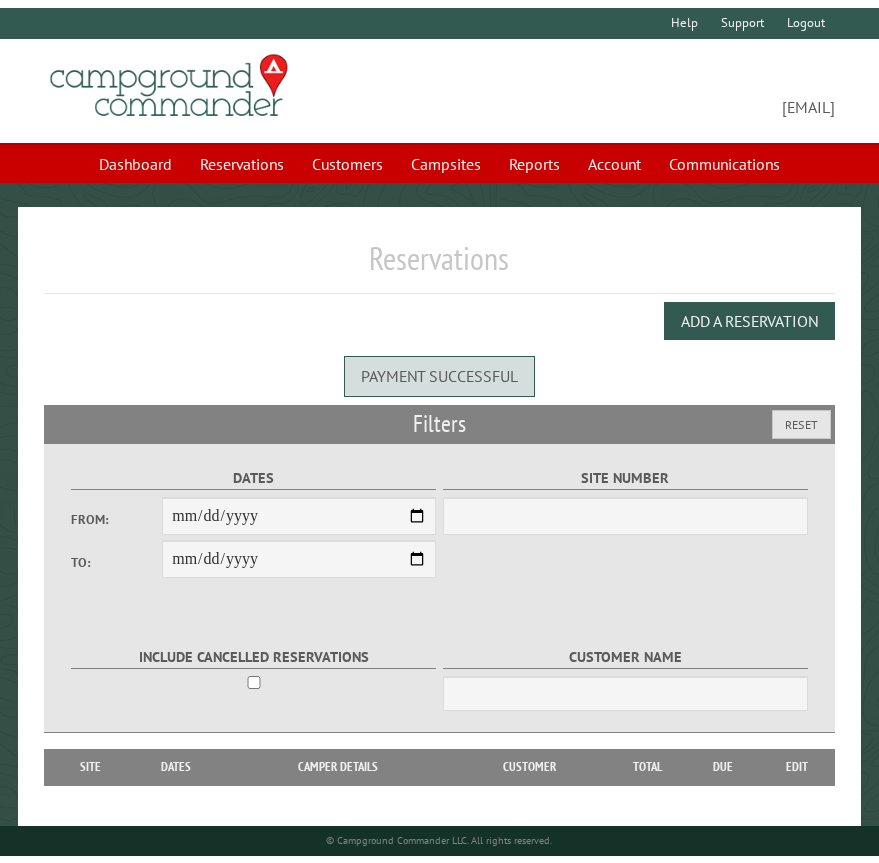 scroll, scrollTop: 0, scrollLeft: 0, axis: both 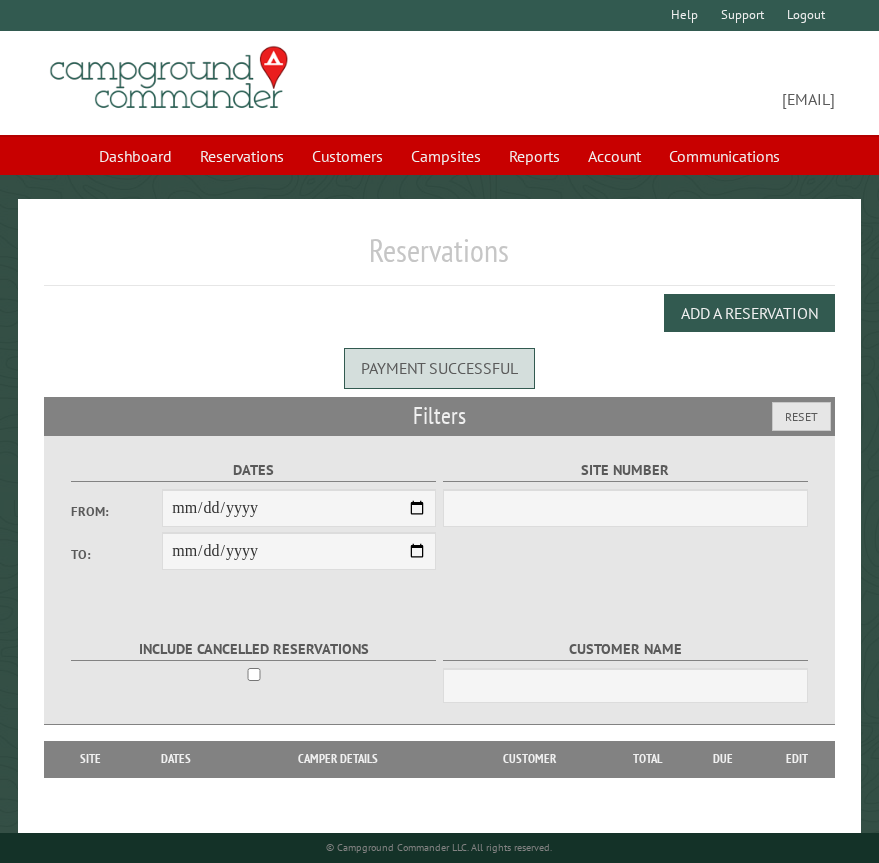 select on "***" 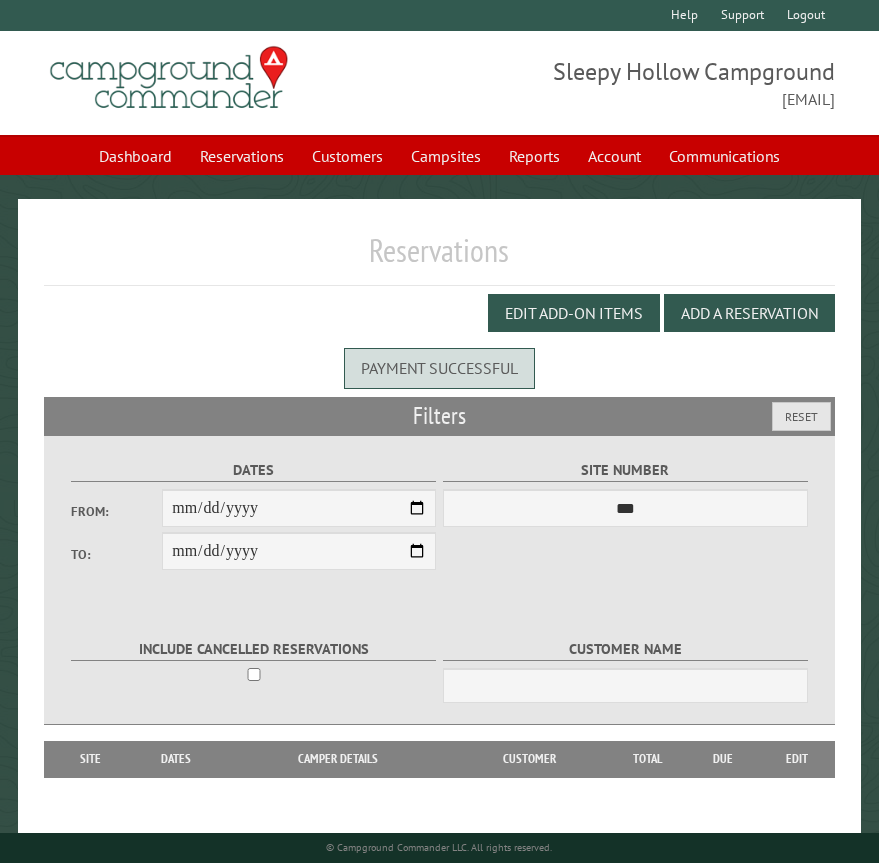 drag, startPoint x: 544, startPoint y: 146, endPoint x: 525, endPoint y: 99, distance: 50.695168 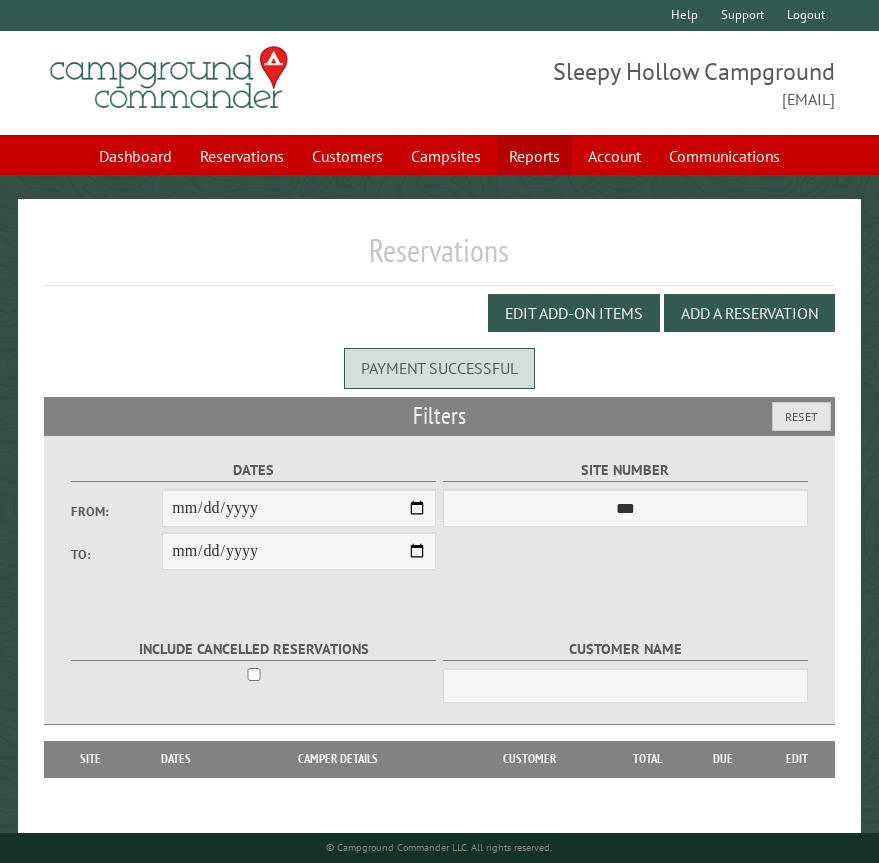 click on "Reports" at bounding box center [534, 156] 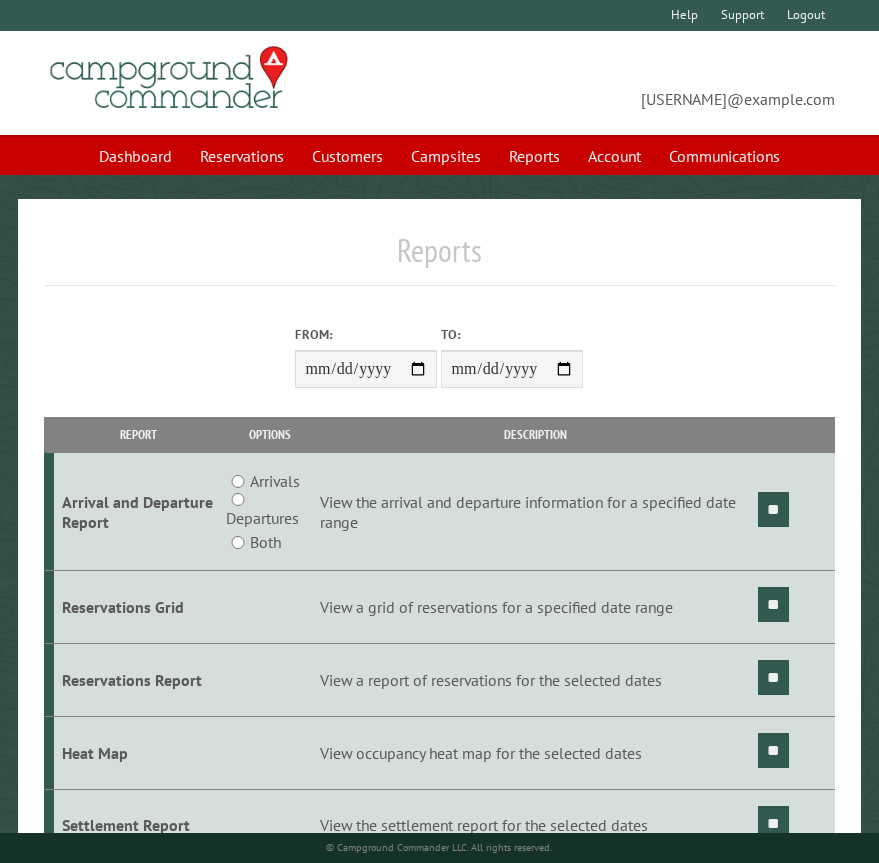 scroll, scrollTop: 0, scrollLeft: 0, axis: both 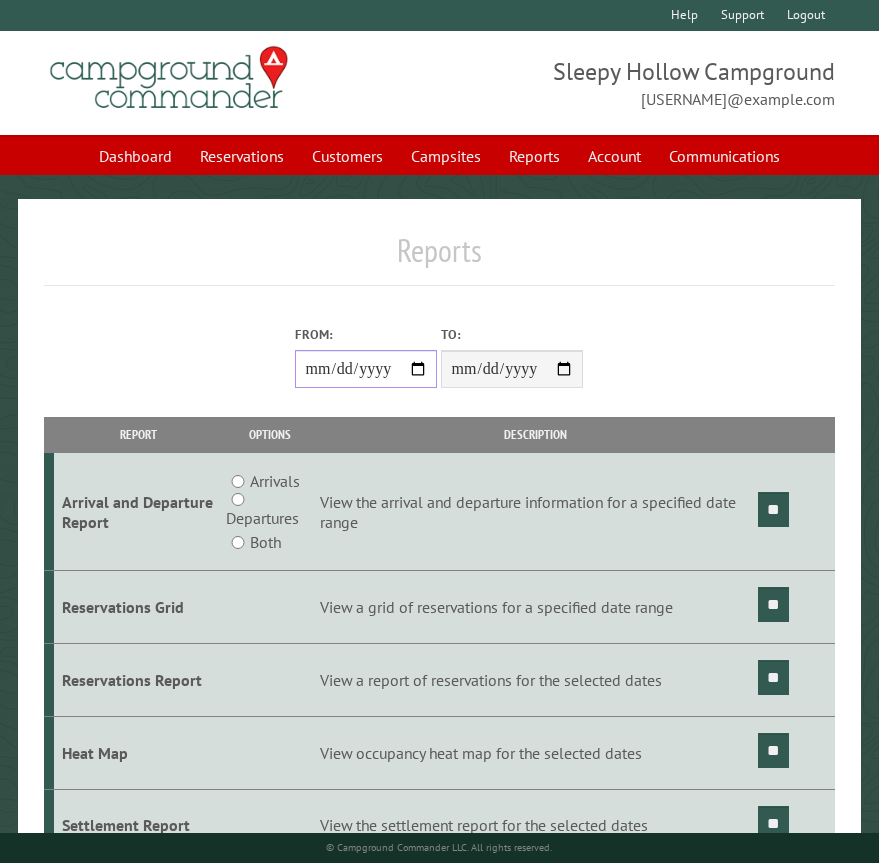 click on "From:" at bounding box center (366, 369) 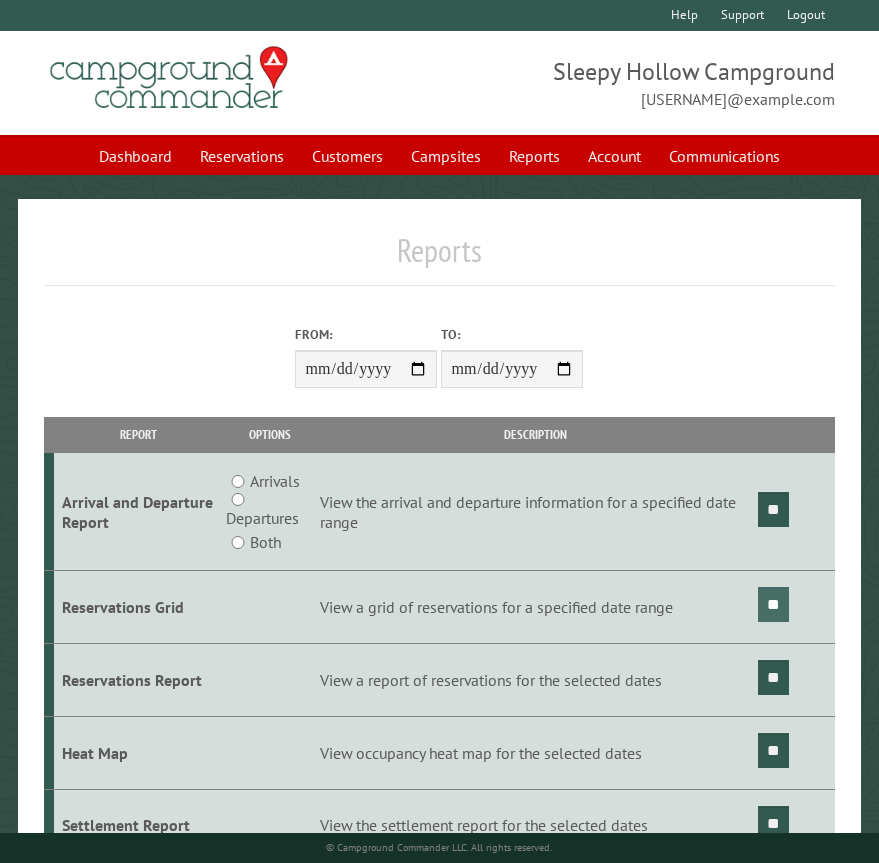 click on "**" at bounding box center (773, 604) 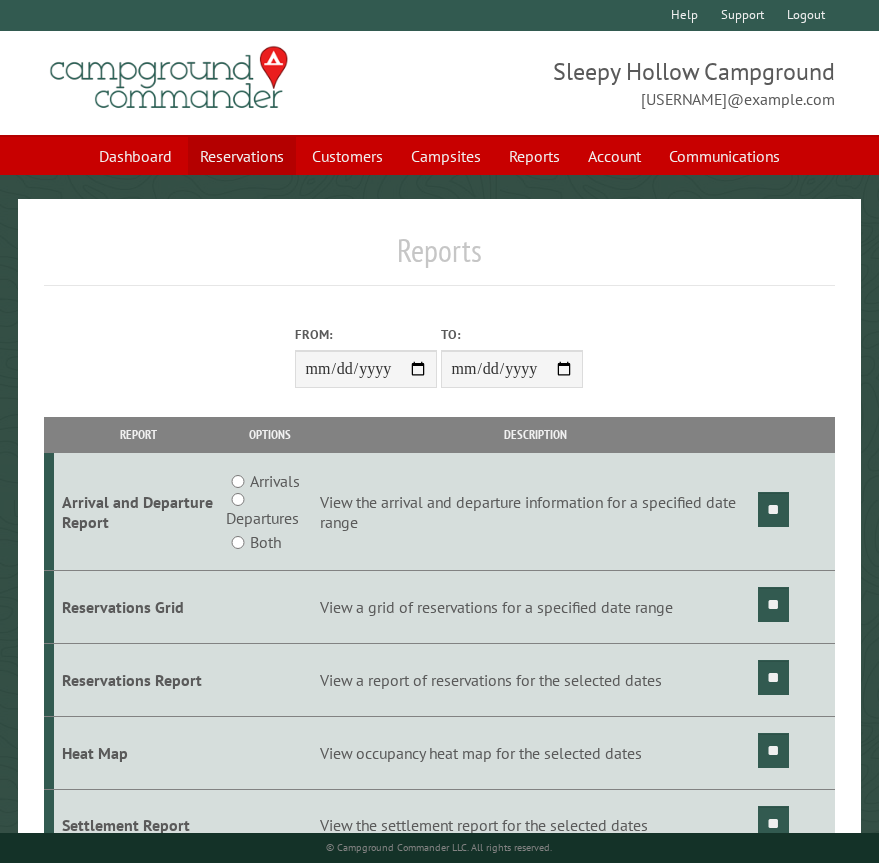 click on "Reservations" at bounding box center [242, 156] 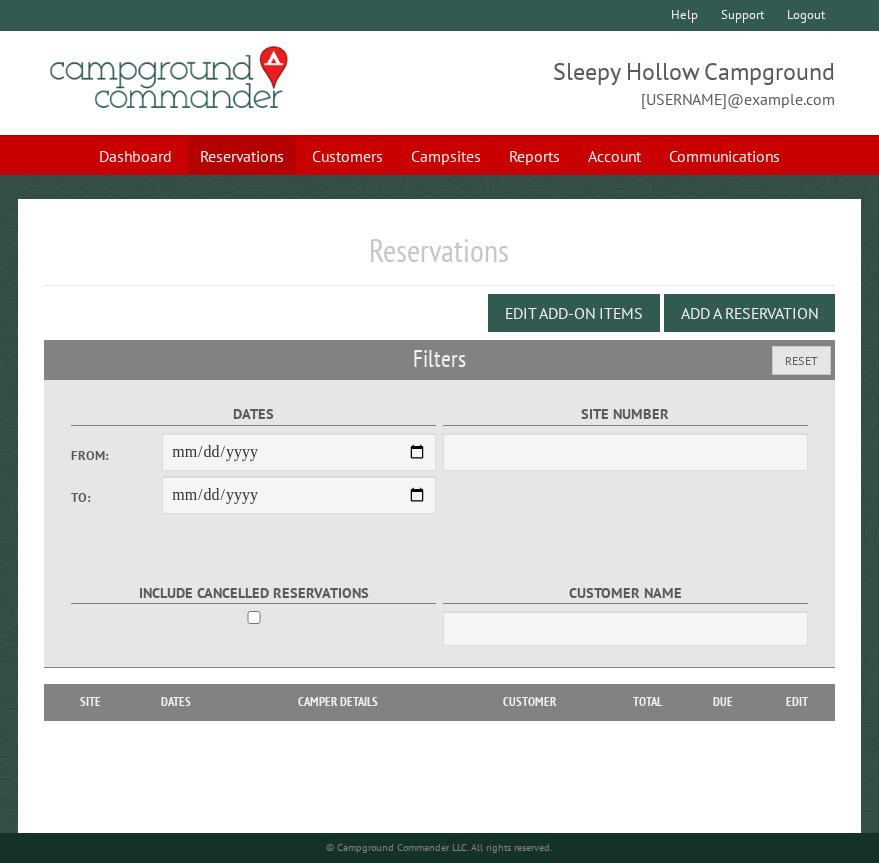 scroll, scrollTop: 0, scrollLeft: 0, axis: both 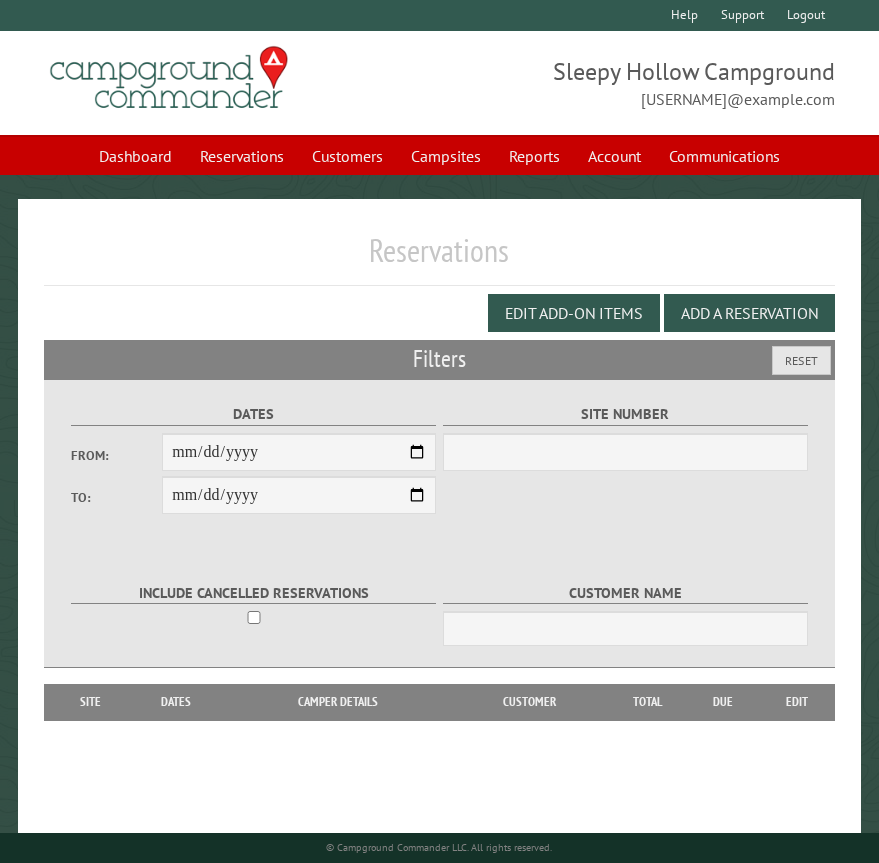 select on "***" 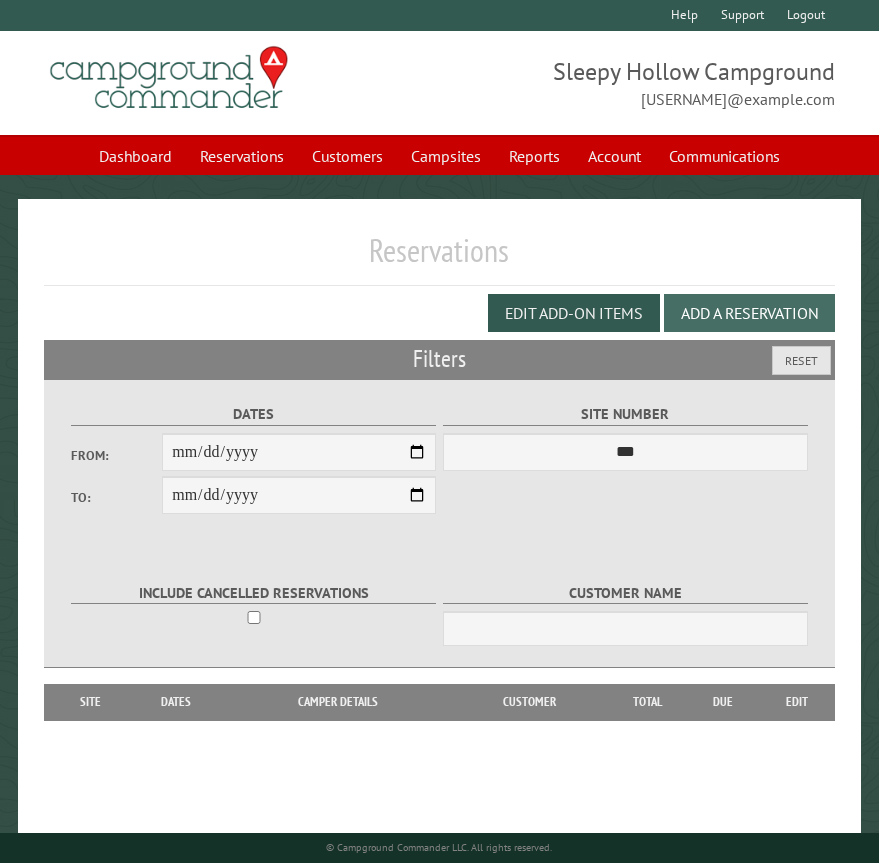 click on "Add a Reservation" at bounding box center (749, 313) 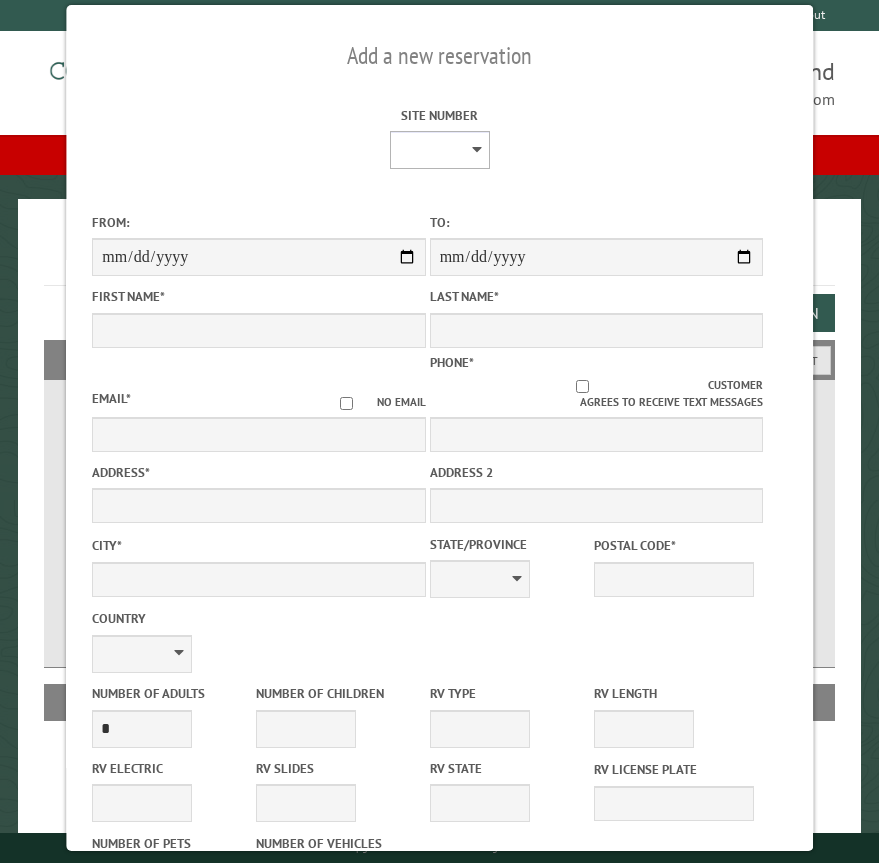 click on "* * * * * * * * * ** *** *** ** ** ** ** ** ** ** ** ** ** *** *** ** ** ** ** ** ** ** ** ** ** *** *** ** ** ** ** ** ** ** ** *** *** ** ** ** ** ** ** *** *** ** ** ** ** ** *** ** ** ** ** ** ** ** ** ** ** ** ** ** ** ** ** ** ** ** ** ** ** ** ** **" at bounding box center (439, 150) 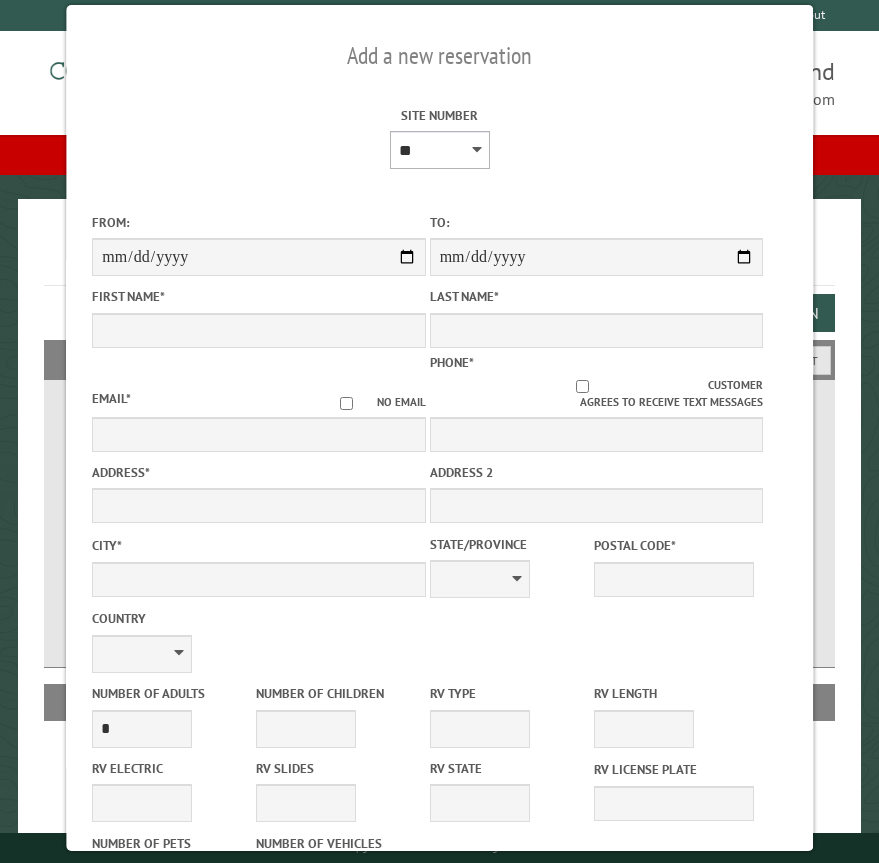 click on "* * * * * * * * * ** *** *** ** ** ** ** ** ** ** ** ** ** *** *** ** ** ** ** ** ** ** ** ** ** *** *** ** ** ** ** ** ** ** ** *** *** ** ** ** ** ** ** *** *** ** ** ** ** ** *** ** ** ** ** ** ** ** ** ** ** ** ** ** ** ** ** ** ** ** ** ** ** ** ** **" at bounding box center [439, 150] 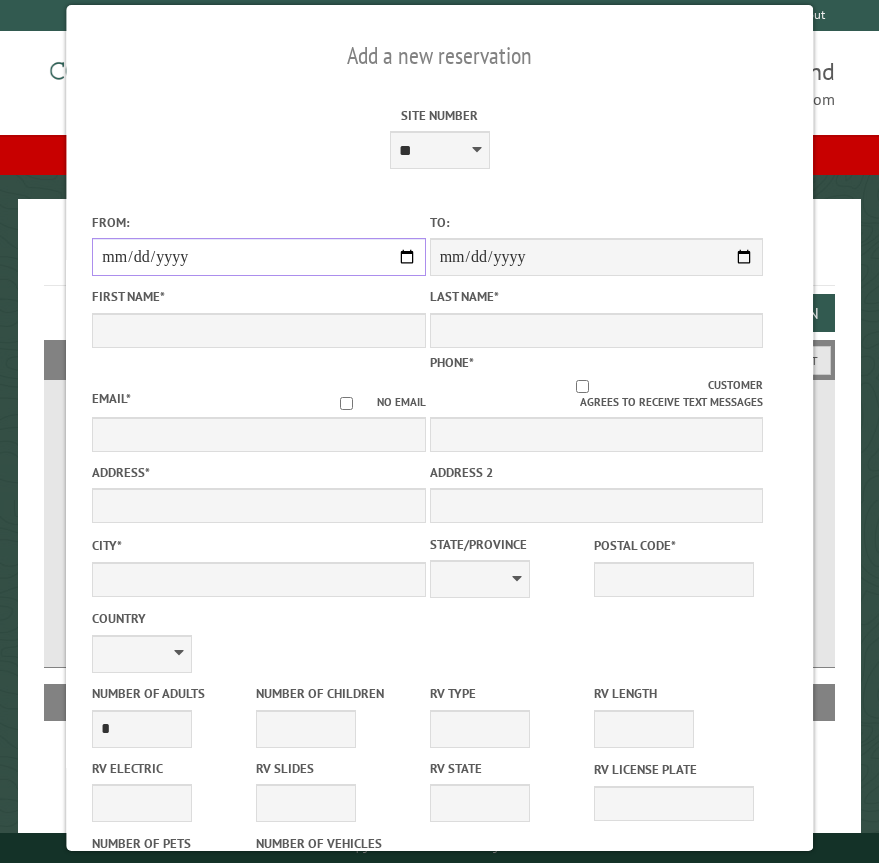 click on "From:" at bounding box center [258, 257] 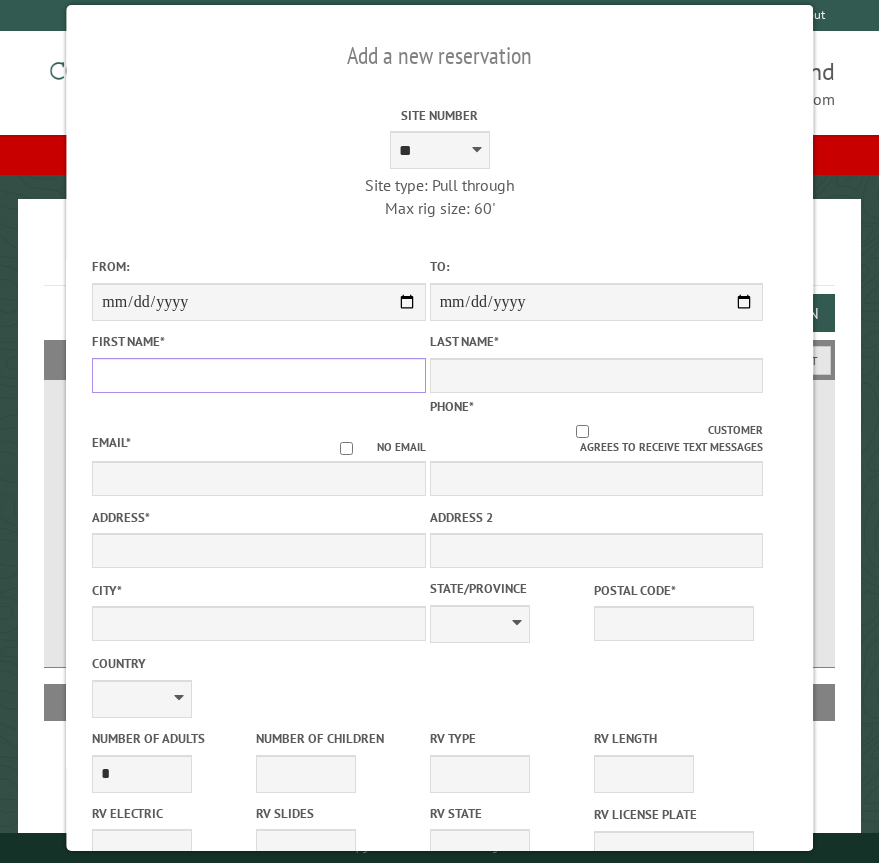 click on "First Name *" at bounding box center (258, 375) 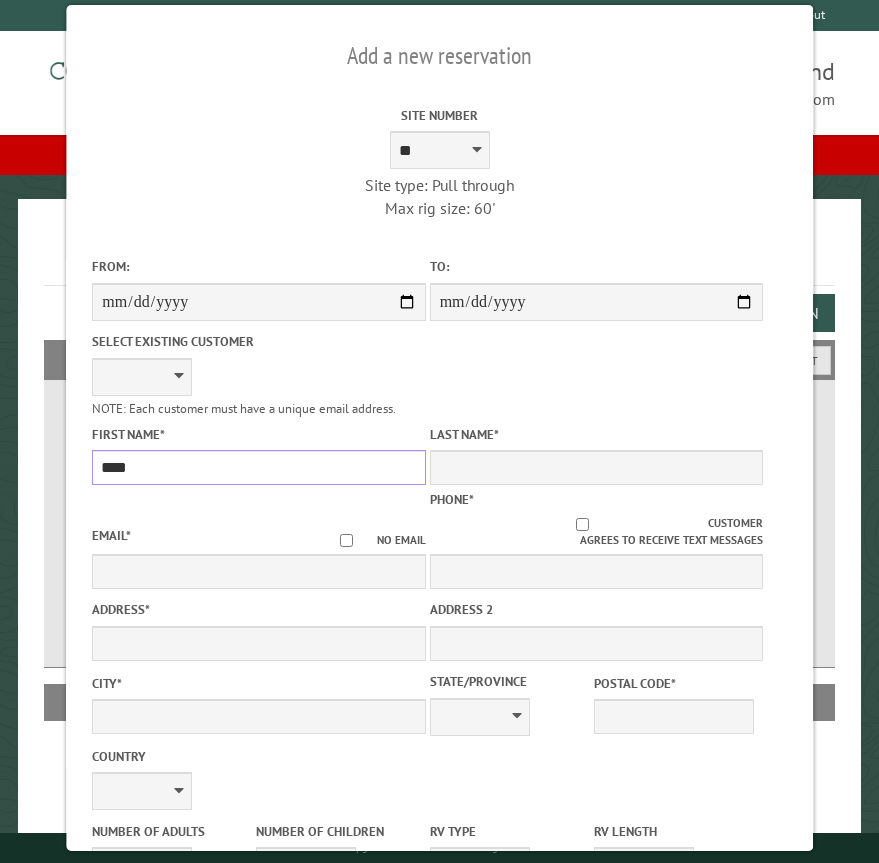 type on "****" 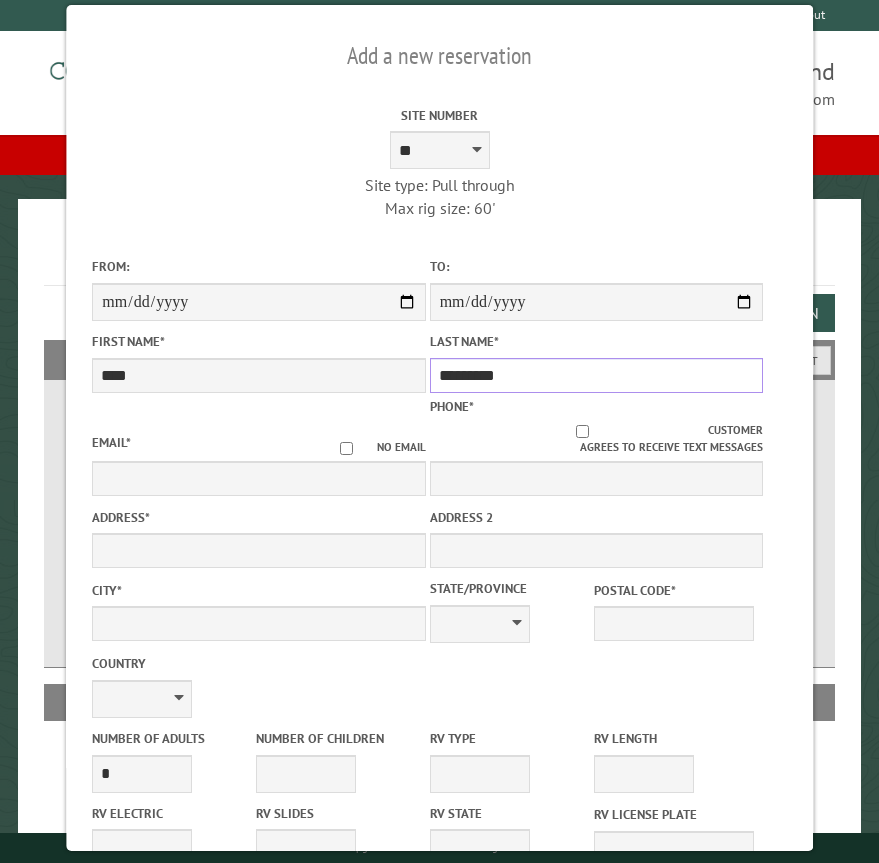 type on "*********" 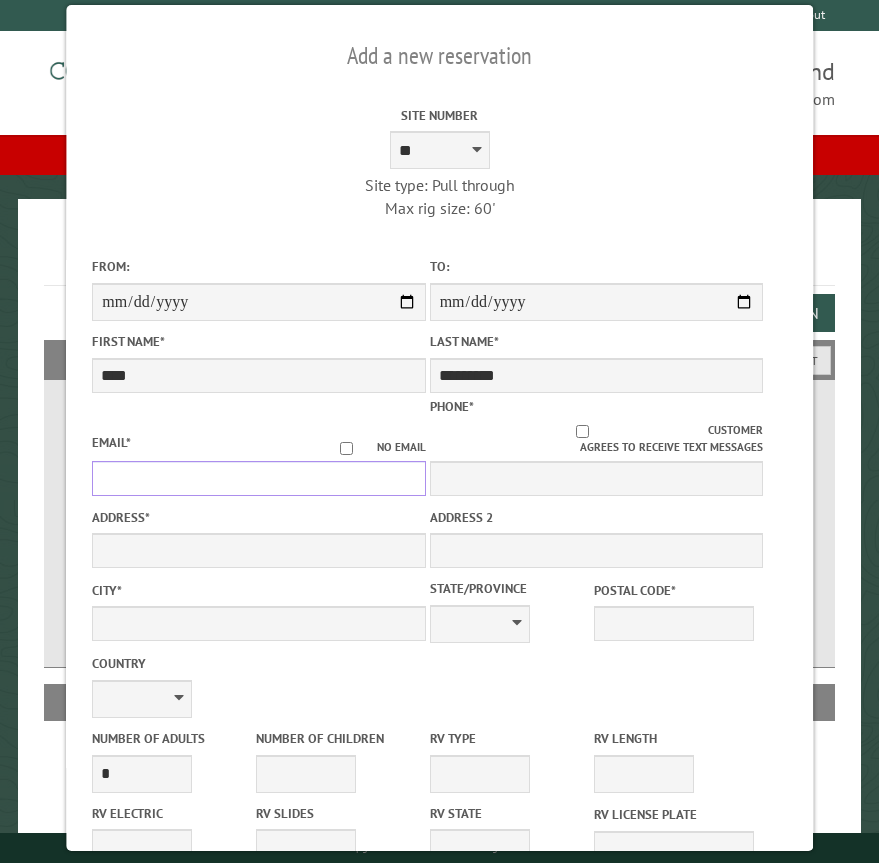 click on "Email *" at bounding box center [258, 478] 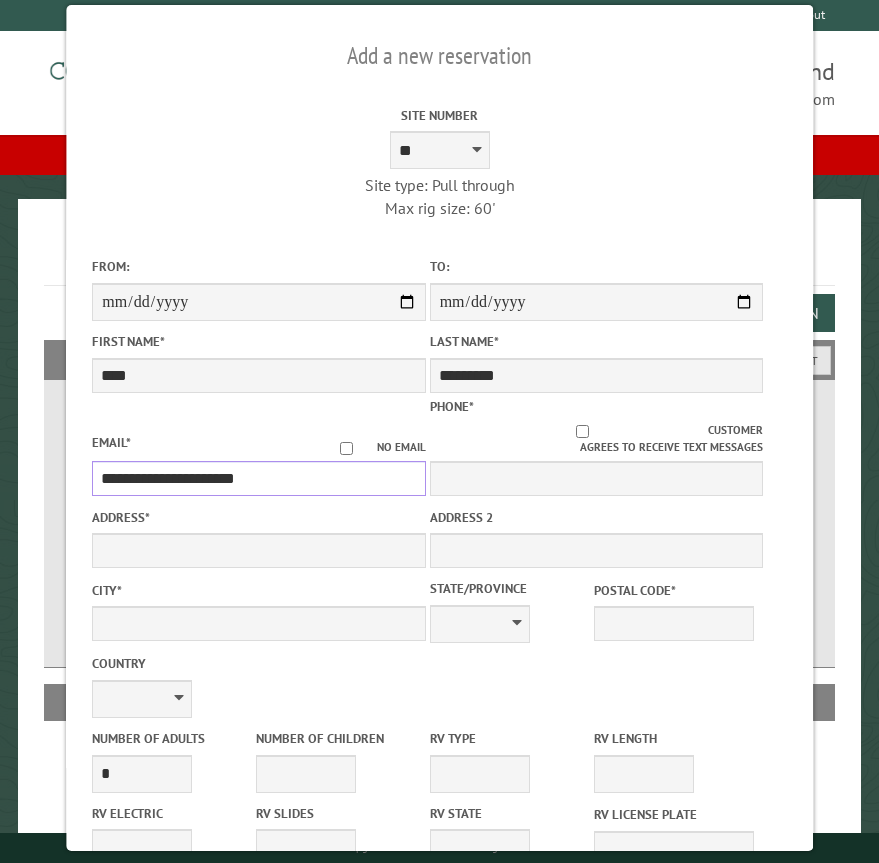 type on "**********" 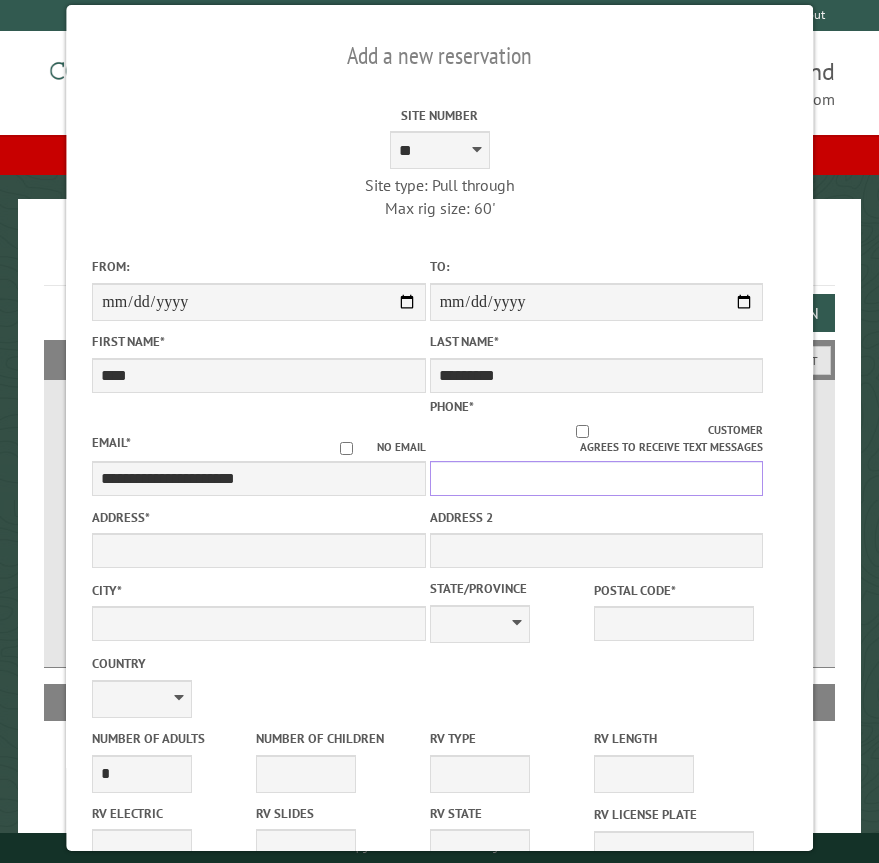 click on "Phone *" at bounding box center (596, 478) 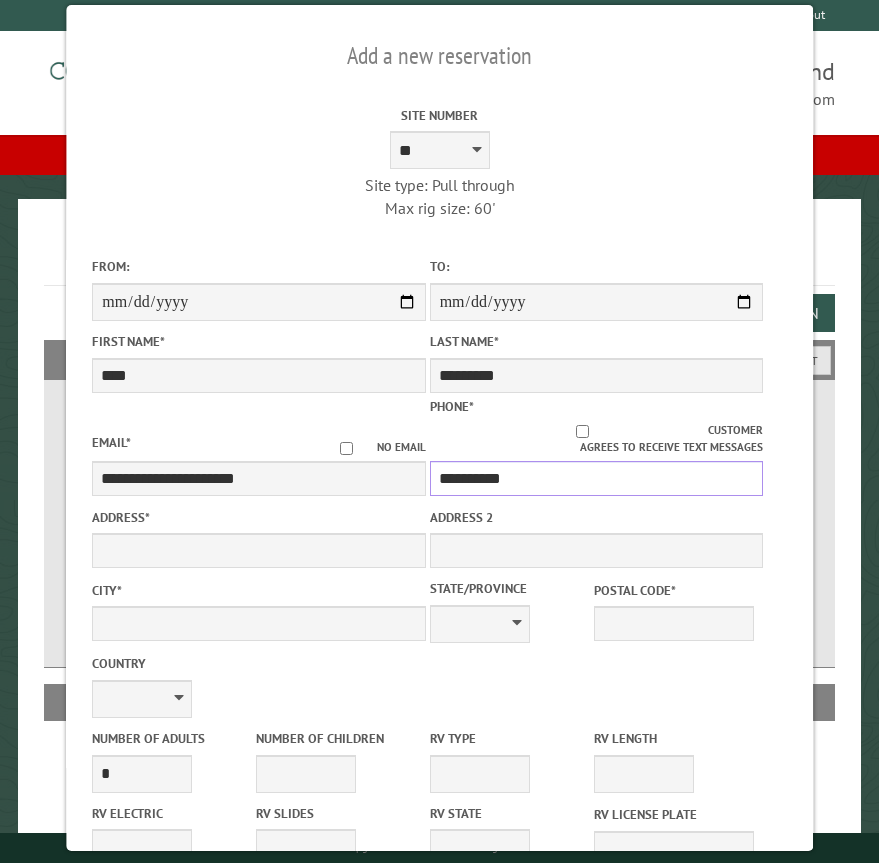type on "**********" 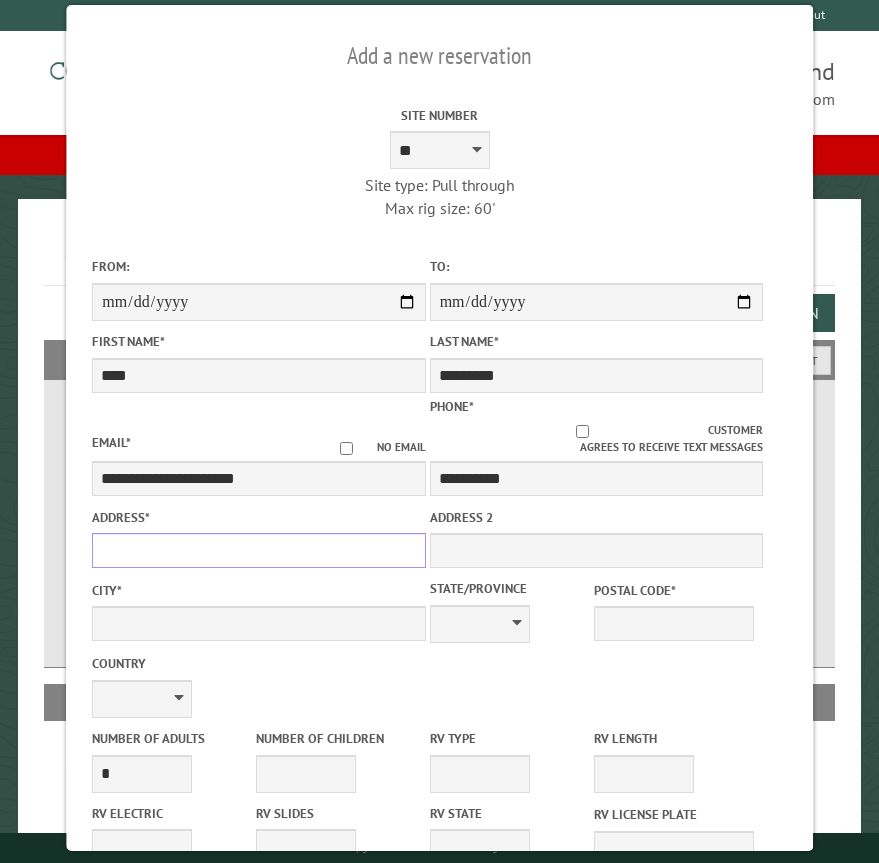 click on "Address *" at bounding box center (258, 550) 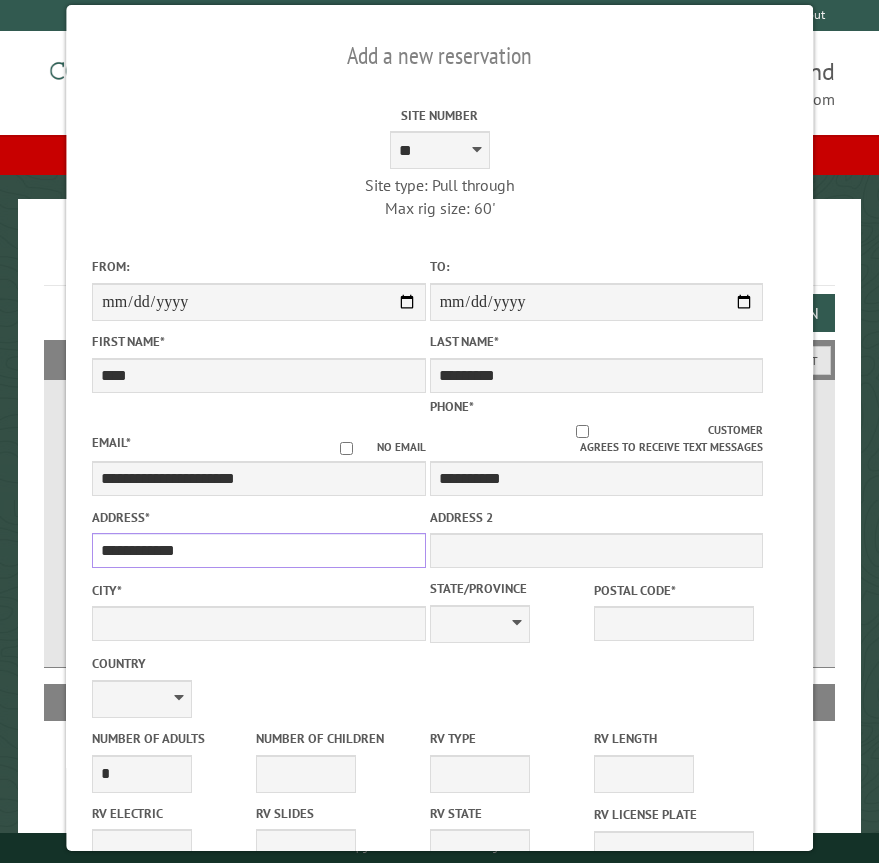 type on "**********" 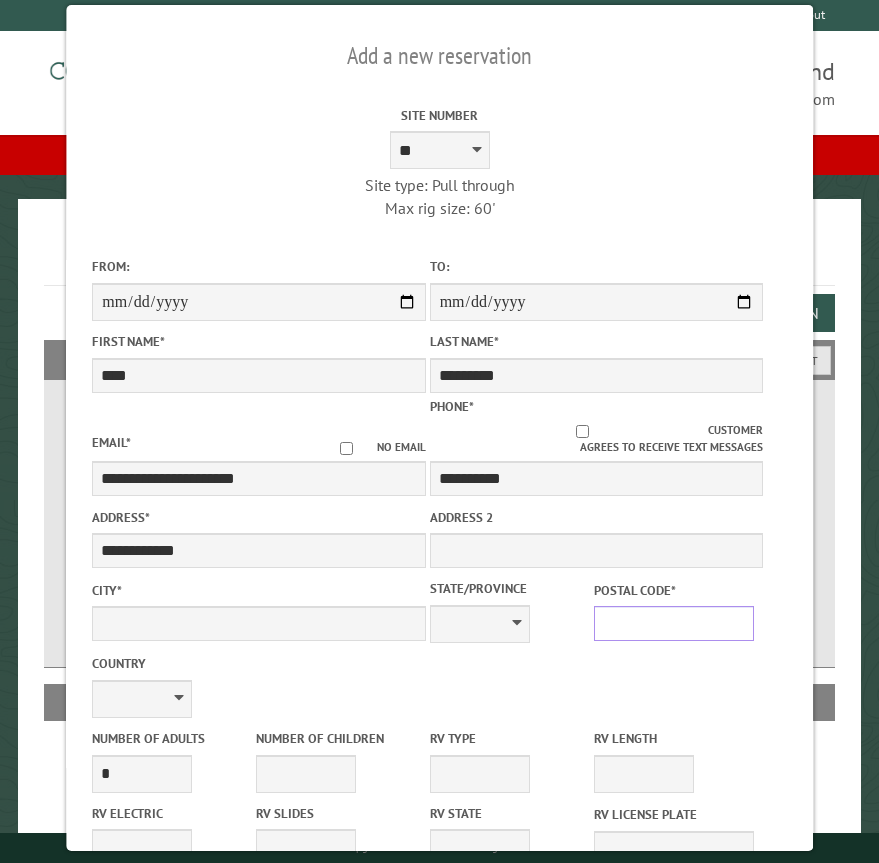 click on "Postal Code *" at bounding box center (674, 623) 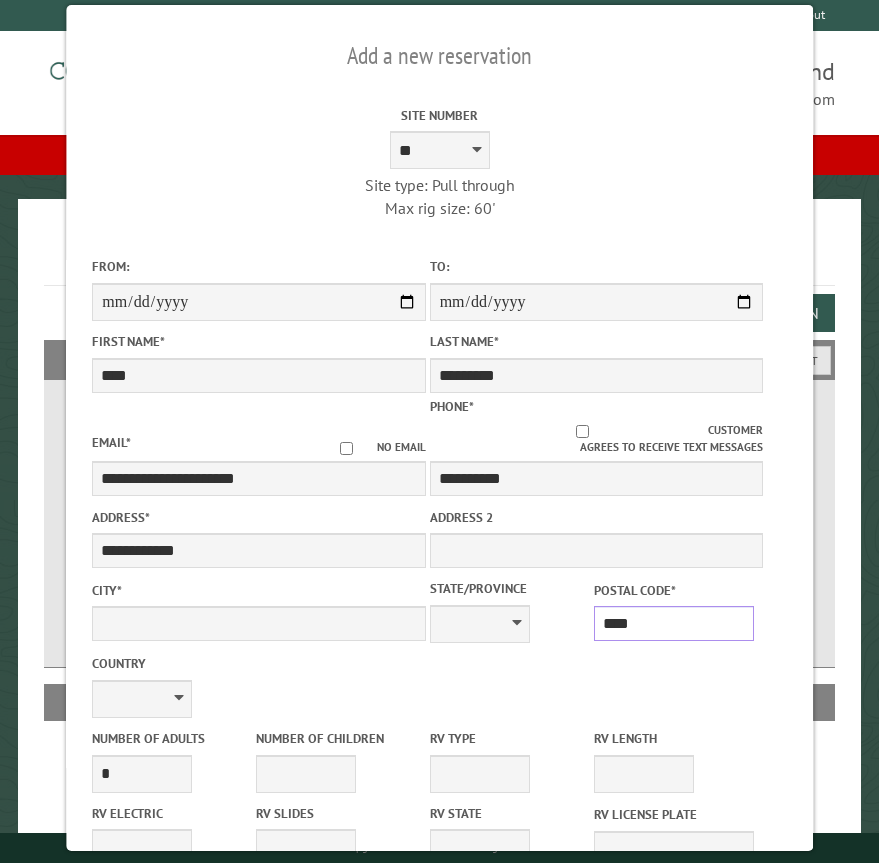 type on "*****" 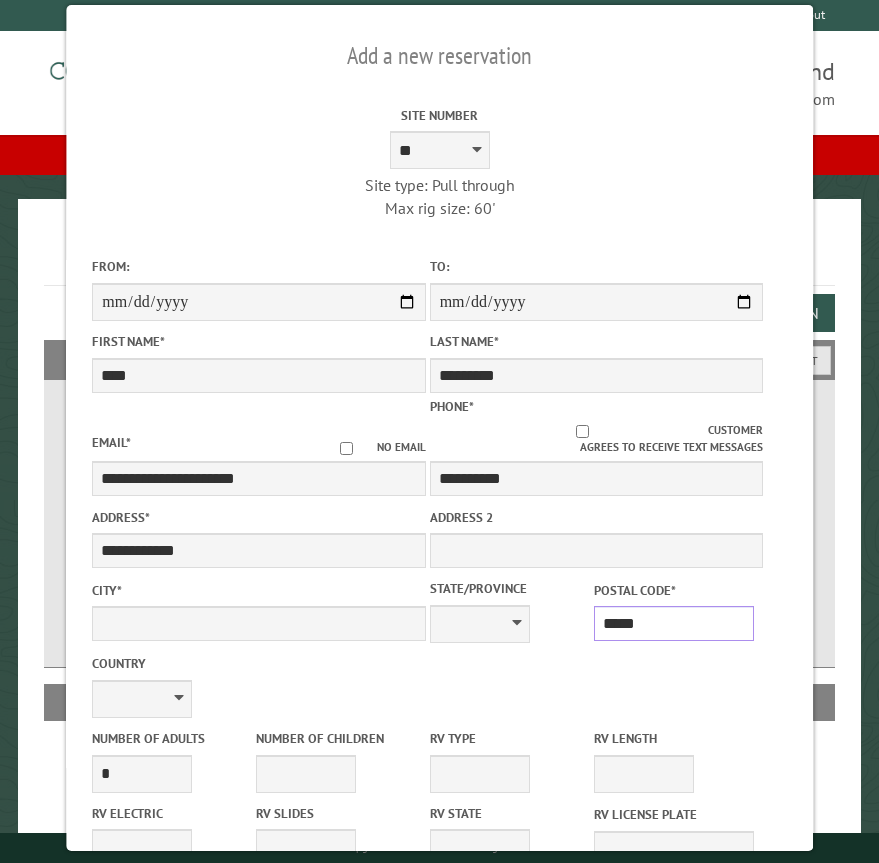 type on "****" 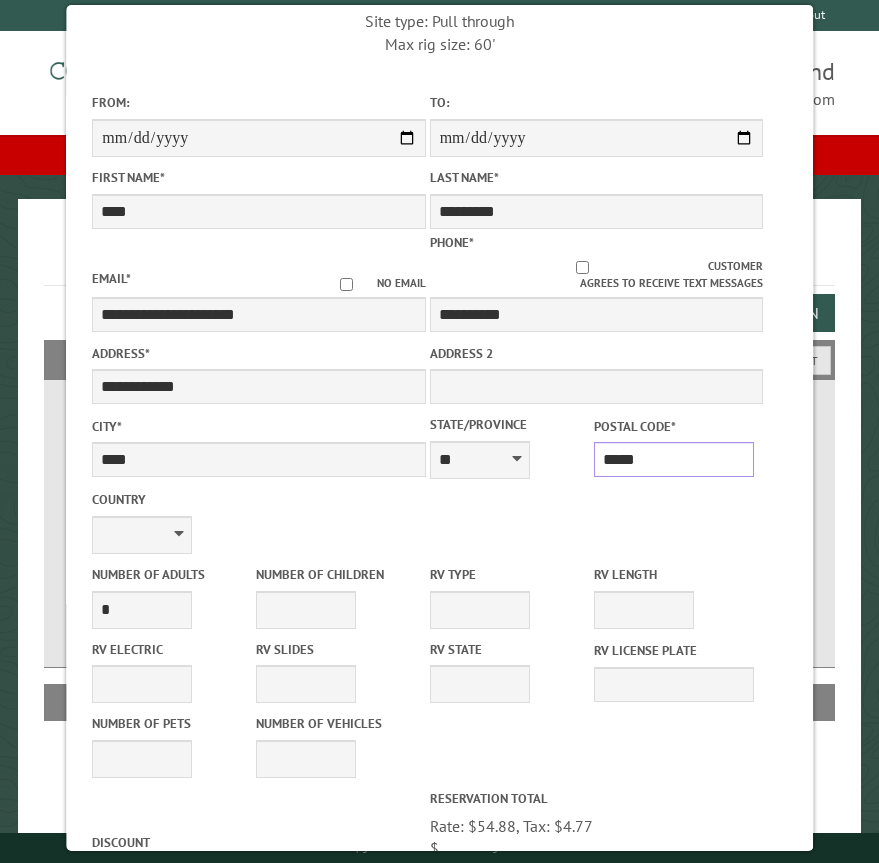 scroll, scrollTop: 300, scrollLeft: 0, axis: vertical 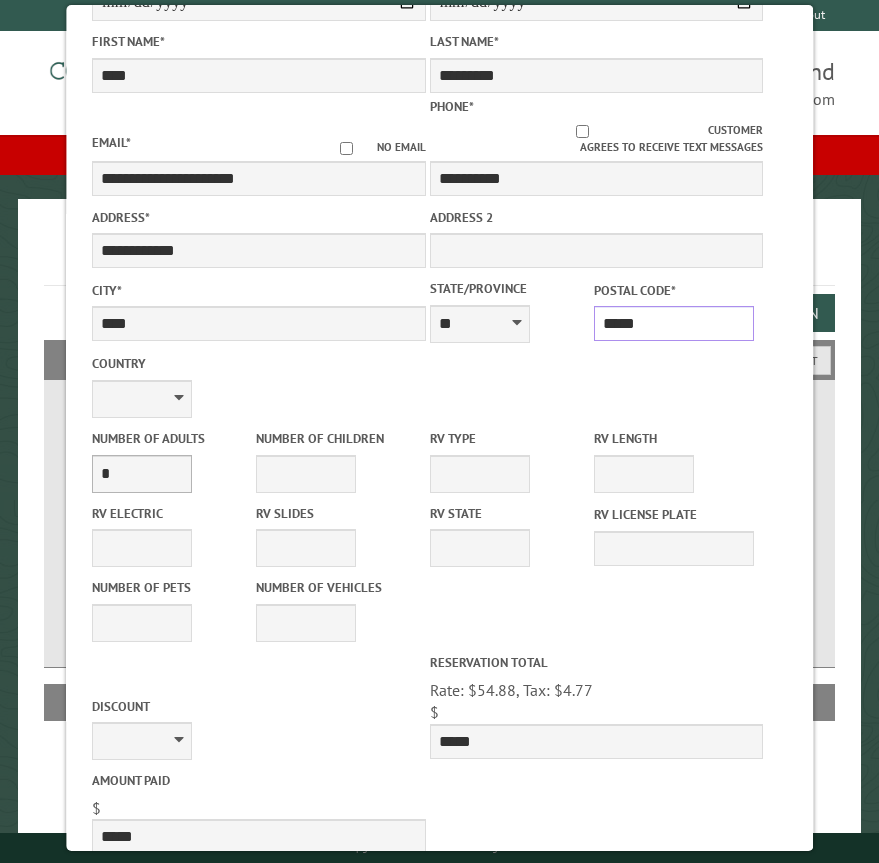 type on "*****" 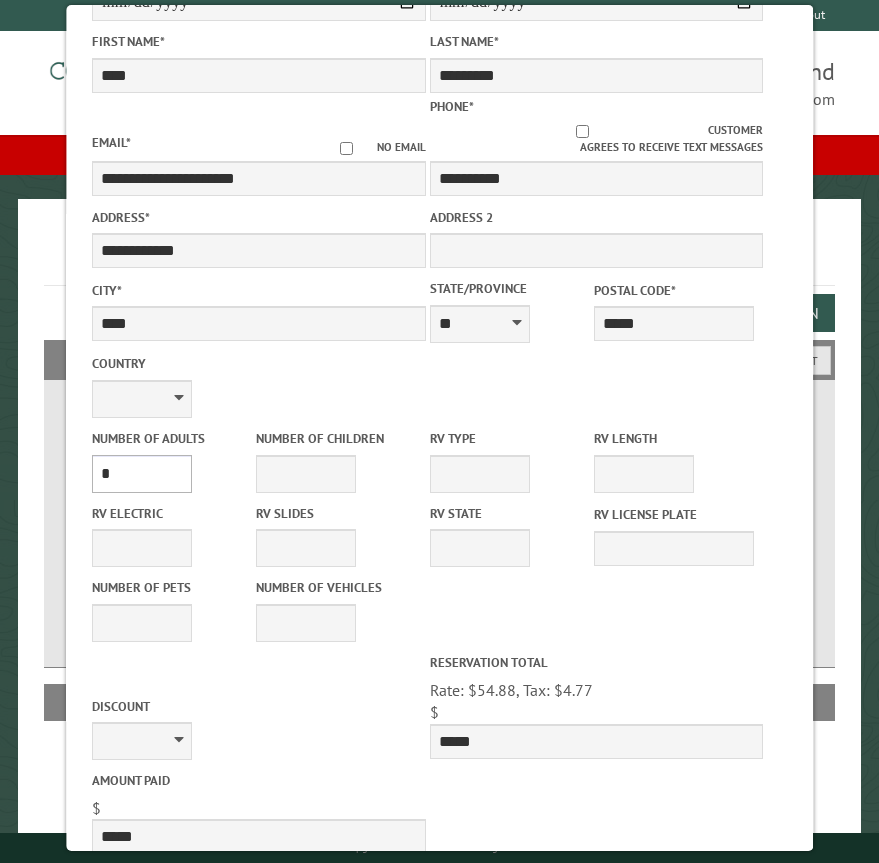 click on "* * * * * * * * * * **" at bounding box center (142, 474) 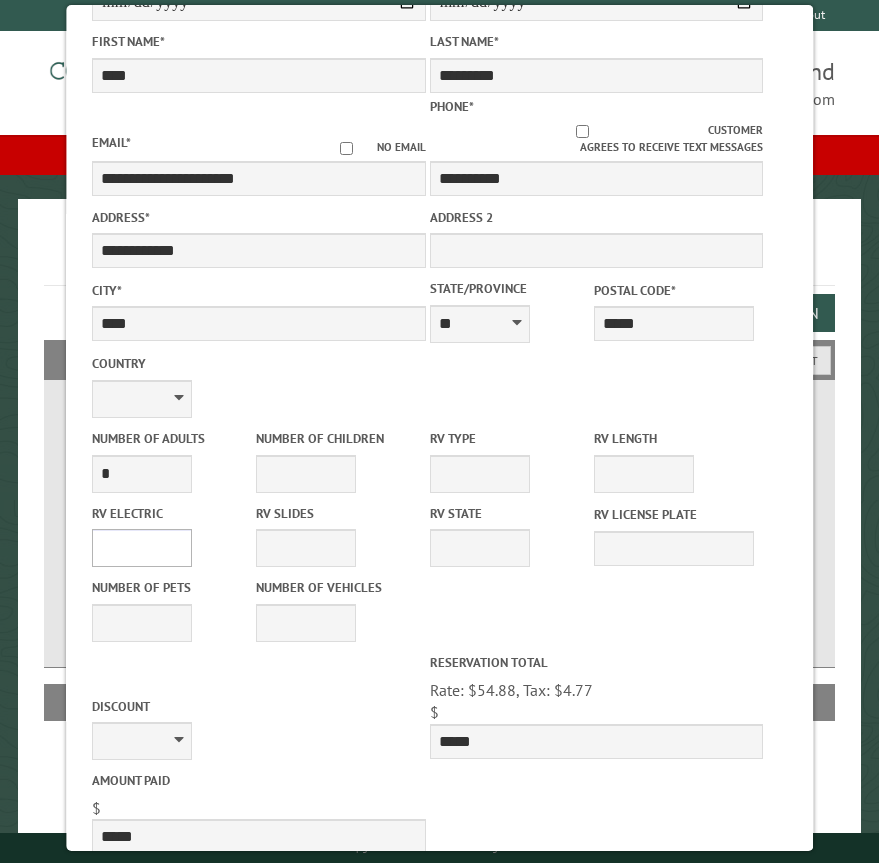 click on "**** *** *** ***" at bounding box center (142, 548) 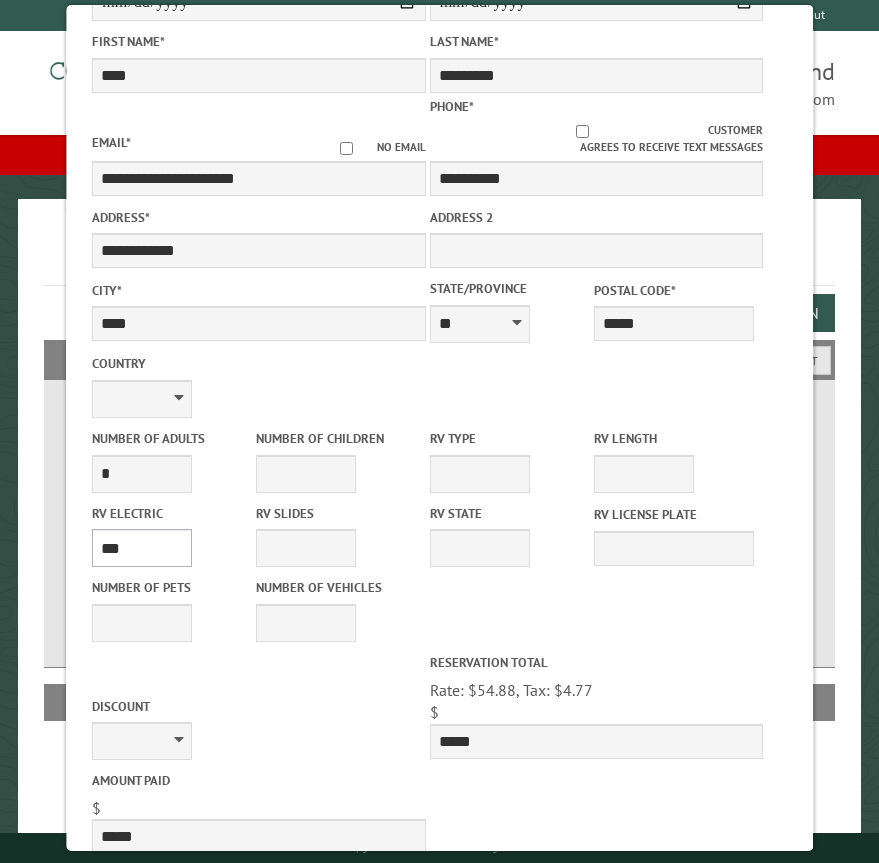 click on "**** *** *** ***" at bounding box center (142, 548) 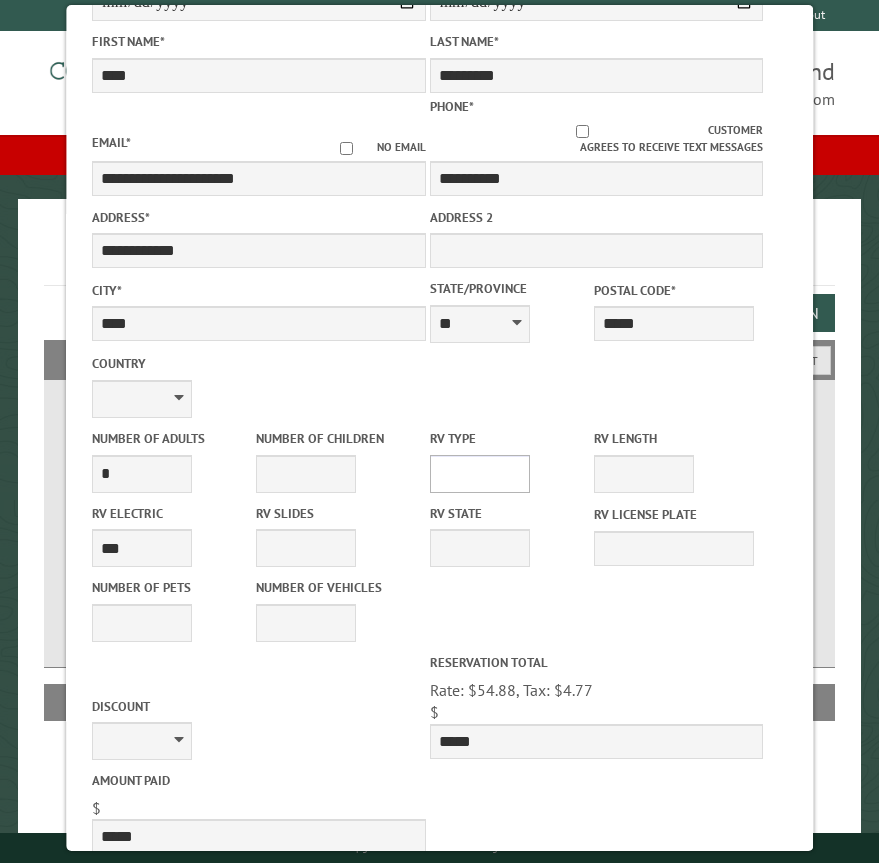 click on "**********" at bounding box center (480, 474) 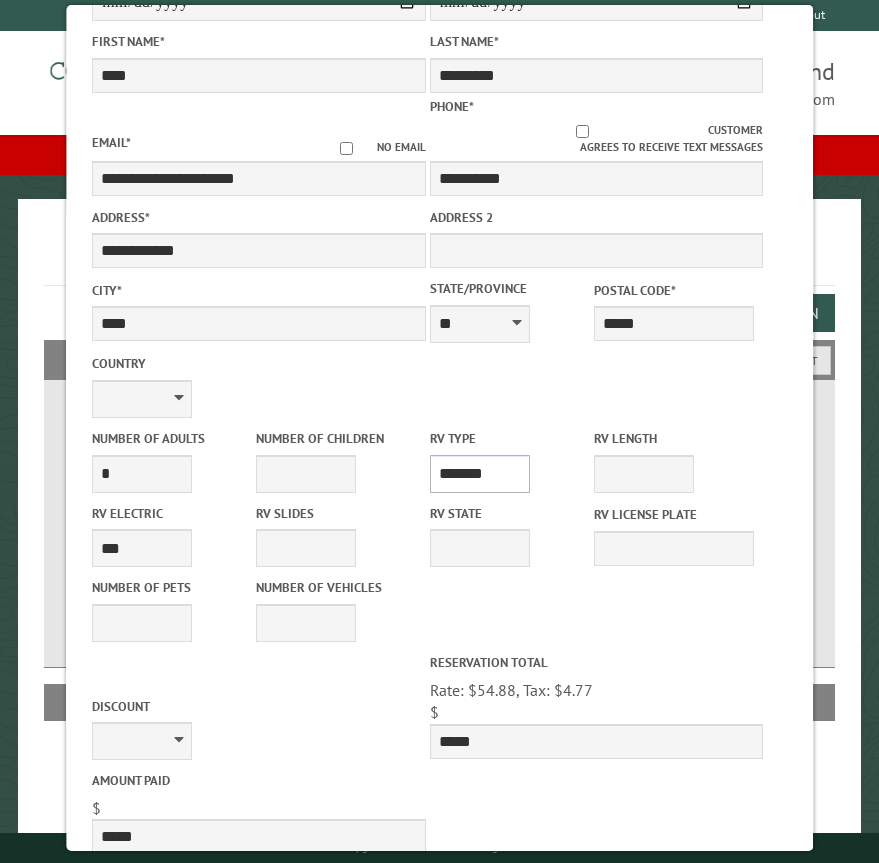 click on "**********" at bounding box center [480, 474] 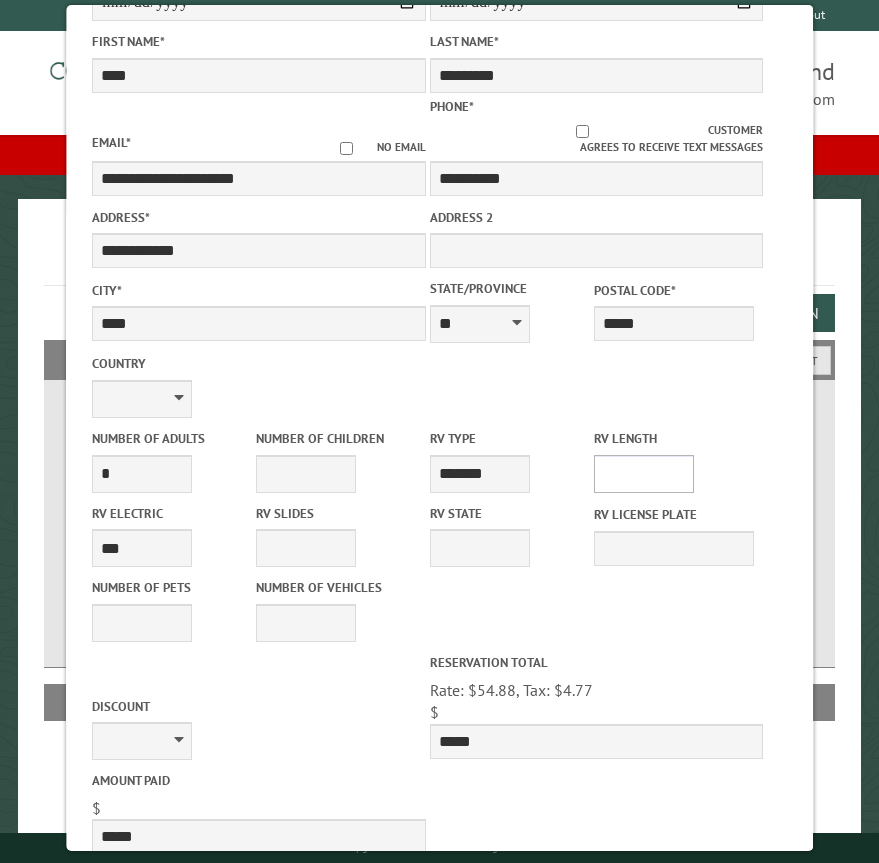 click on "* ** ** ** ** ** ** ** ** ** ** **" at bounding box center [644, 474] 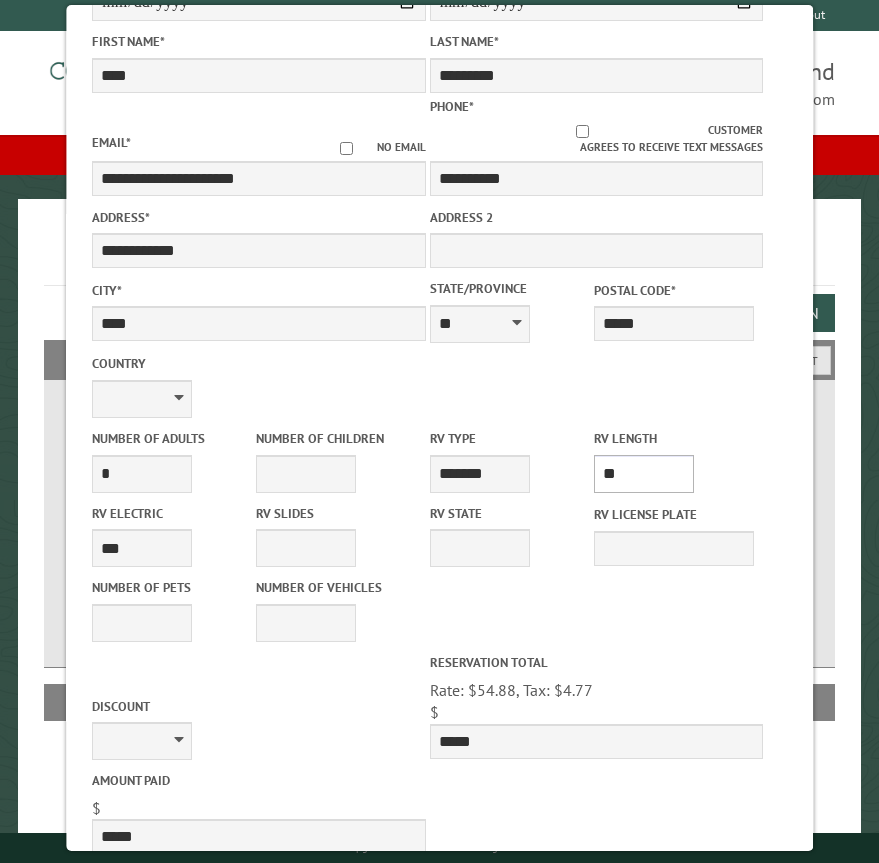 click on "* ** ** ** ** ** ** ** ** ** ** **" at bounding box center (644, 474) 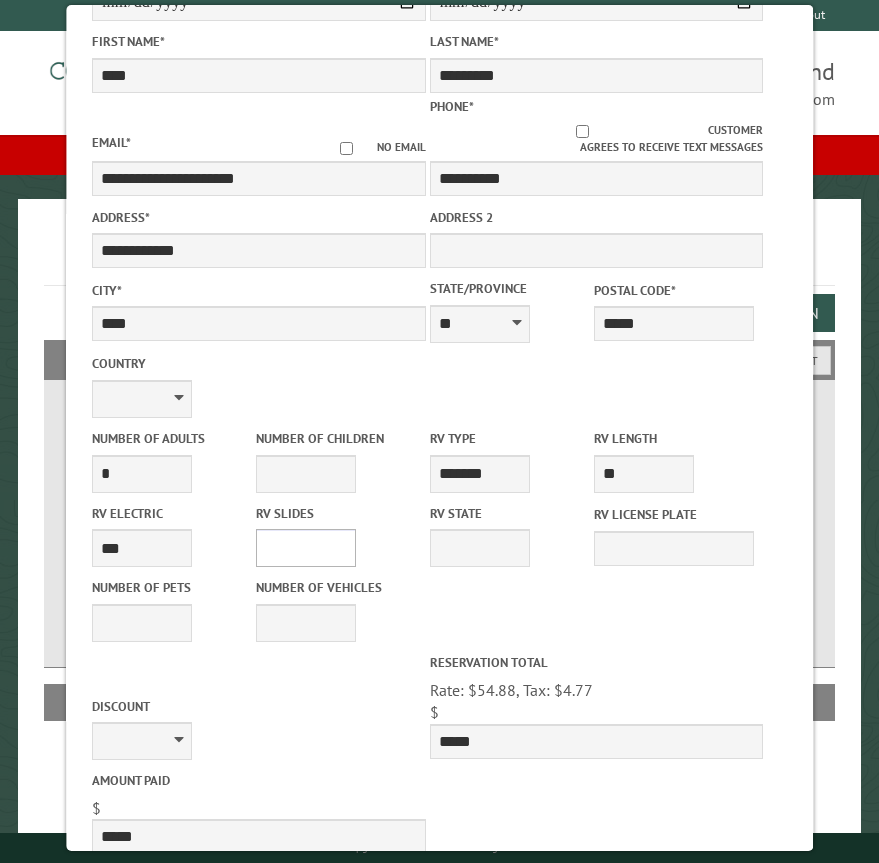 click on "* * * * * * * * * * **" at bounding box center (306, 548) 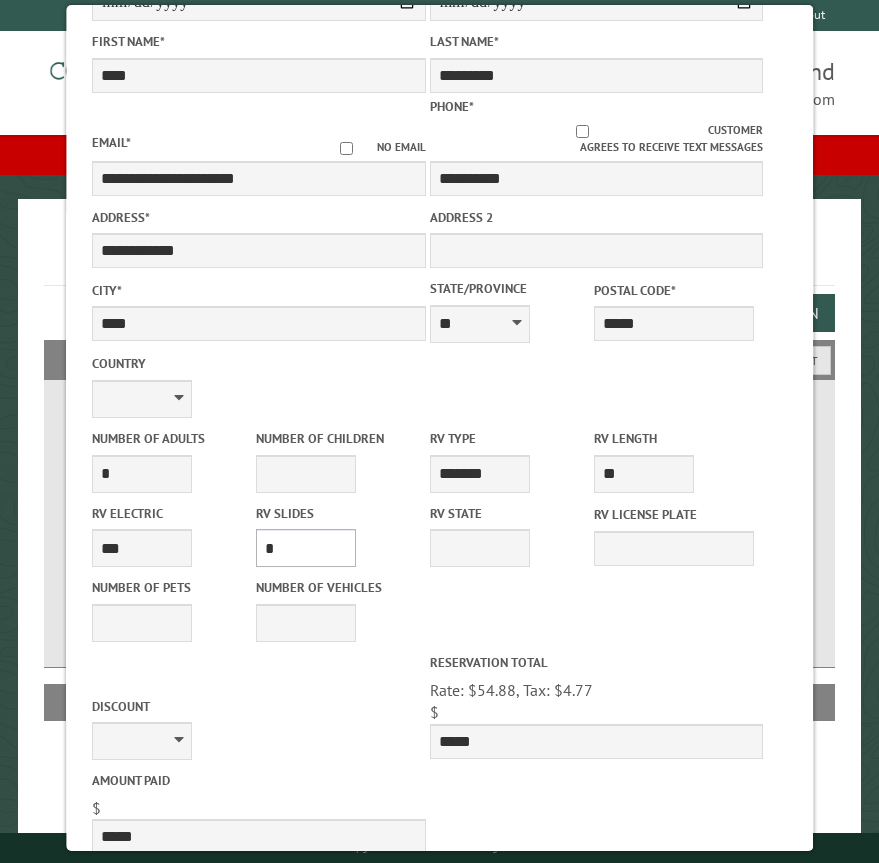 click on "* * * * * * * * * * **" at bounding box center (306, 548) 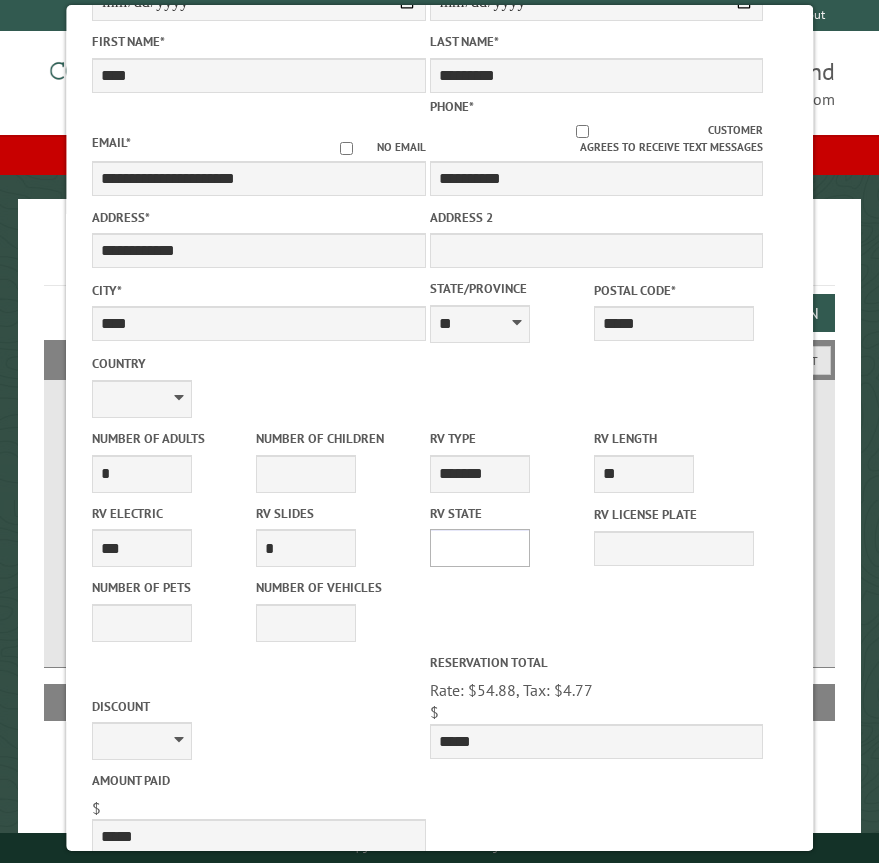 click on "** ** ** ** ** ** ** ** ** ** ** ** ** ** ** ** ** ** ** ** ** ** ** ** ** ** ** ** ** ** ** ** ** ** ** ** ** ** ** ** ** ** ** ** ** ** ** ** ** ** ** ** ** ** ** ** ** ** ** ** ** ** ** **" at bounding box center [480, 548] 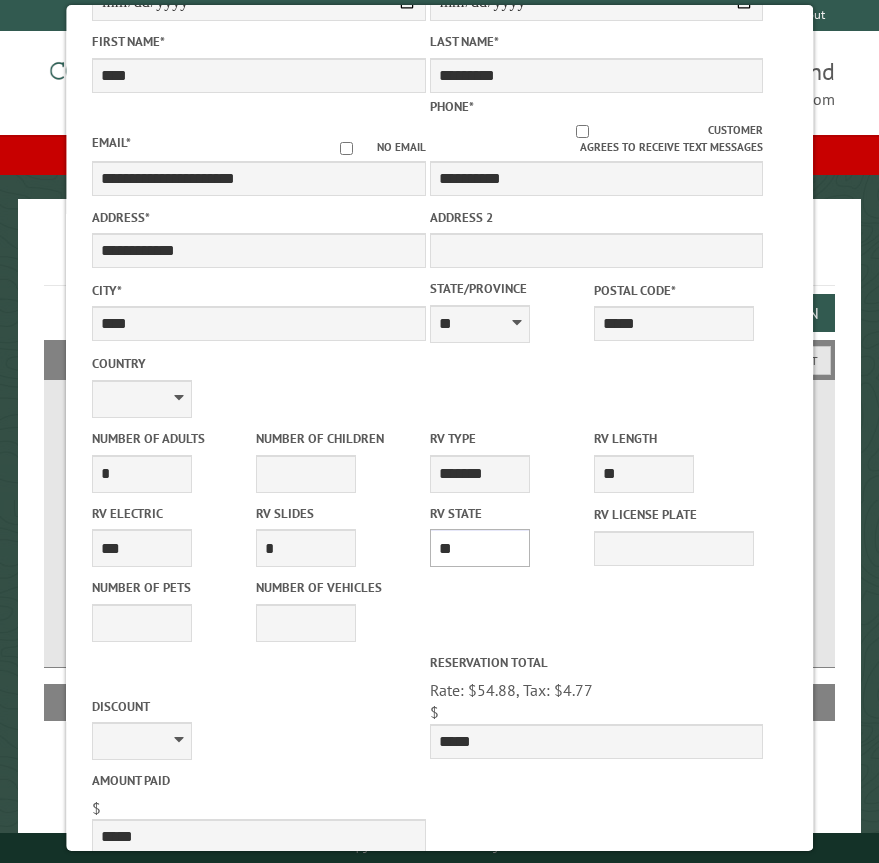 click on "** ** ** ** ** ** ** ** ** ** ** ** ** ** ** ** ** ** ** ** ** ** ** ** ** ** ** ** ** ** ** ** ** ** ** ** ** ** ** ** ** ** ** ** ** ** ** ** ** ** ** ** ** ** ** ** ** ** ** ** ** ** ** **" at bounding box center (480, 548) 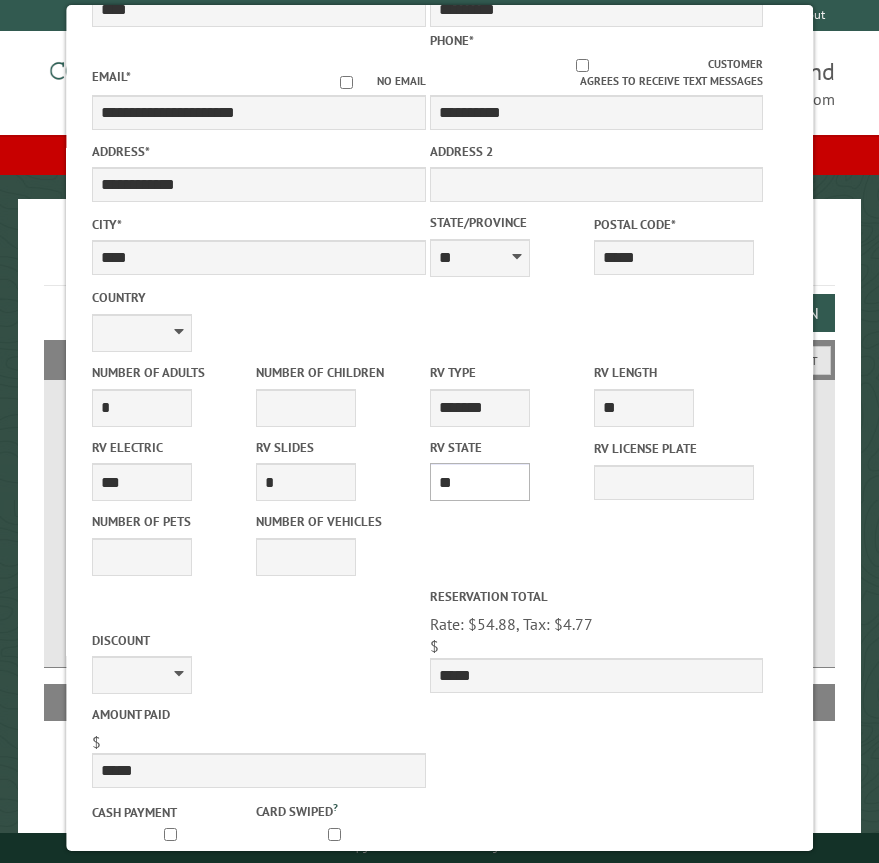scroll, scrollTop: 467, scrollLeft: 0, axis: vertical 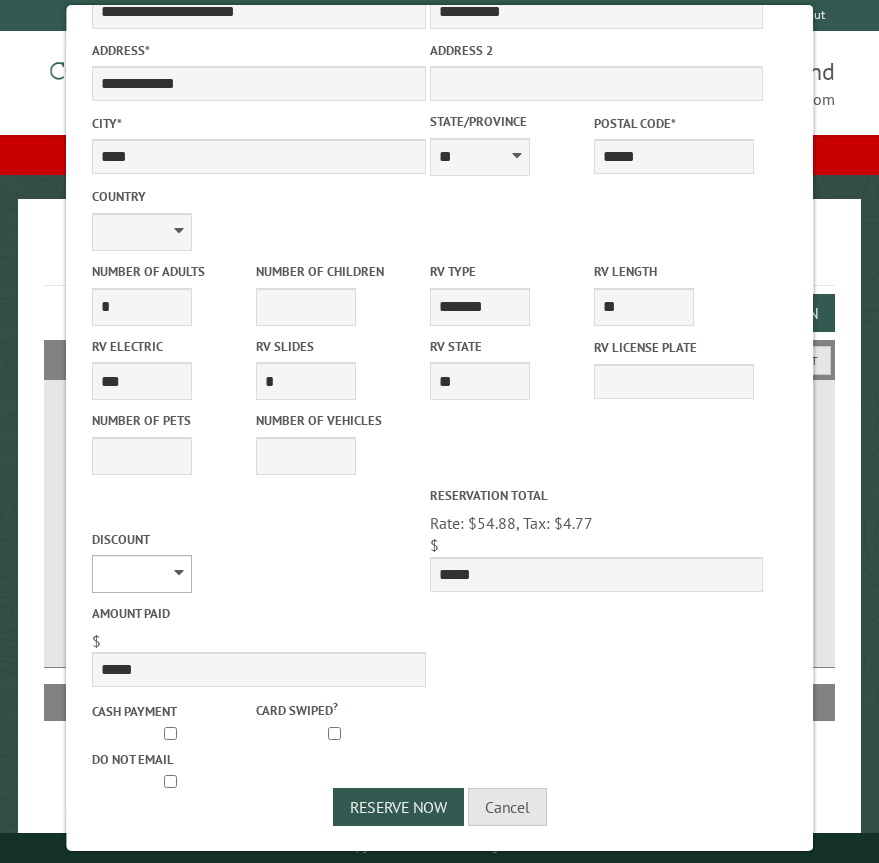 click on "********" at bounding box center (142, 574) 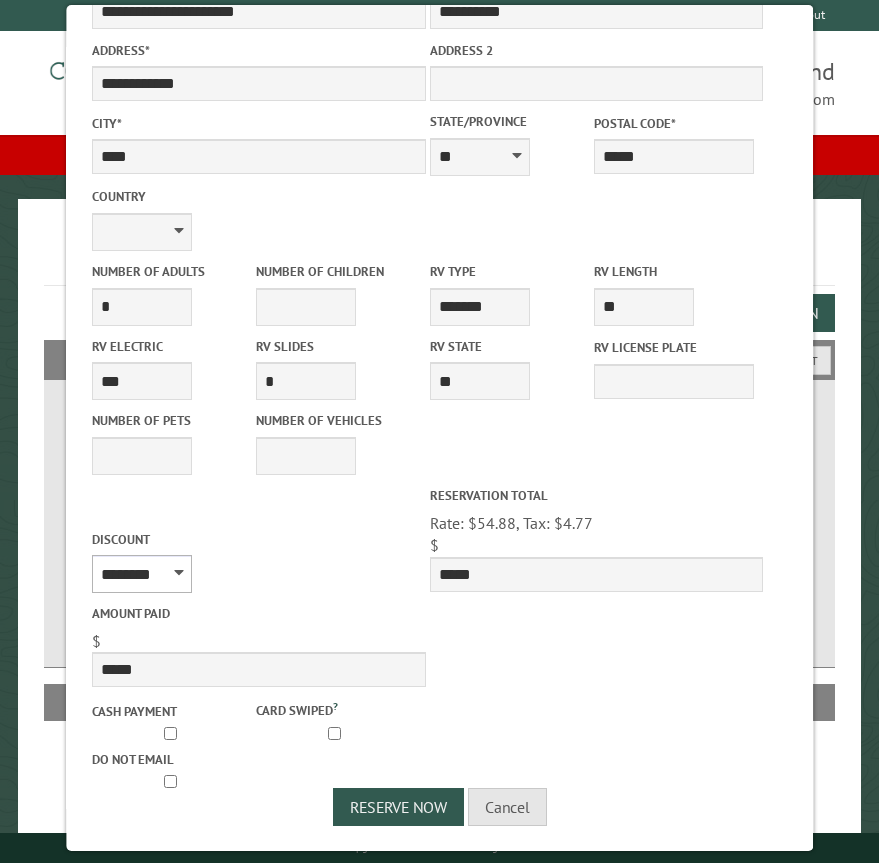 click on "********" at bounding box center (142, 574) 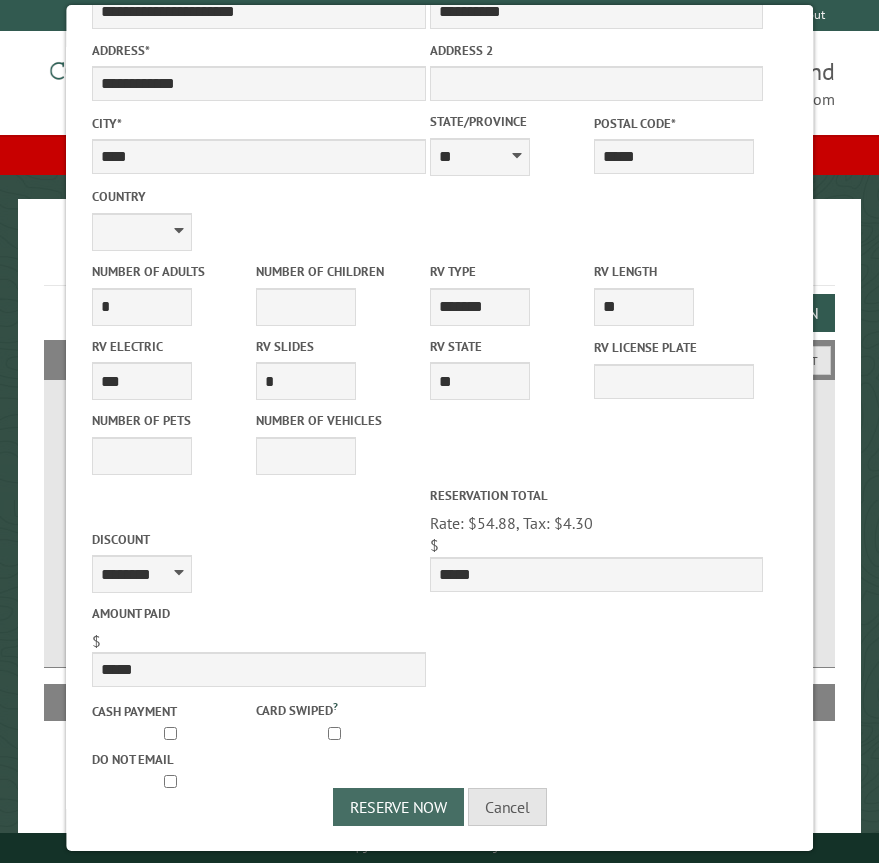 click on "Reserve Now" at bounding box center [397, 807] 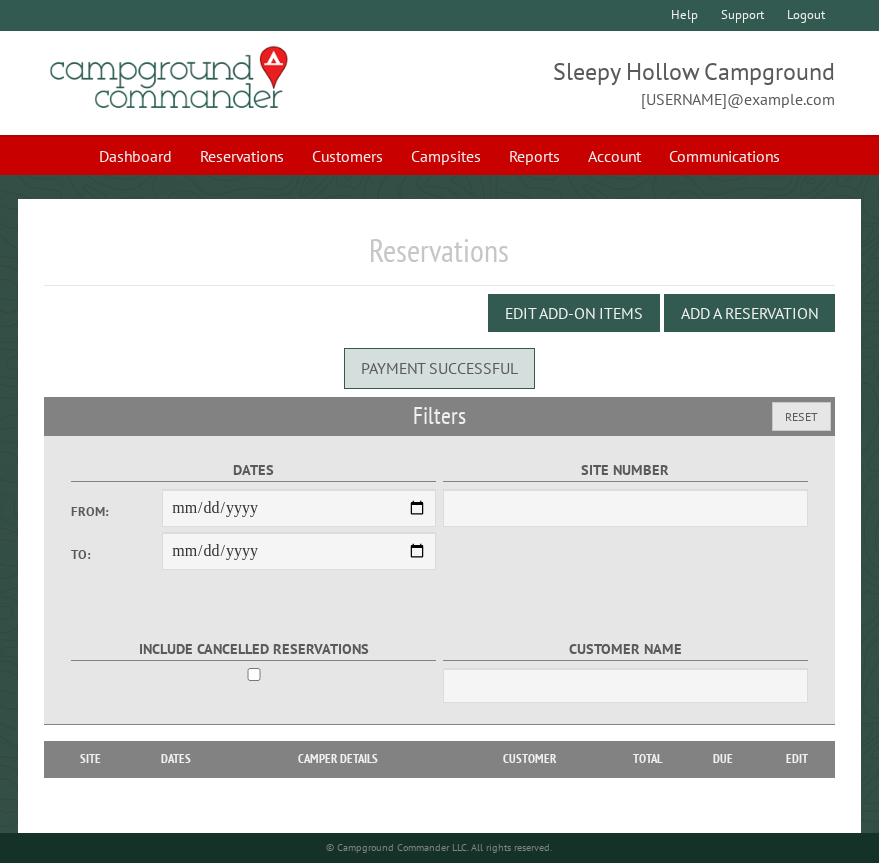 scroll, scrollTop: 0, scrollLeft: 0, axis: both 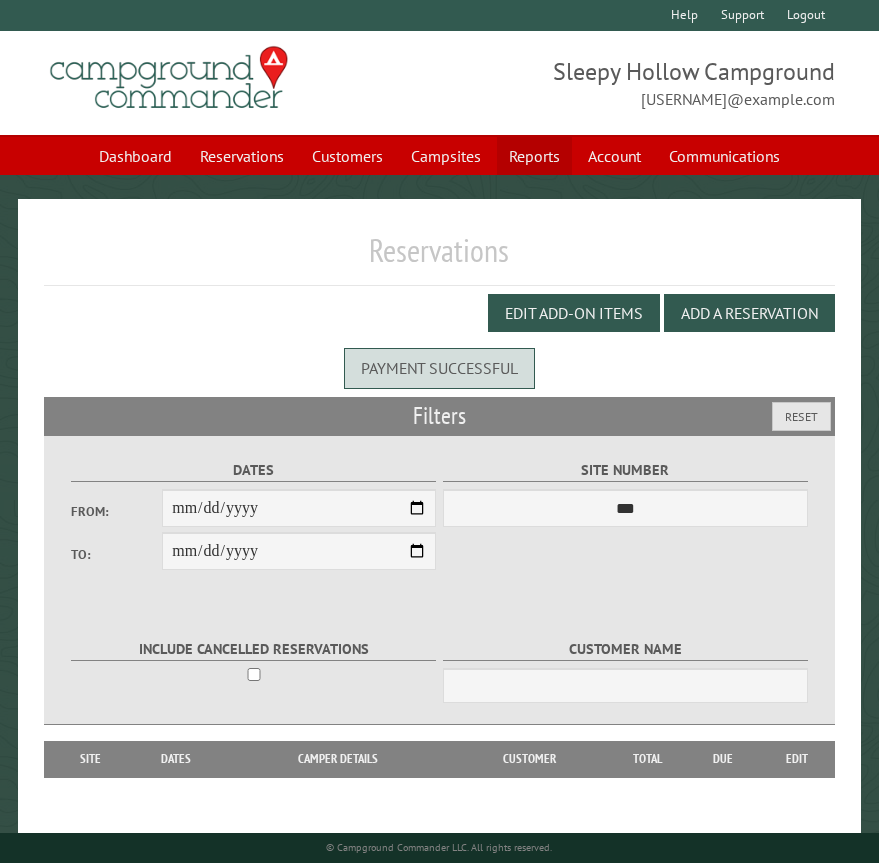 click on "Reports" at bounding box center (534, 156) 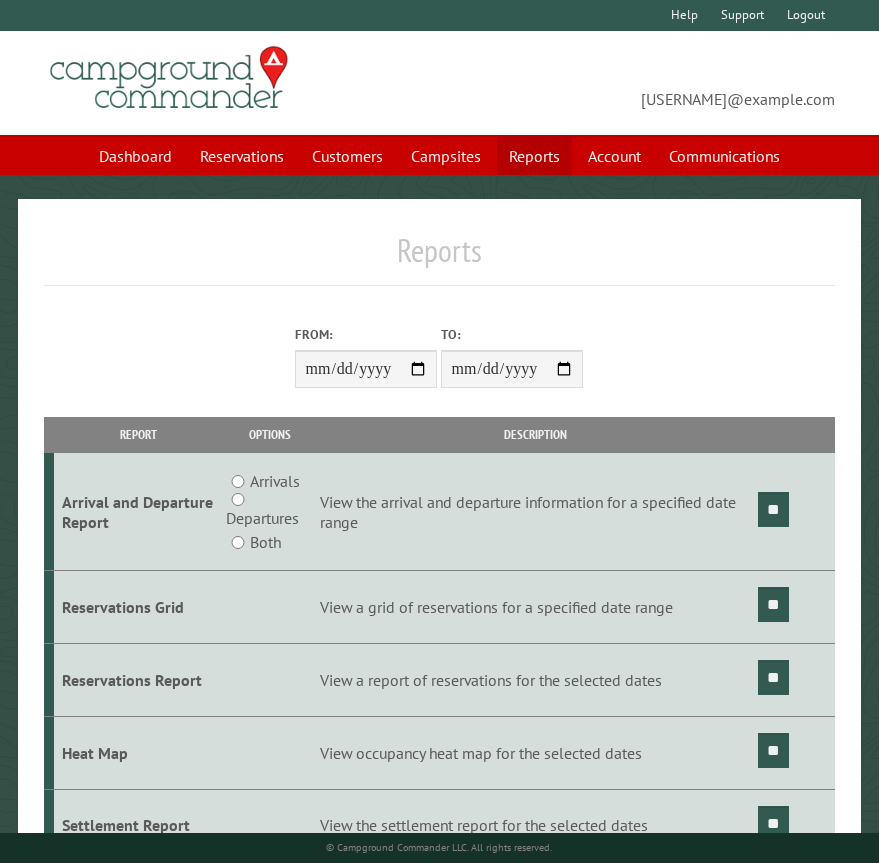 scroll, scrollTop: 0, scrollLeft: 0, axis: both 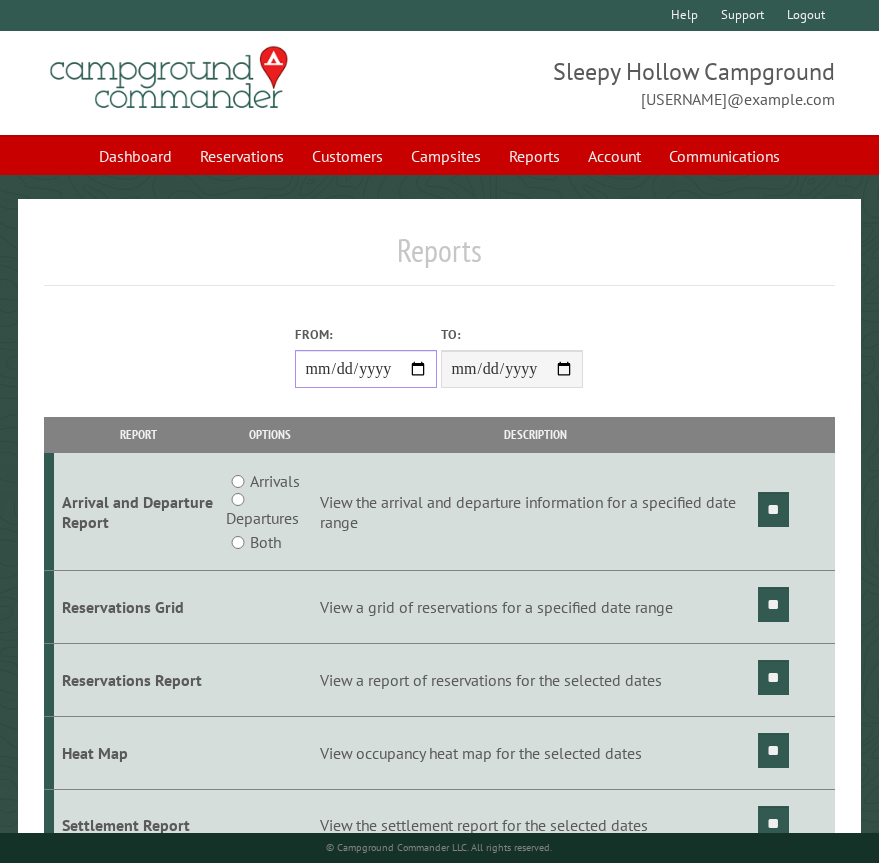 click on "From:" at bounding box center (366, 369) 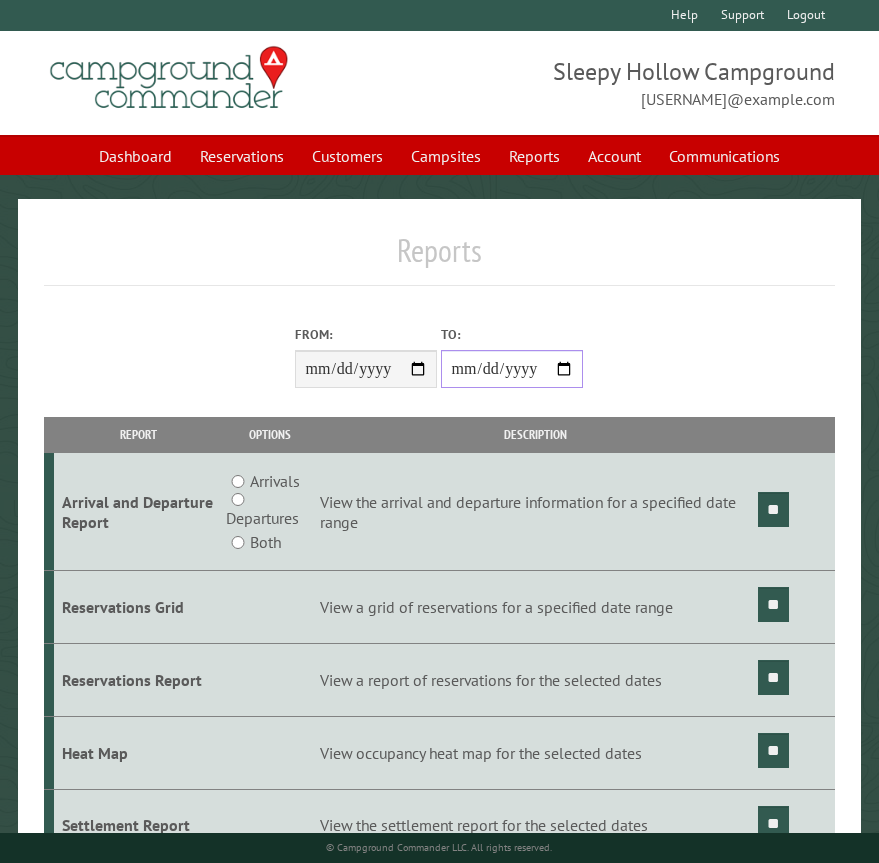 click on "**********" at bounding box center (512, 369) 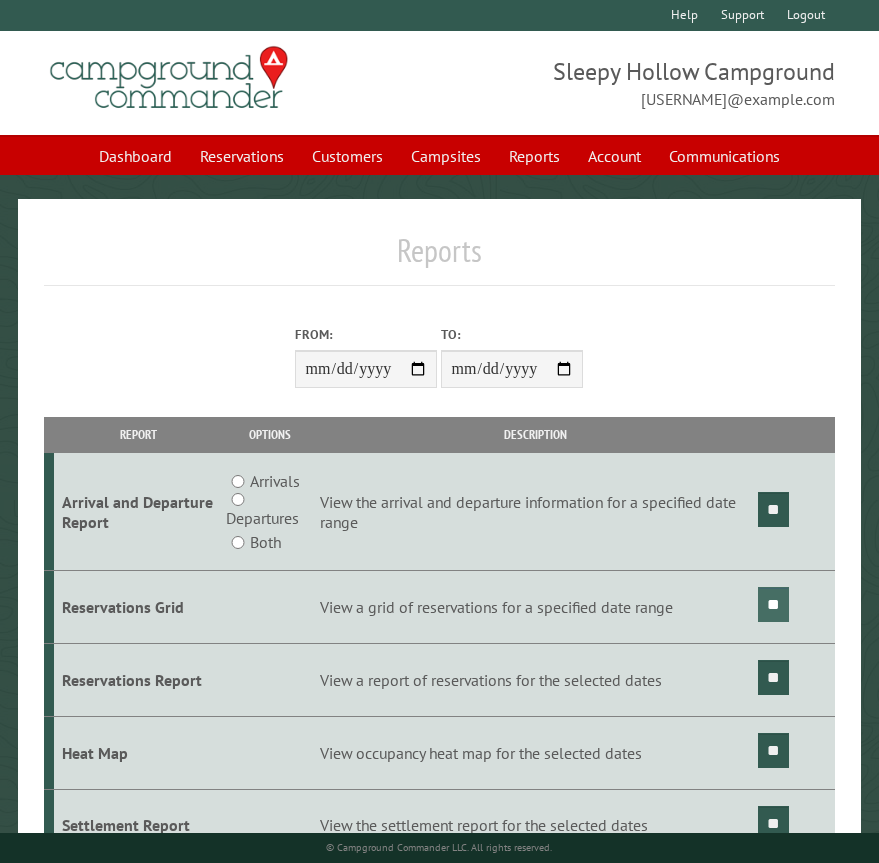click on "**" at bounding box center (773, 604) 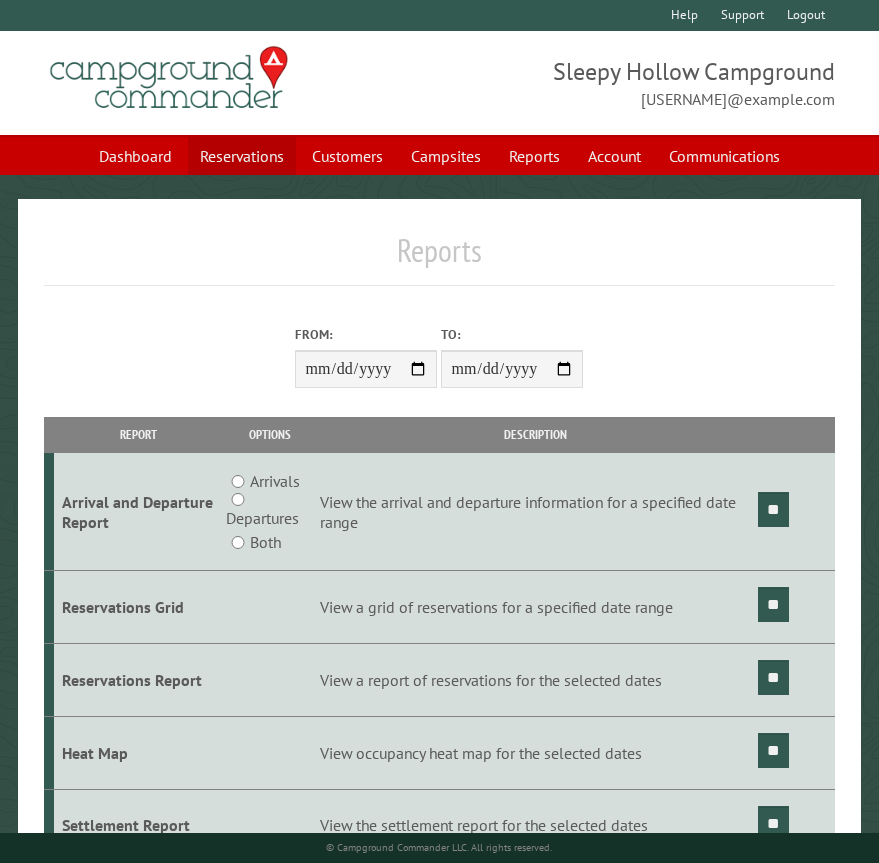 click on "Reservations" at bounding box center (242, 156) 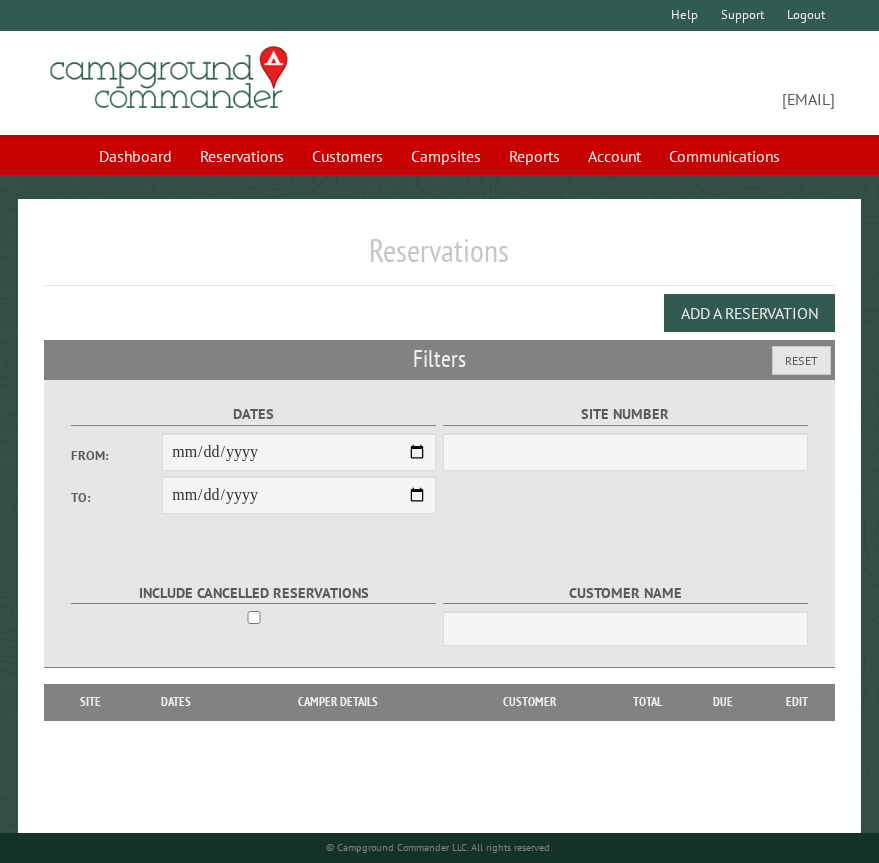 scroll, scrollTop: 0, scrollLeft: 0, axis: both 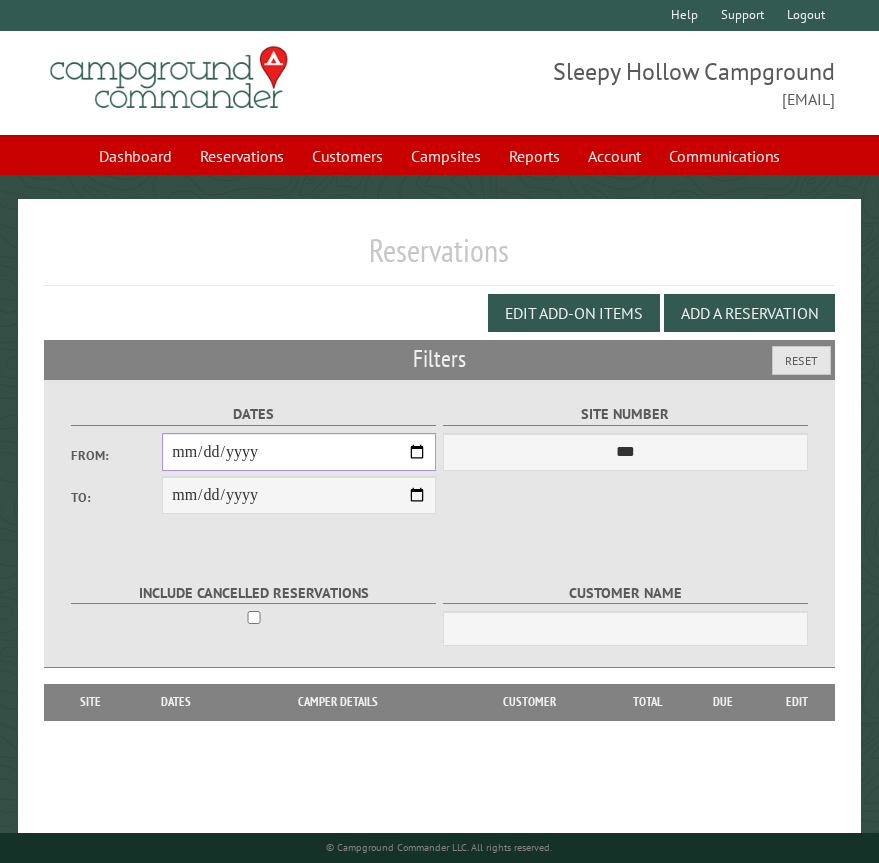 click on "From:" at bounding box center [299, 452] 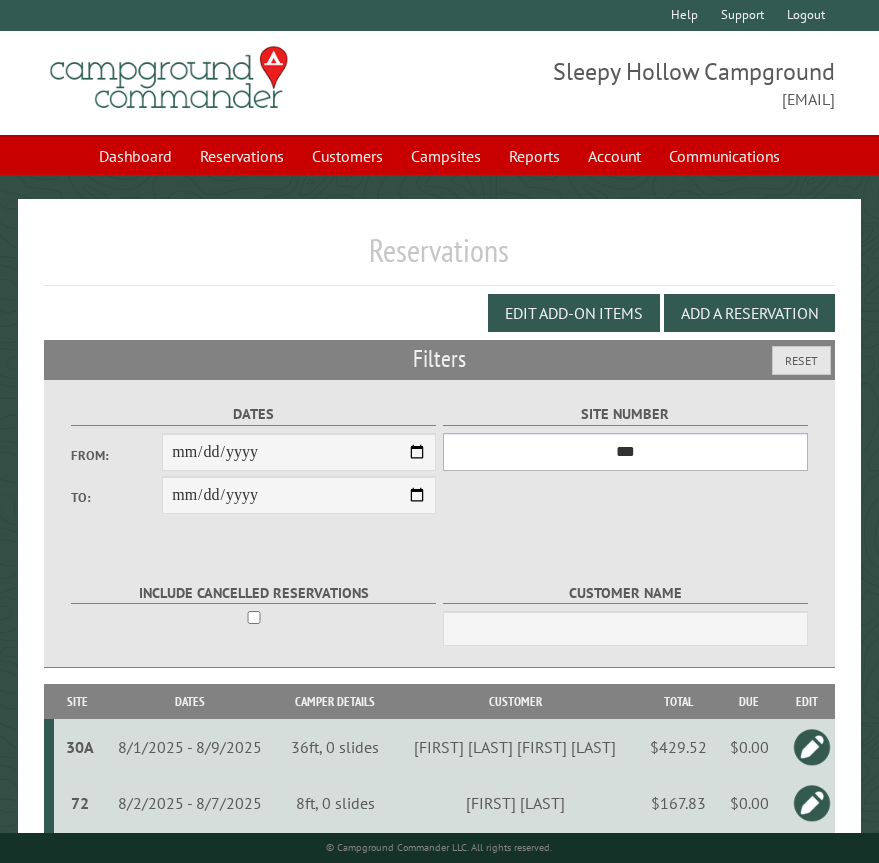 click on "*** * * * * * * * * * ** *** *** ** ** ** ** ** ** ** ** ** ** *** *** ** ** ** ** ** ** ** ** ** ** *** *** ** ** ** ** ** ** ** ** *** *** ** ** ** ** ** ** *** *** ** ** ** ** ** *** ** ** ** ** ** ** ** ** ** ** ** ** ** ** ** ** ** ** ** ** ** ** ** ** **" at bounding box center [625, 452] 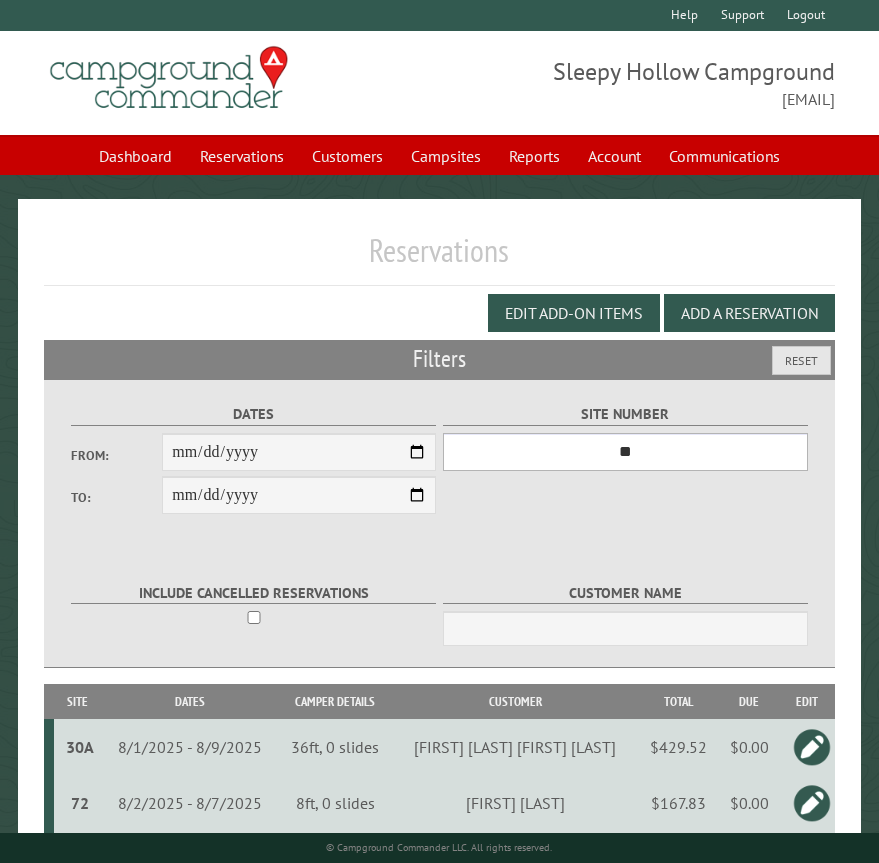 click on "*** * * * * * * * * * ** *** *** ** ** ** ** ** ** ** ** ** ** *** *** ** ** ** ** ** ** ** ** ** ** *** *** ** ** ** ** ** ** ** ** *** *** ** ** ** ** ** ** *** *** ** ** ** ** ** *** ** ** ** ** ** ** ** ** ** ** ** ** ** ** ** ** ** ** ** ** ** ** ** ** **" at bounding box center (625, 452) 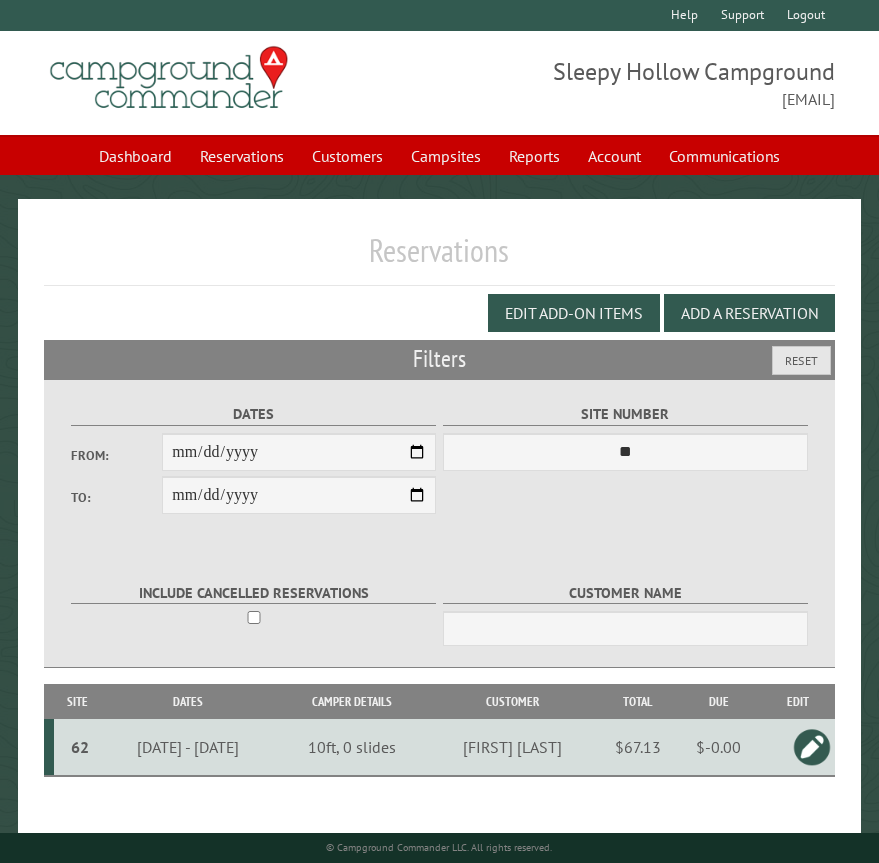 click at bounding box center [812, 747] 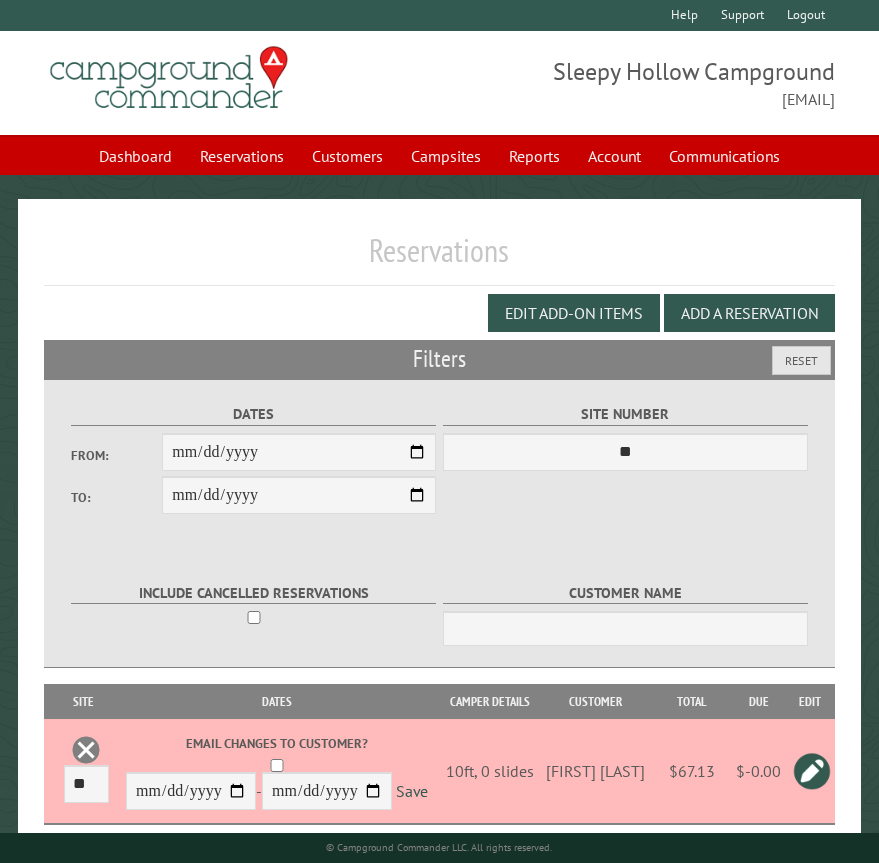 scroll, scrollTop: 74, scrollLeft: 0, axis: vertical 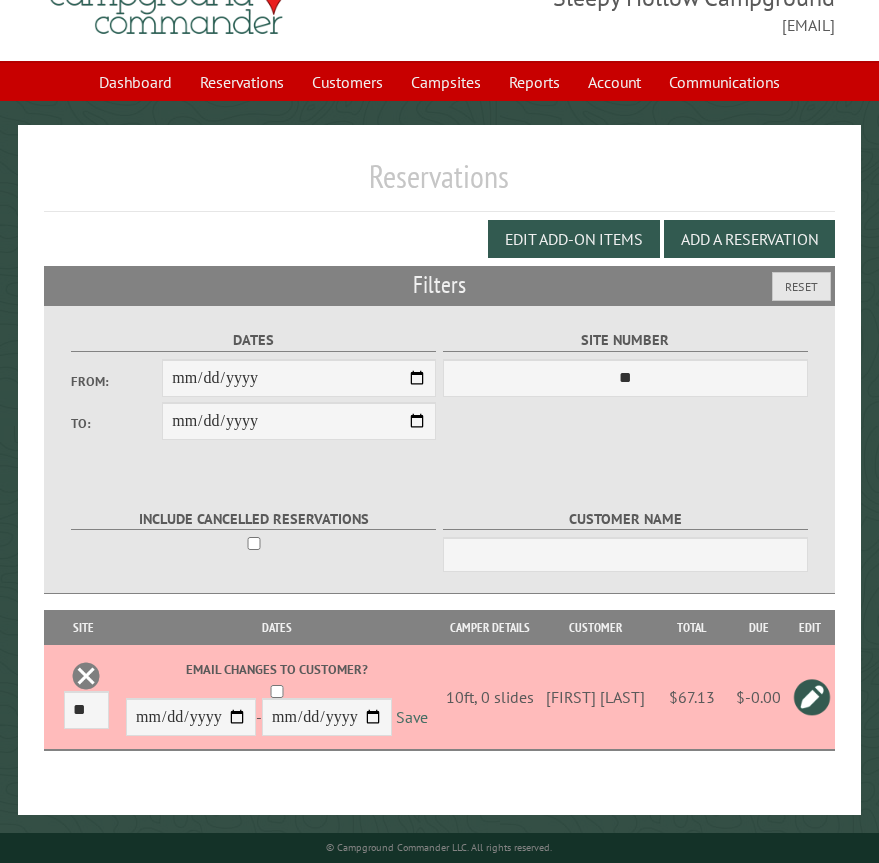 click on "Save" at bounding box center (412, 718) 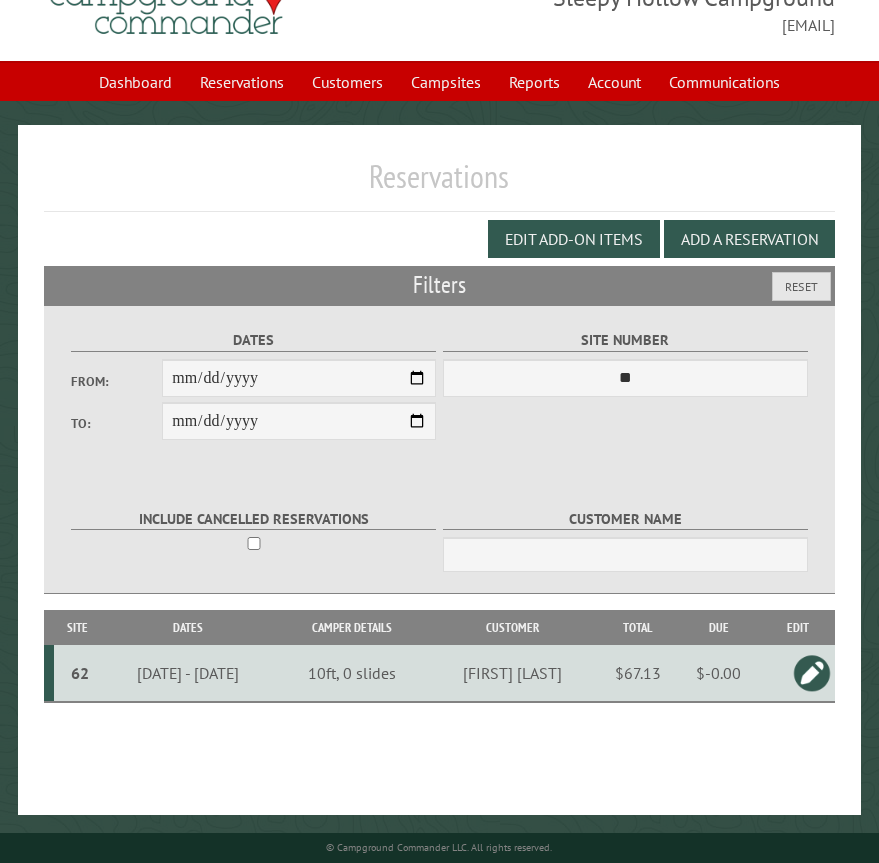 click on "62" at bounding box center [80, 673] 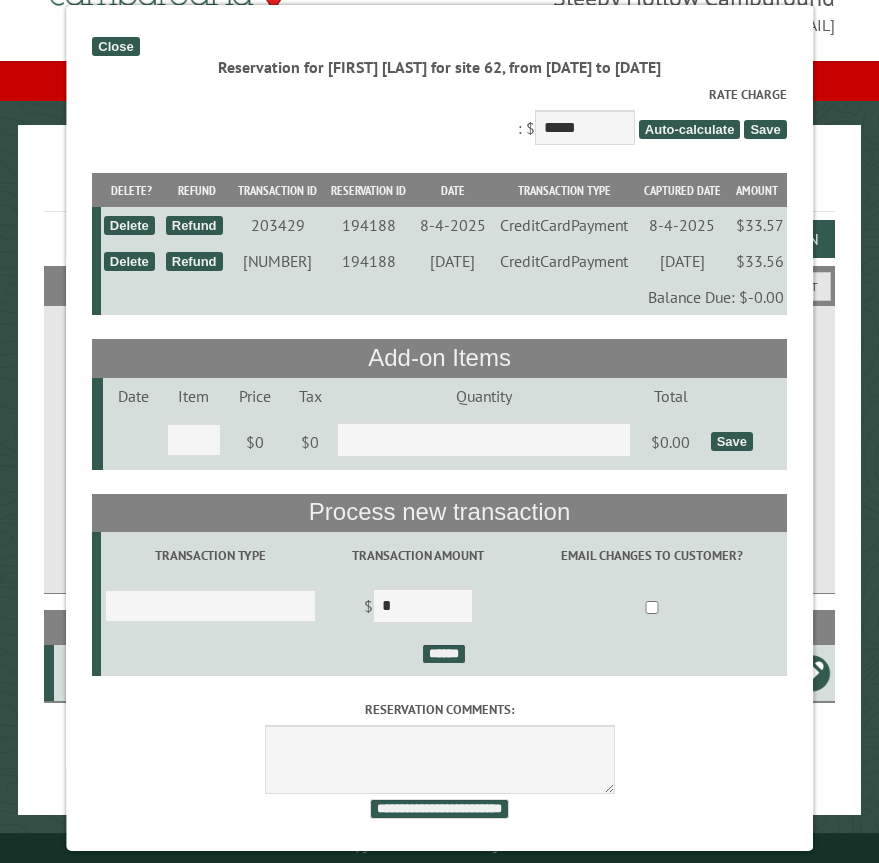 click on "Close" at bounding box center [115, 46] 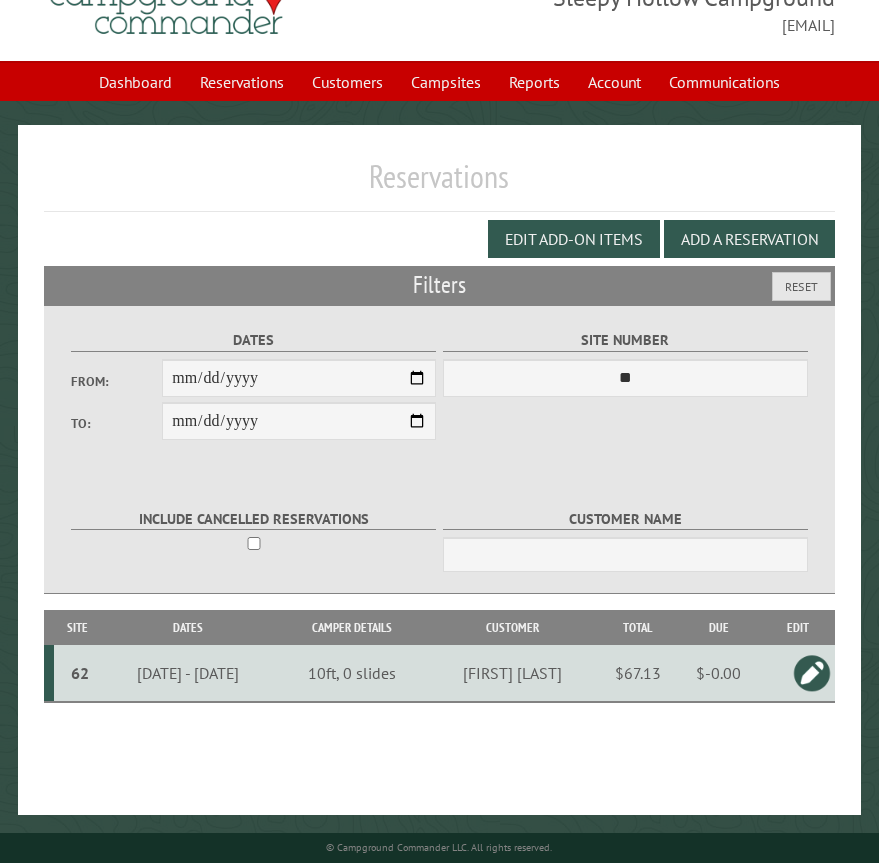click on "62" at bounding box center [80, 673] 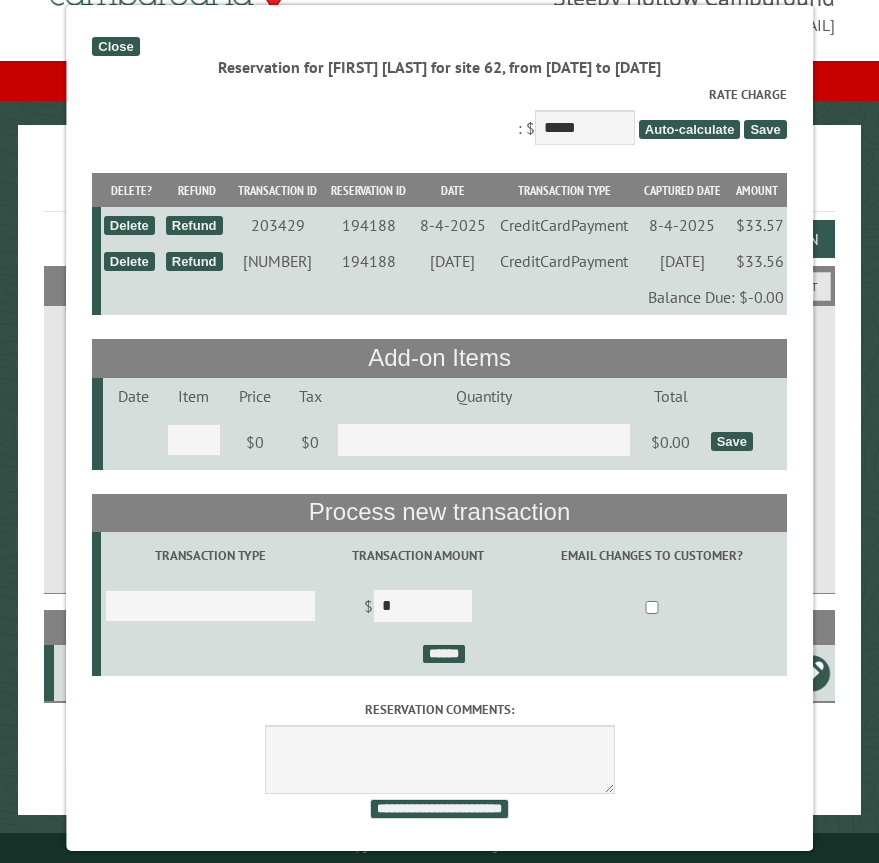 click on "Close" at bounding box center [115, 46] 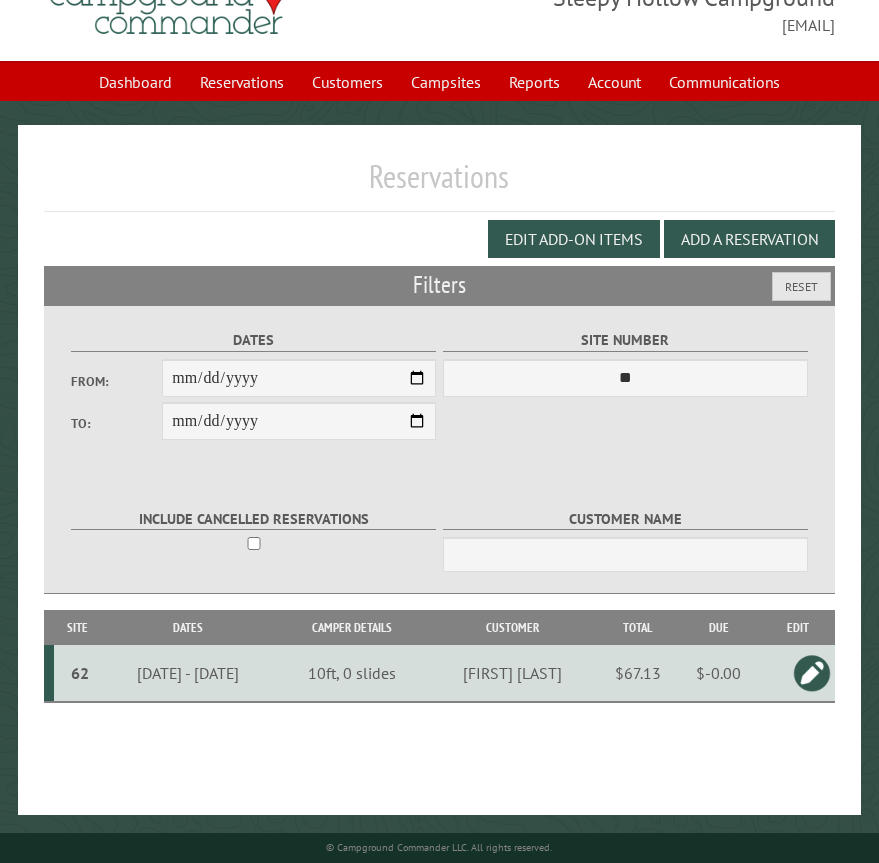 click at bounding box center (812, 673) 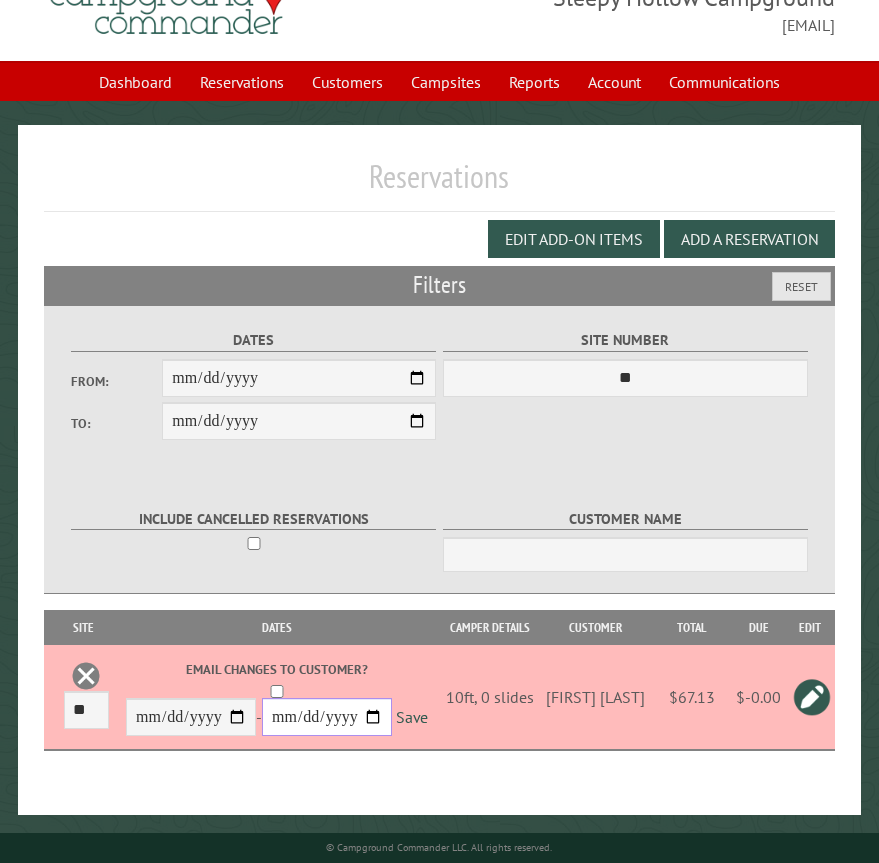 click on "**********" at bounding box center [327, 717] 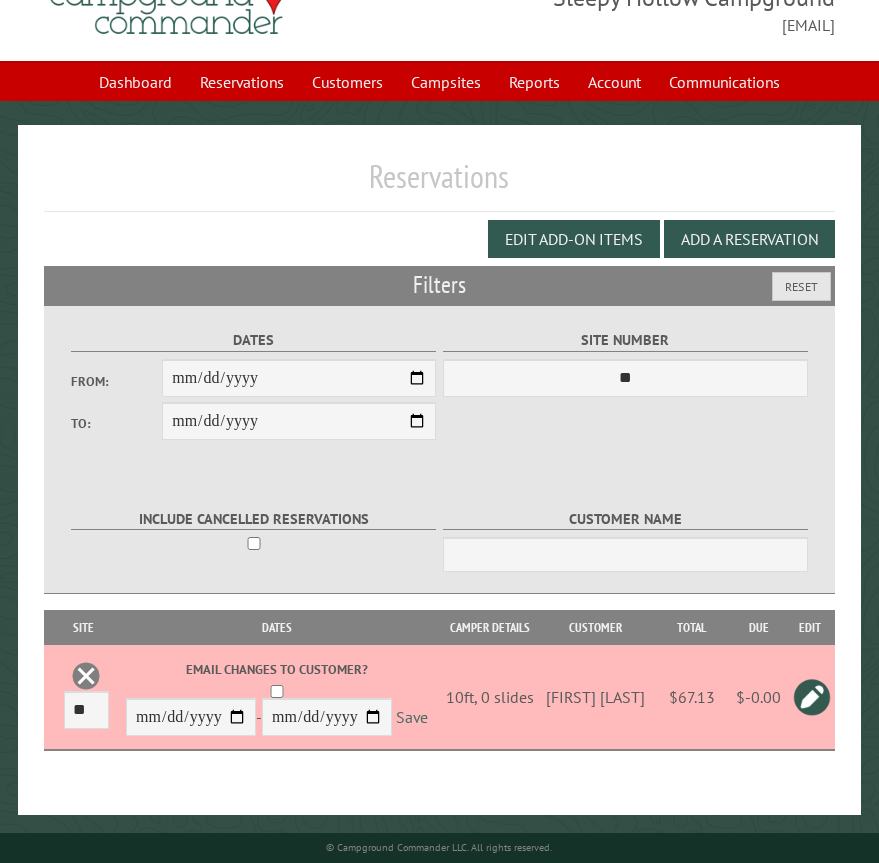 click on "Save" at bounding box center (412, 718) 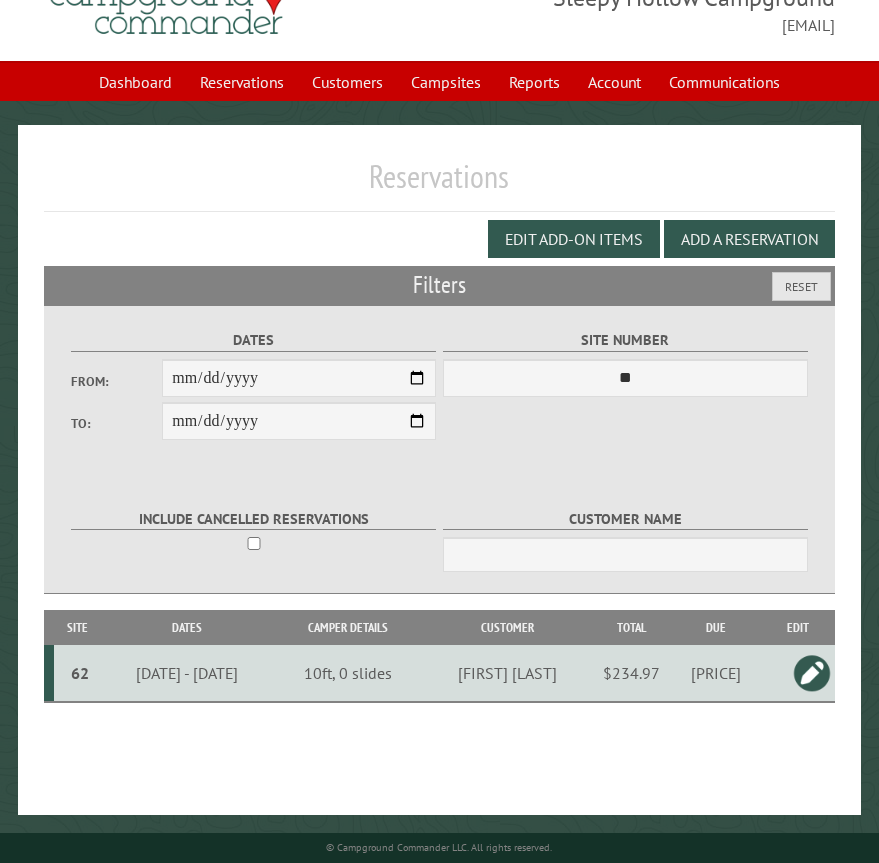 click at bounding box center (812, 673) 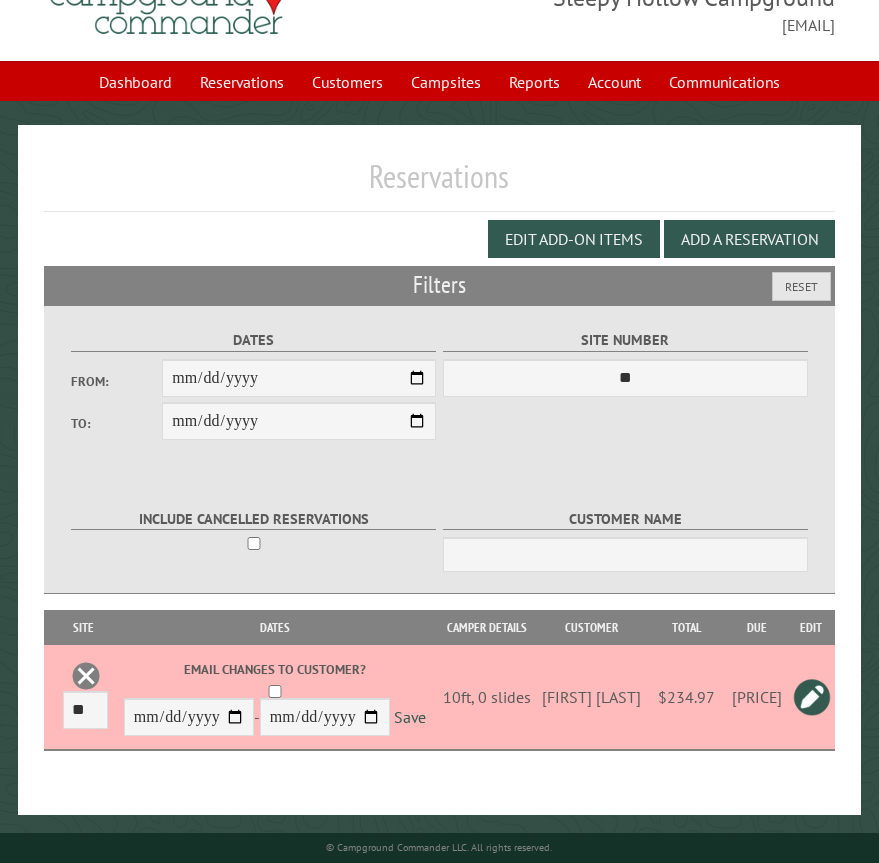 click at bounding box center (812, 697) 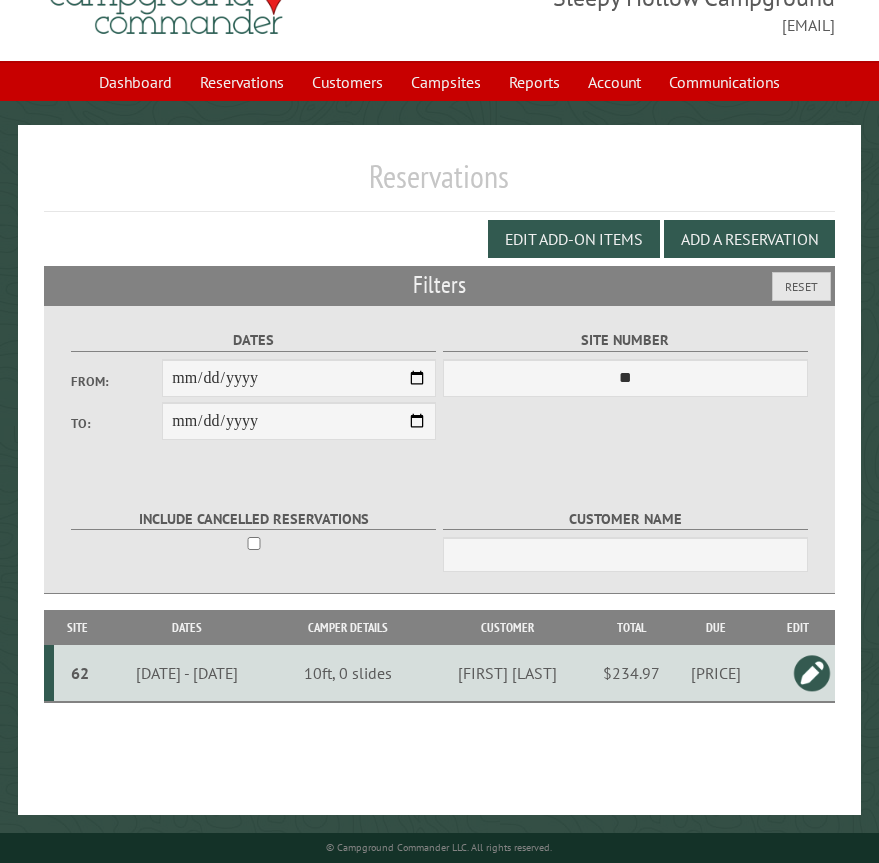 click on "62" at bounding box center (79, 673) 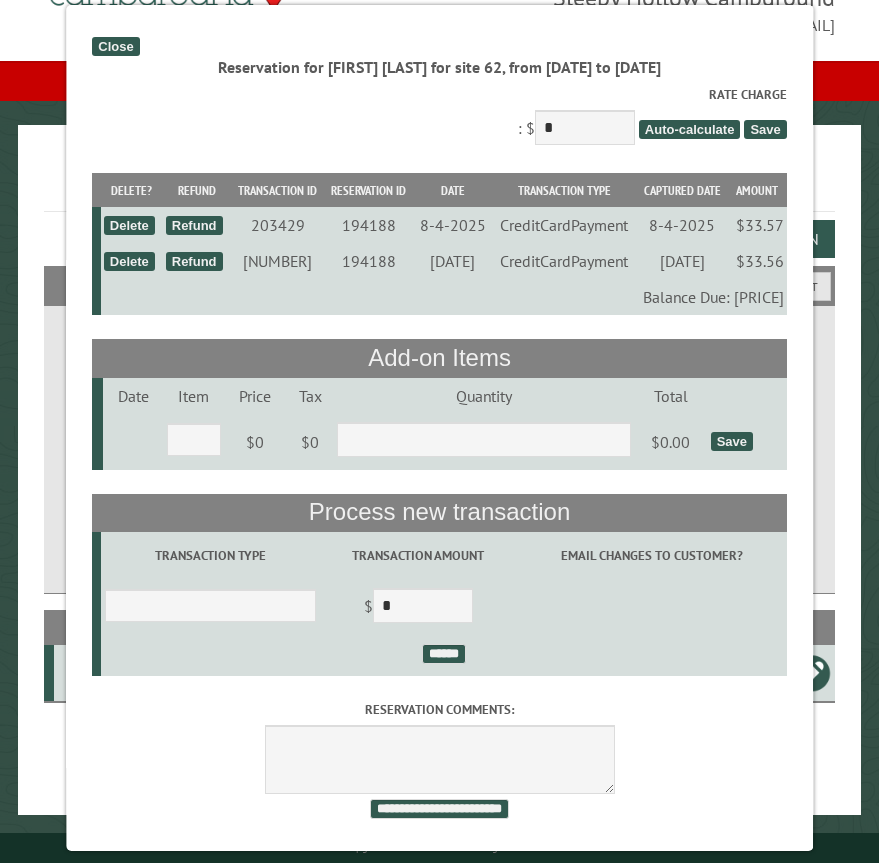 type on "******" 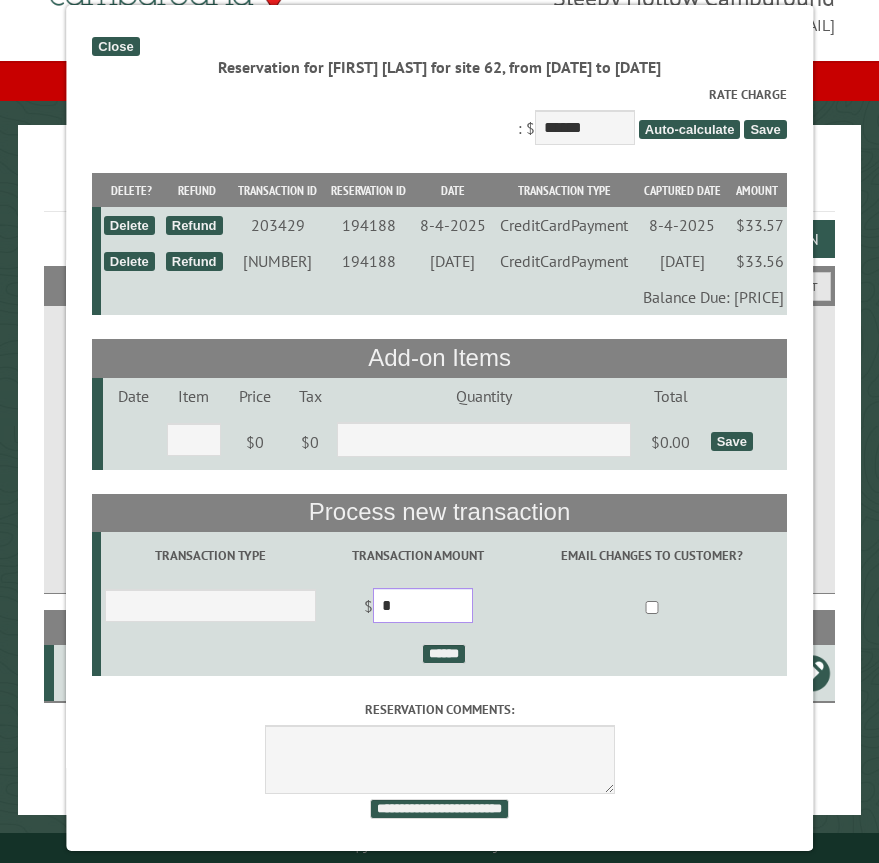 click on "*" at bounding box center [423, 605] 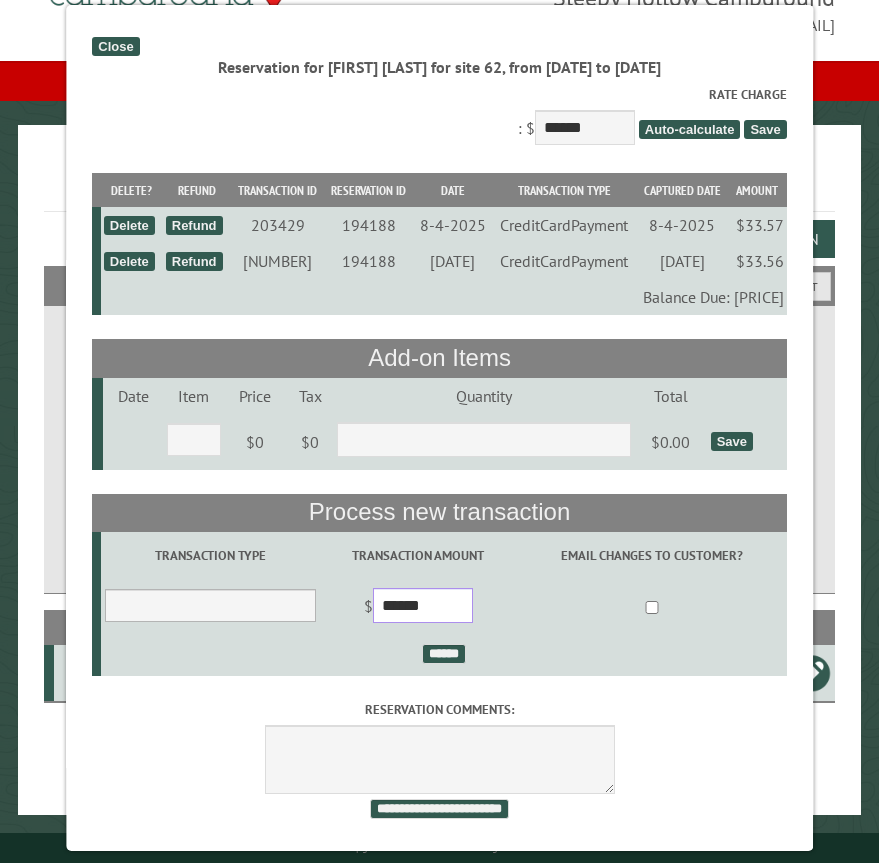 type on "******" 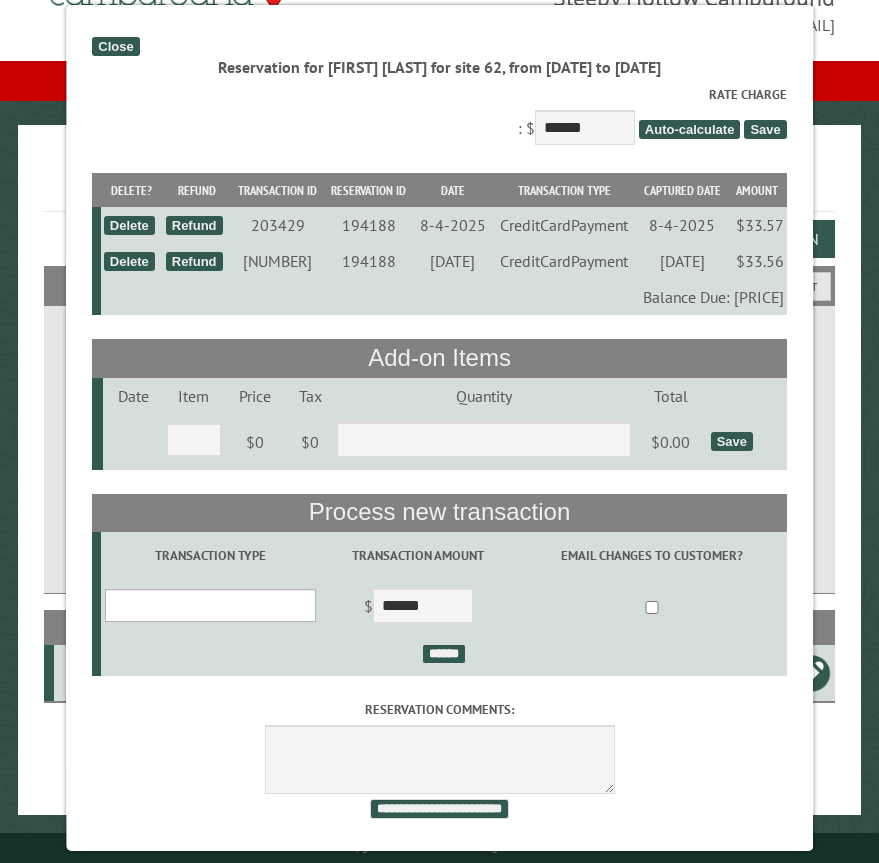 click on "**********" at bounding box center (211, 605) 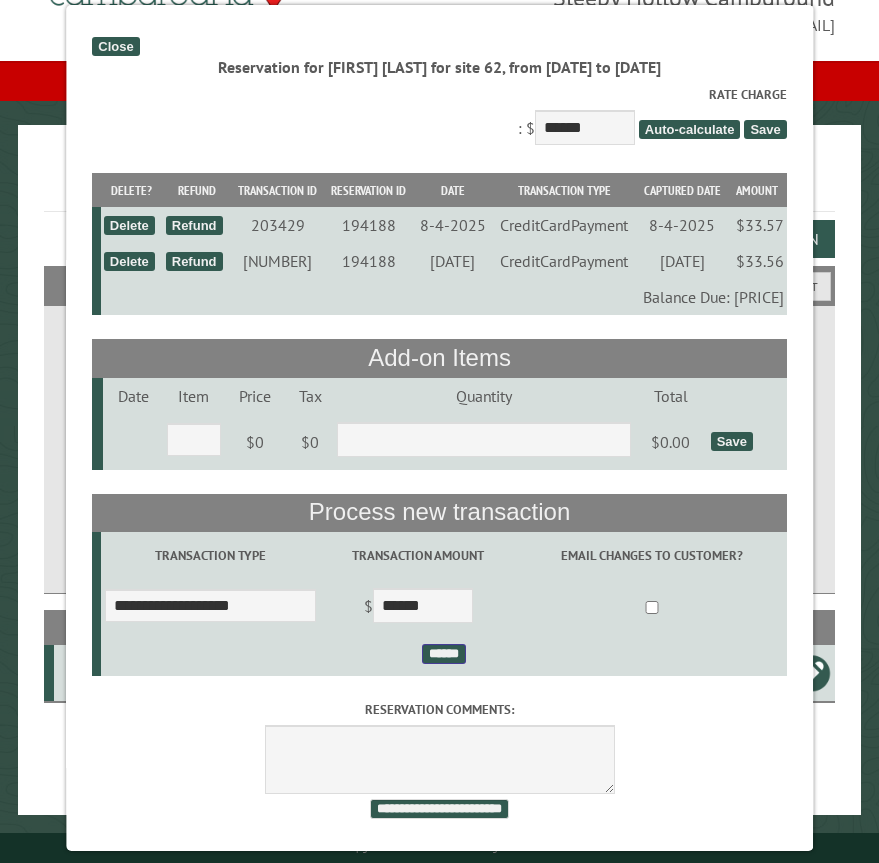 click on "******" at bounding box center [444, 654] 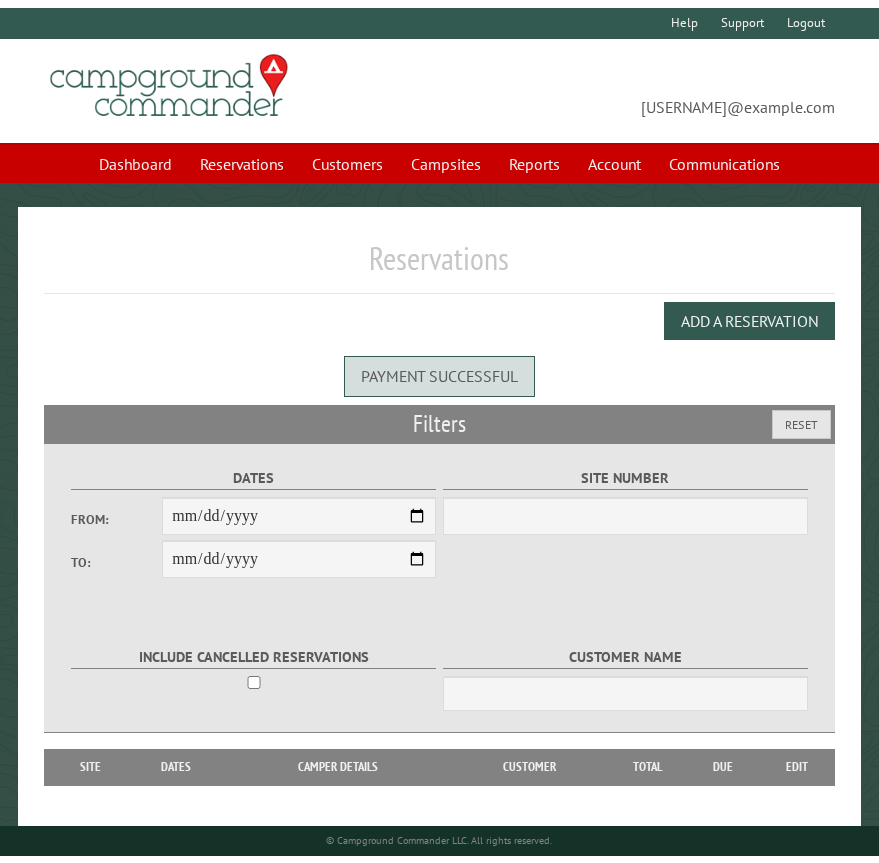 scroll, scrollTop: 0, scrollLeft: 0, axis: both 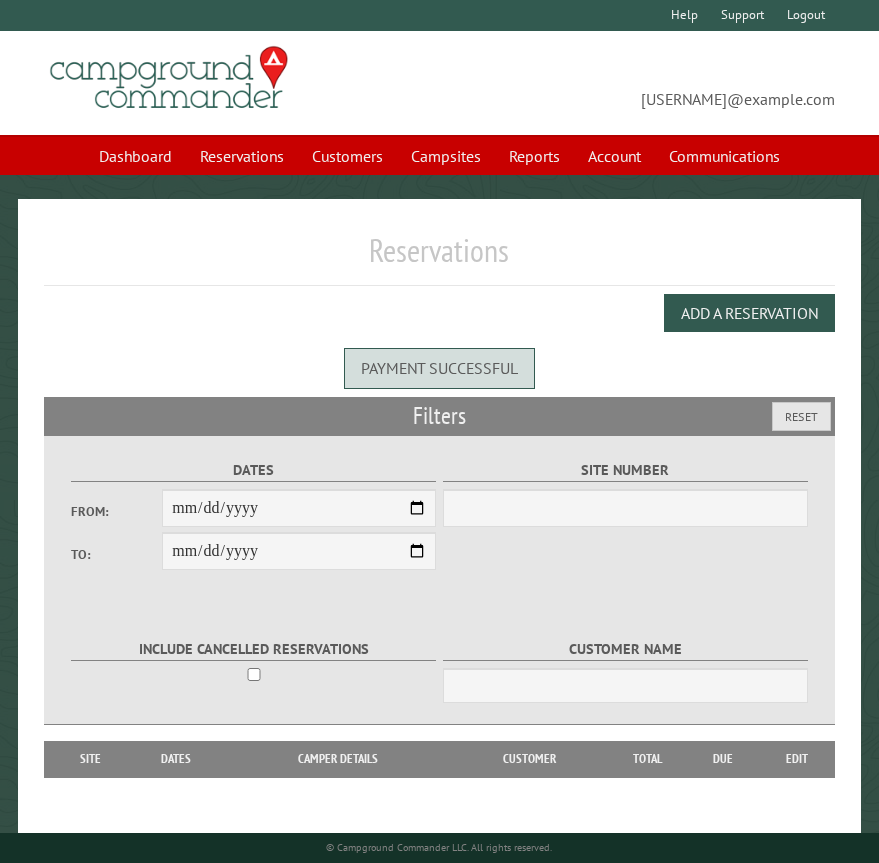 select on "***" 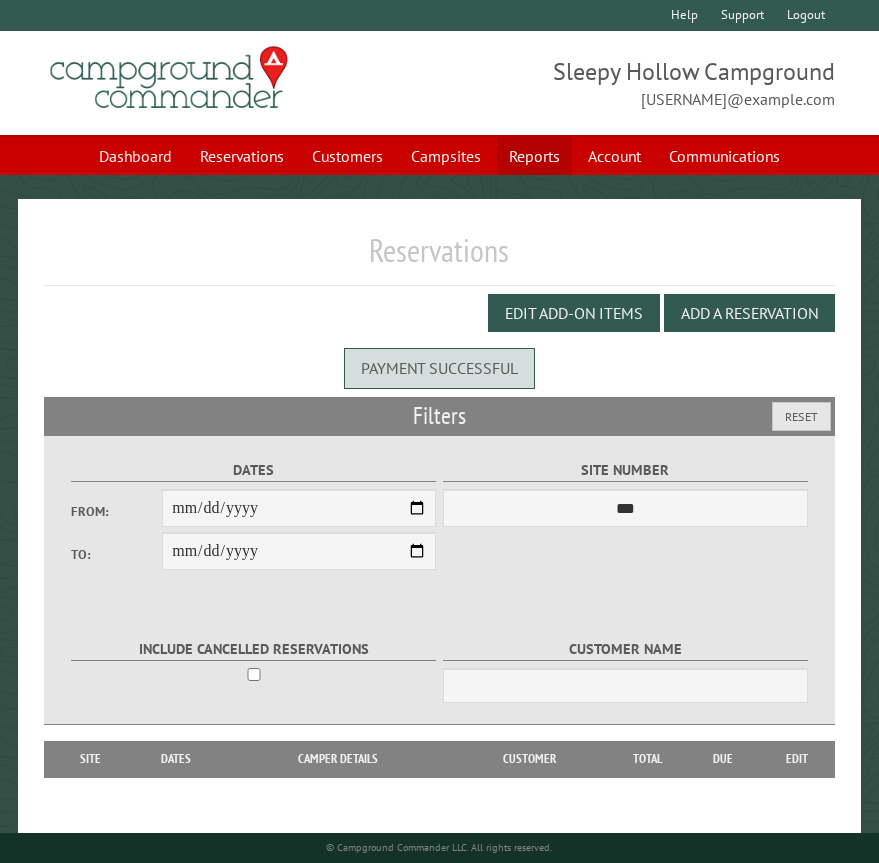 click on "Reports" at bounding box center (534, 156) 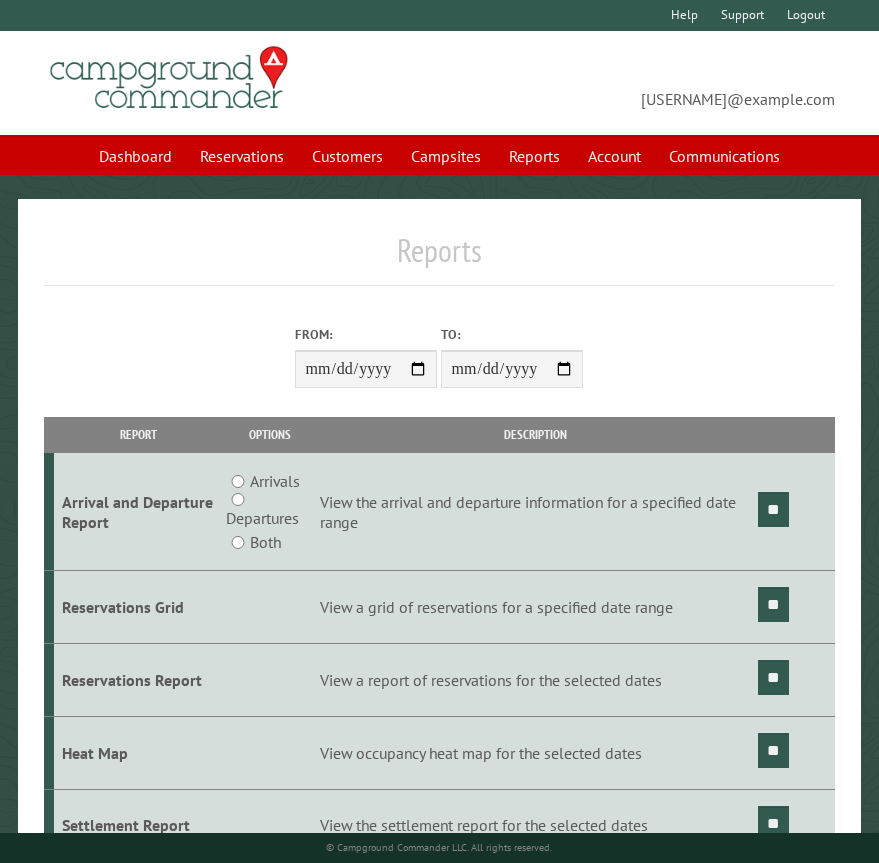 scroll, scrollTop: 0, scrollLeft: 0, axis: both 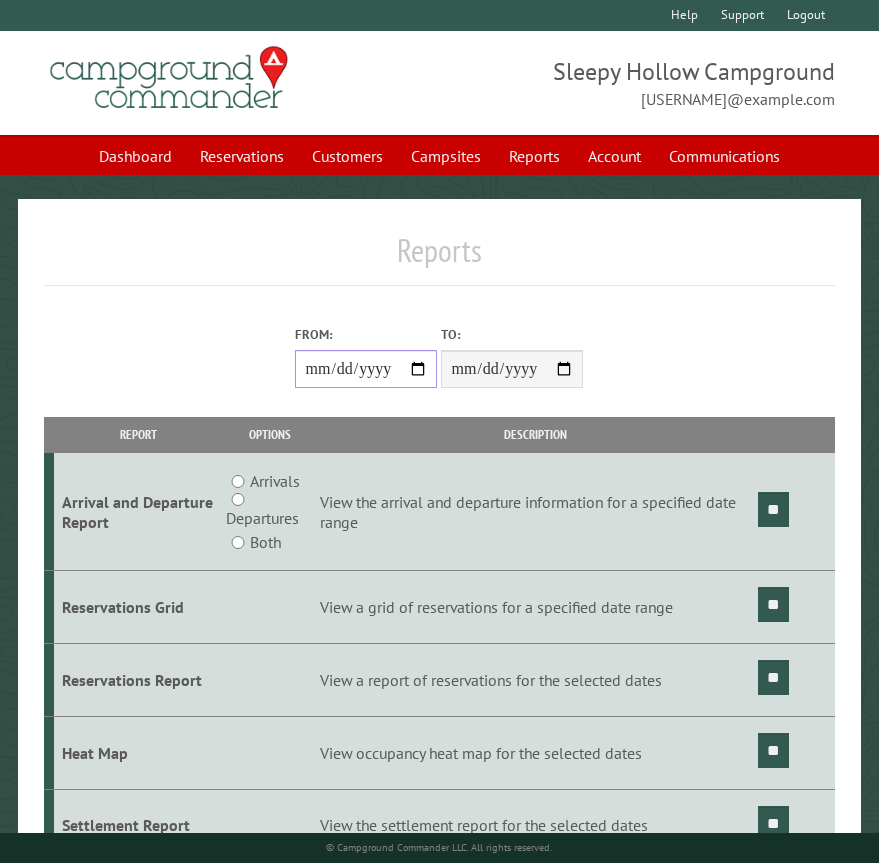 click on "From:" at bounding box center [366, 369] 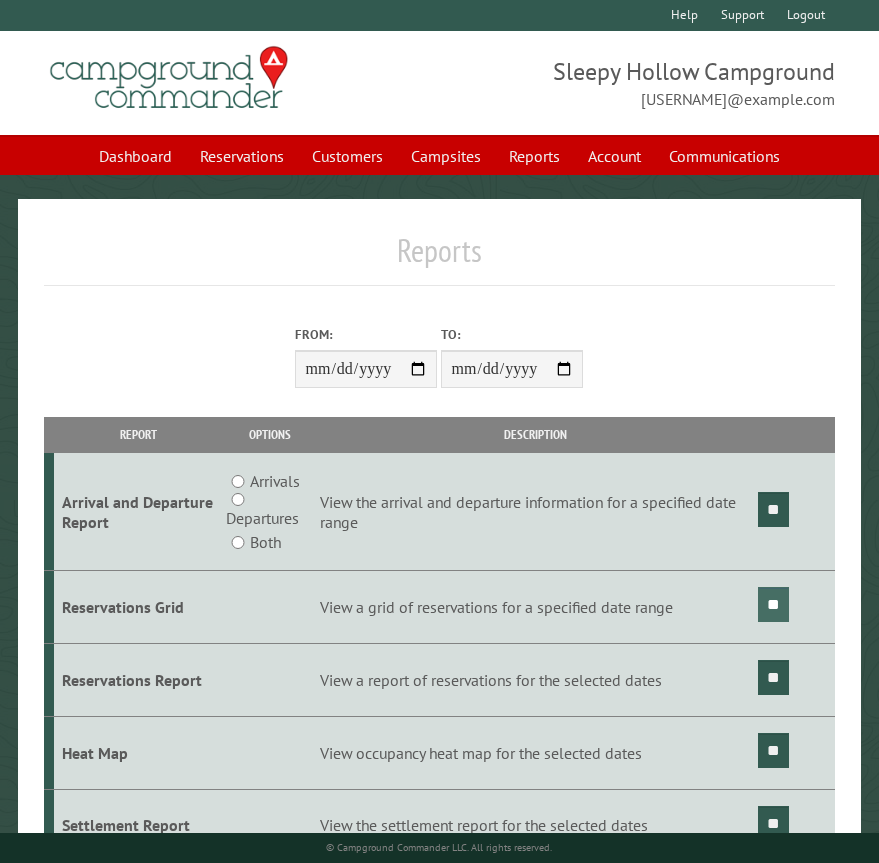 click on "**" at bounding box center [773, 604] 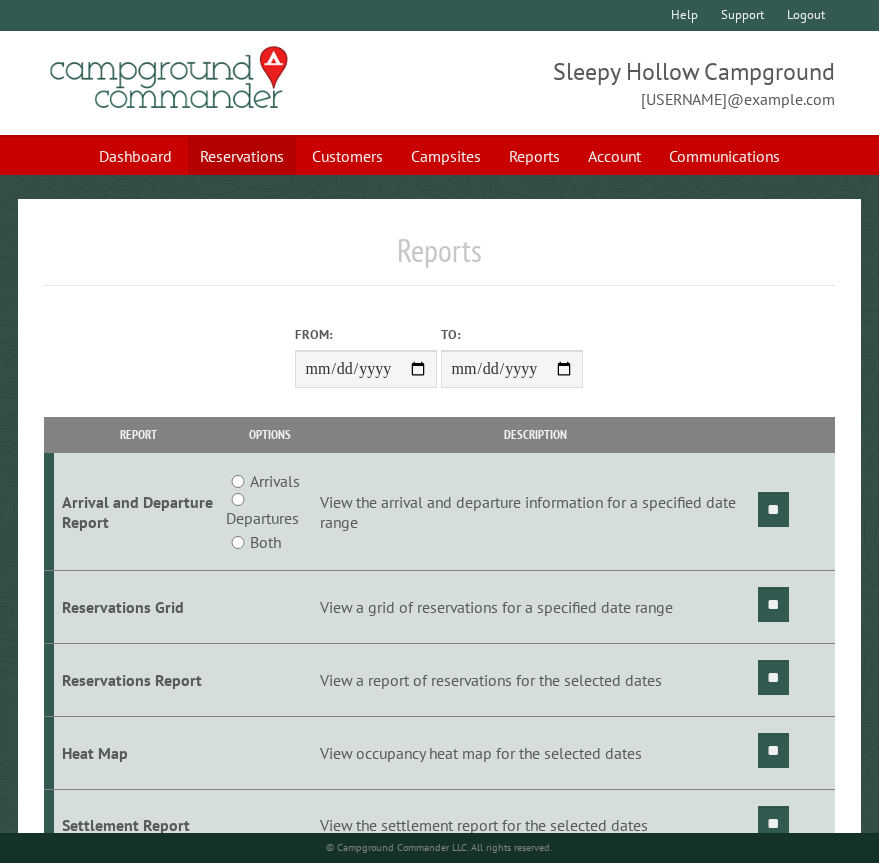 click on "Reservations" at bounding box center [242, 156] 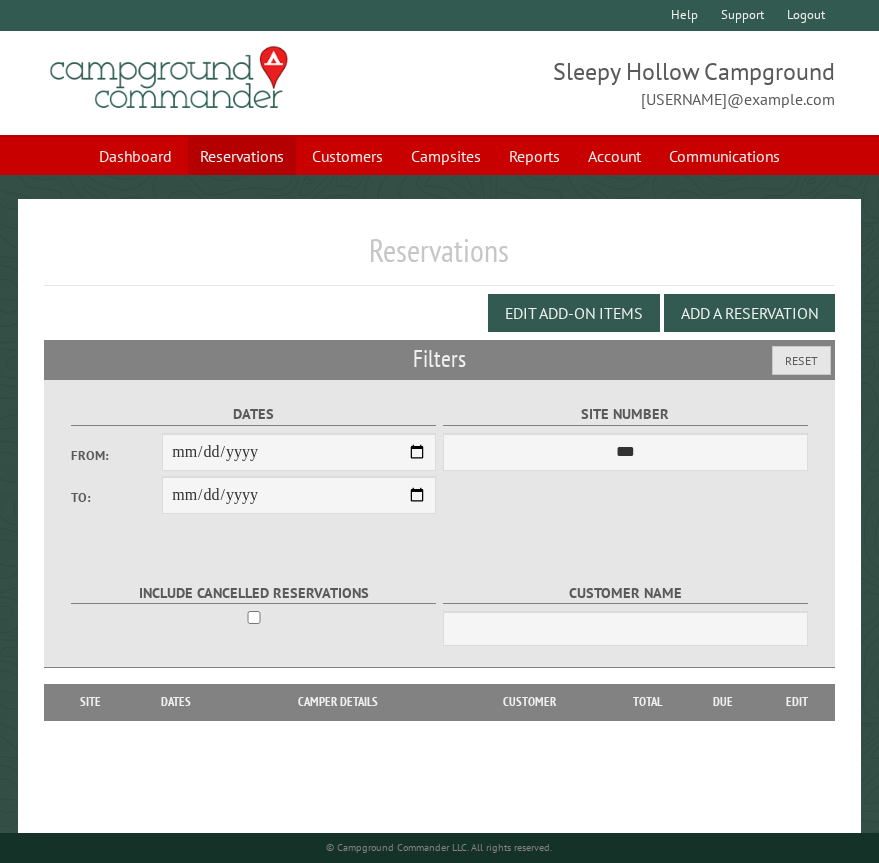scroll, scrollTop: 0, scrollLeft: 0, axis: both 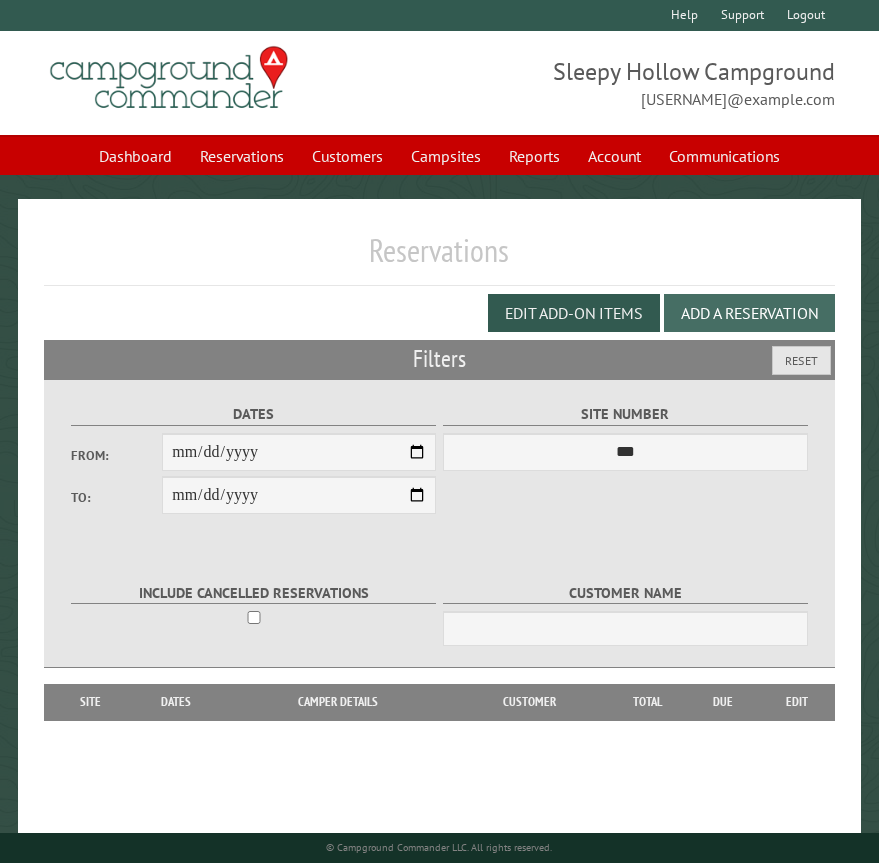 click on "Add a Reservation" at bounding box center [749, 313] 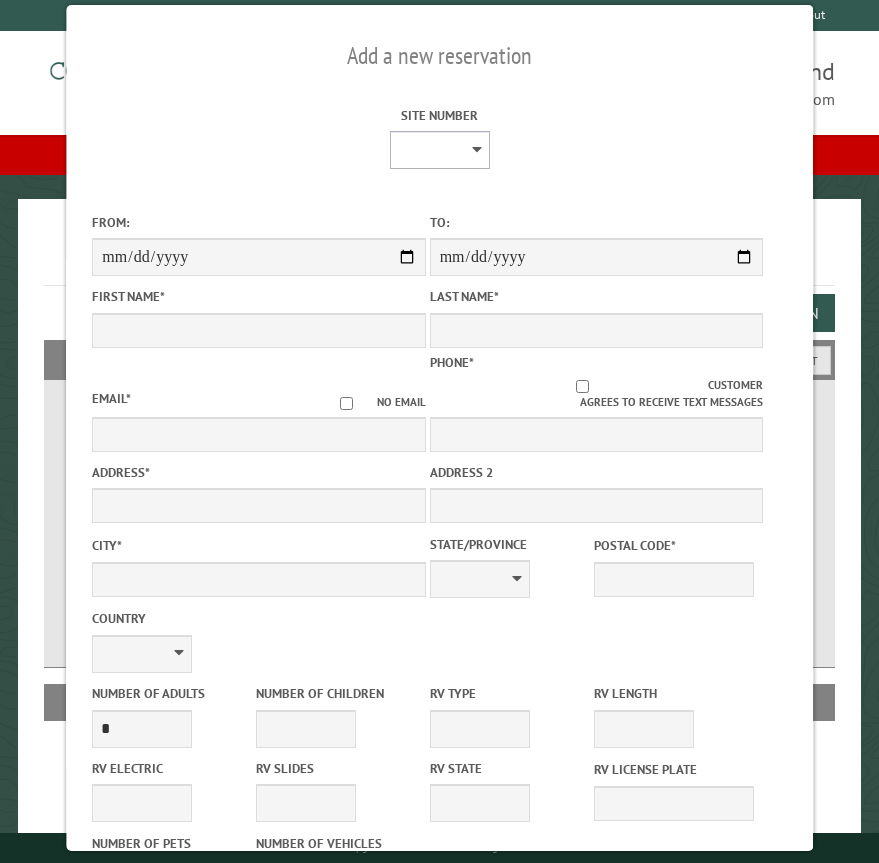 click on "* * * * * * * * * ** *** *** ** ** ** ** ** ** ** ** ** ** *** *** ** ** ** ** ** ** ** ** ** ** *** *** ** ** ** ** ** ** ** ** *** *** ** ** ** ** ** ** *** *** ** ** ** ** ** *** ** ** ** ** ** ** ** ** ** ** ** ** ** ** ** ** ** ** ** ** ** ** ** ** **" at bounding box center [439, 150] 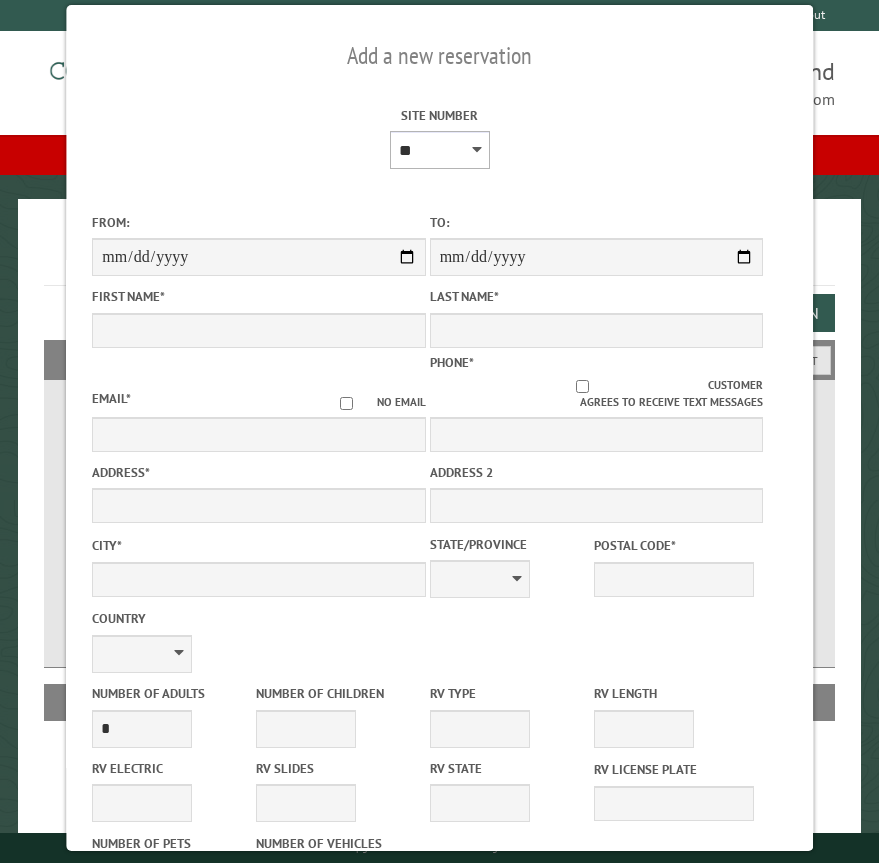 click on "* * * * * * * * * ** *** *** ** ** ** ** ** ** ** ** ** ** *** *** ** ** ** ** ** ** ** ** ** ** *** *** ** ** ** ** ** ** ** ** *** *** ** ** ** ** ** ** *** *** ** ** ** ** ** *** ** ** ** ** ** ** ** ** ** ** ** ** ** ** ** ** ** ** ** ** ** ** ** ** **" at bounding box center (439, 150) 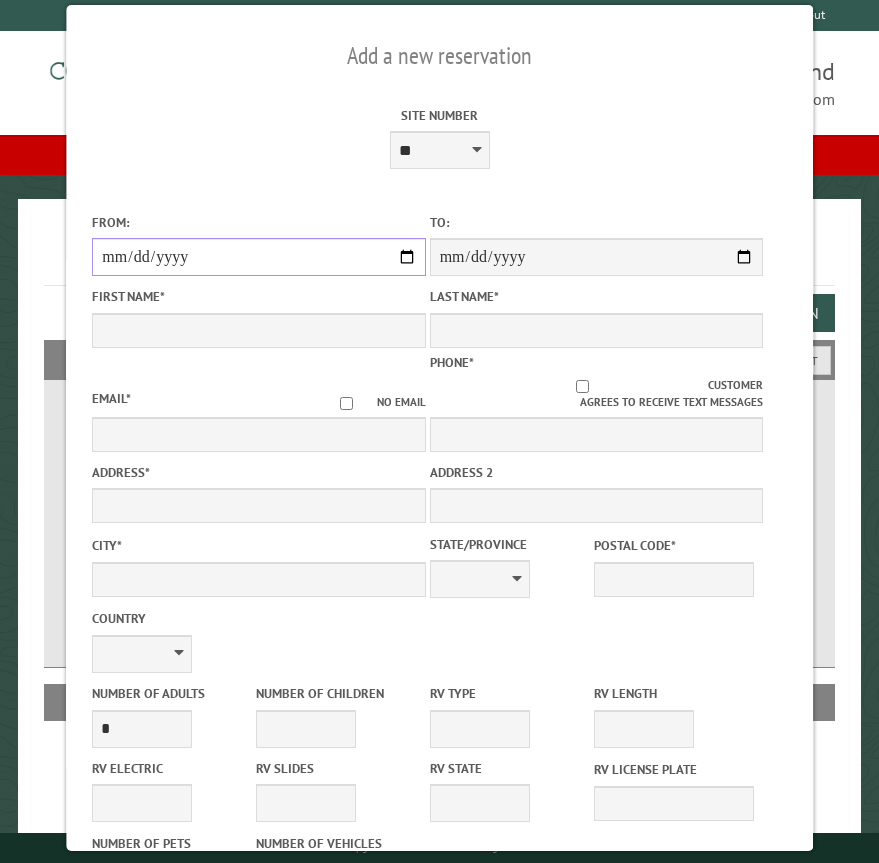 click on "From:" at bounding box center (258, 257) 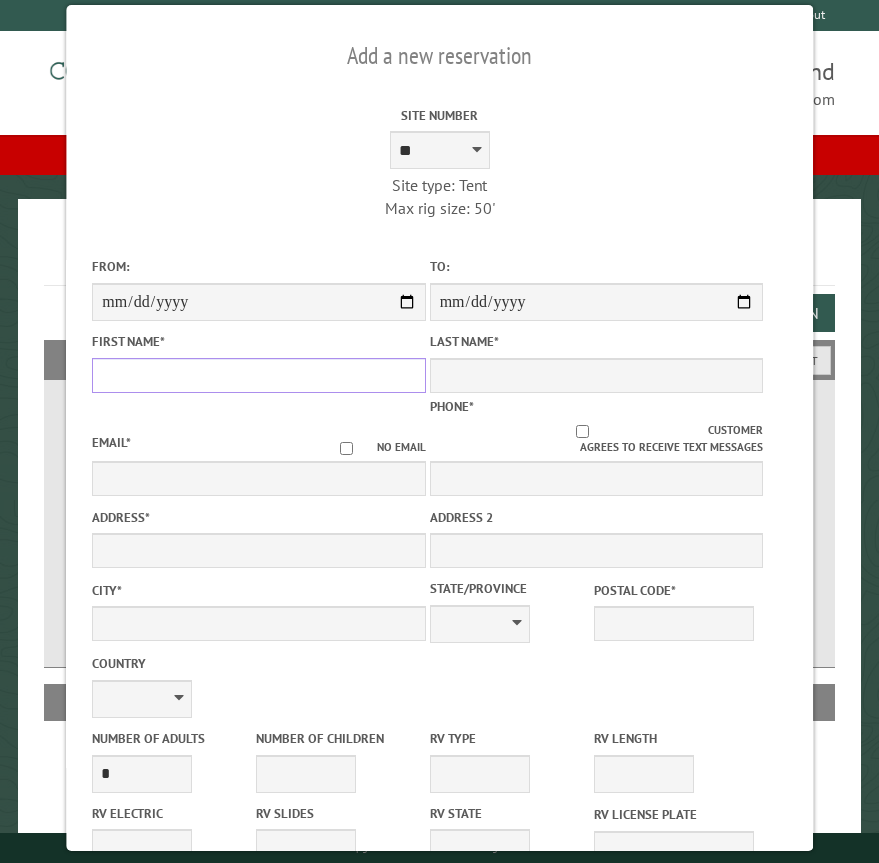 drag, startPoint x: 139, startPoint y: 380, endPoint x: 143, endPoint y: 359, distance: 21.377558 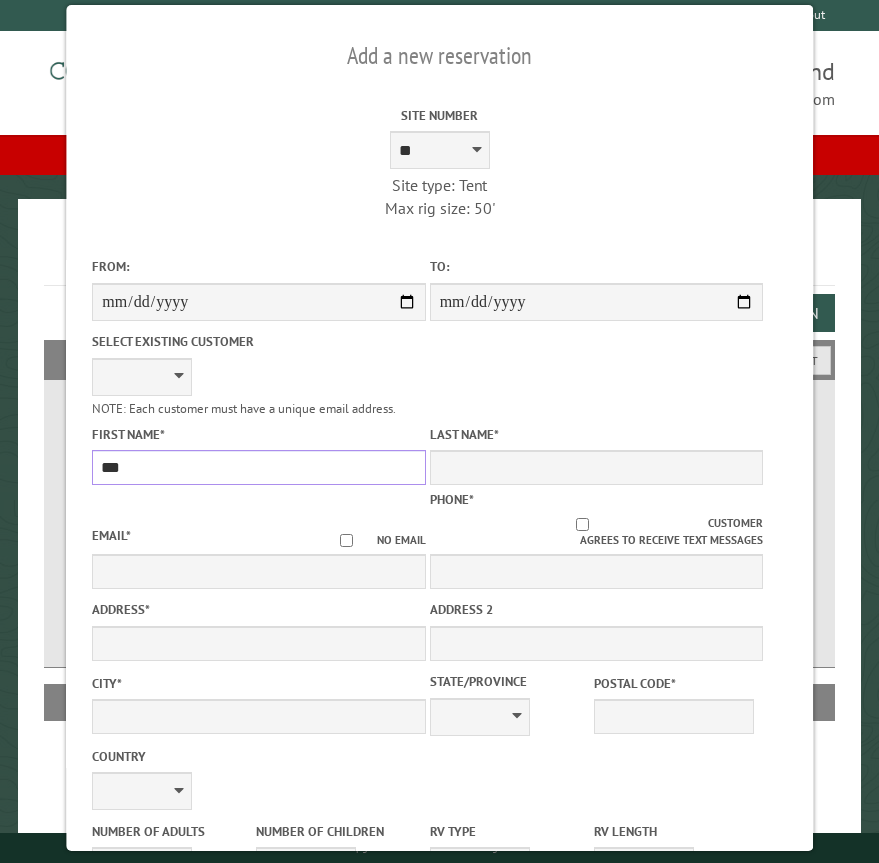 type on "***" 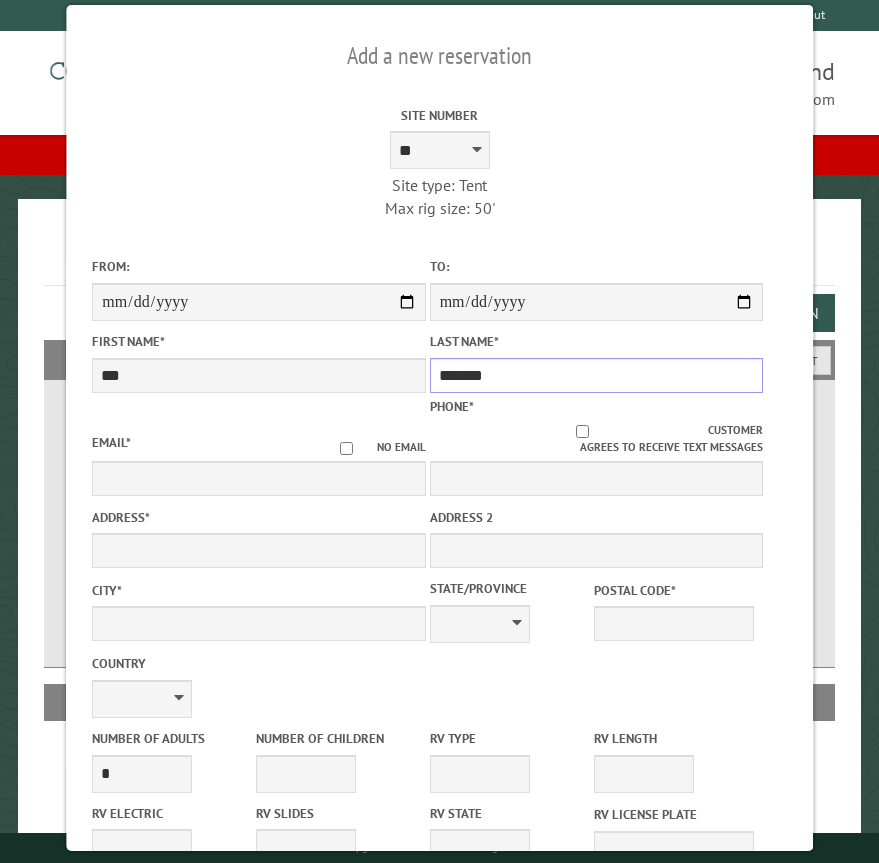 type on "*******" 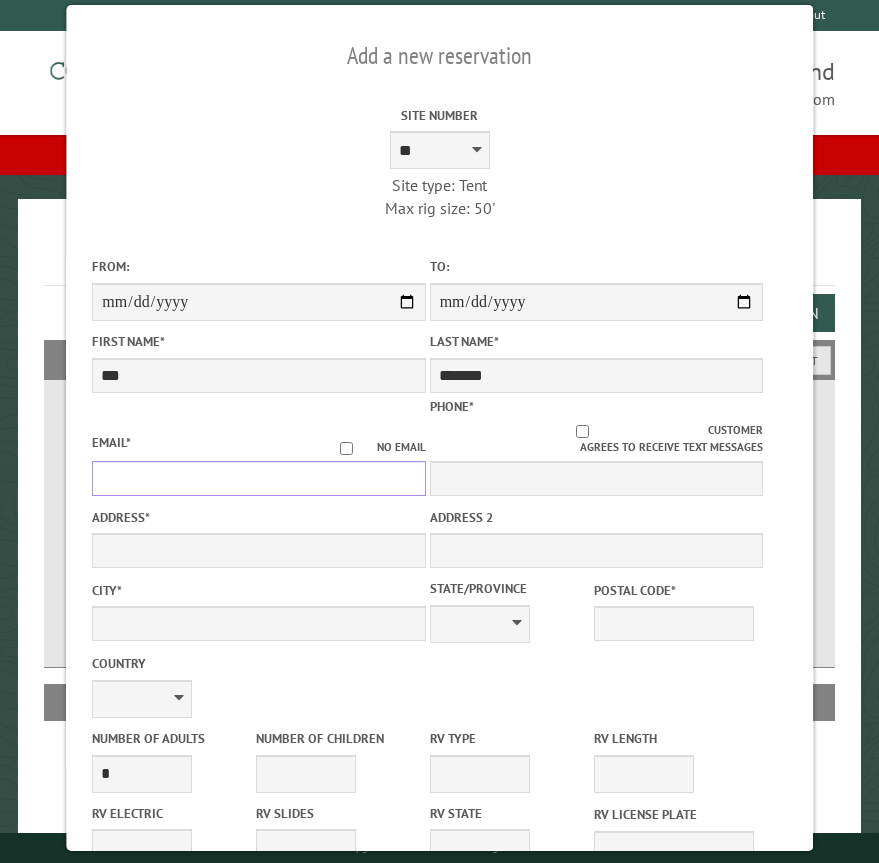 click on "Email *" at bounding box center [258, 478] 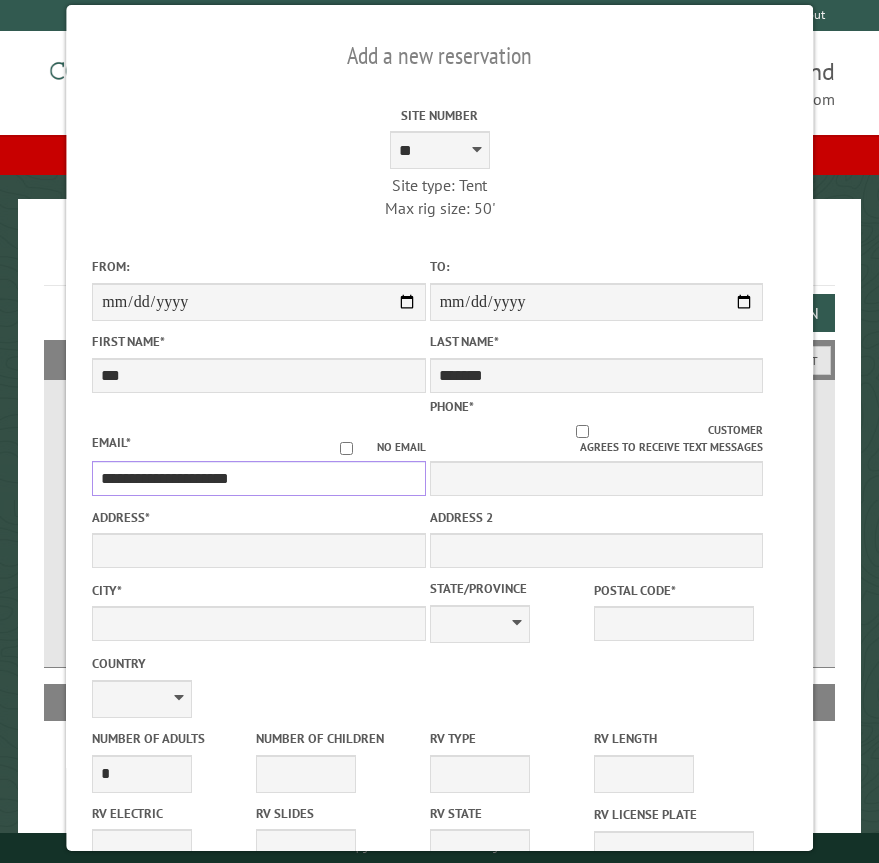 type on "**********" 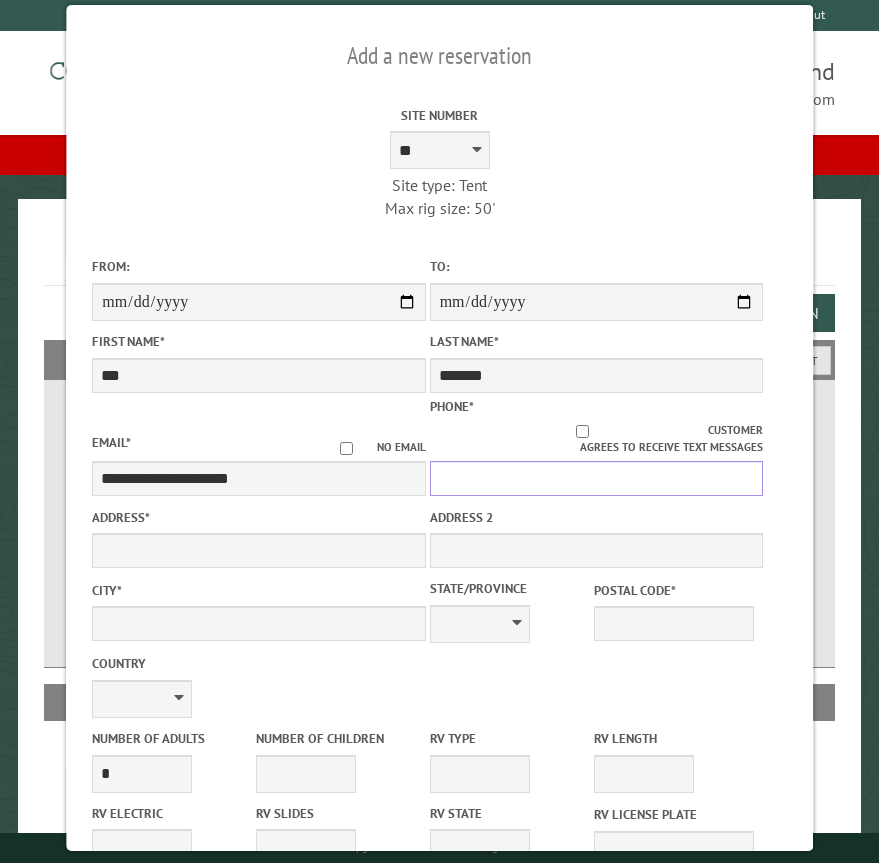 click on "Phone *" at bounding box center (596, 478) 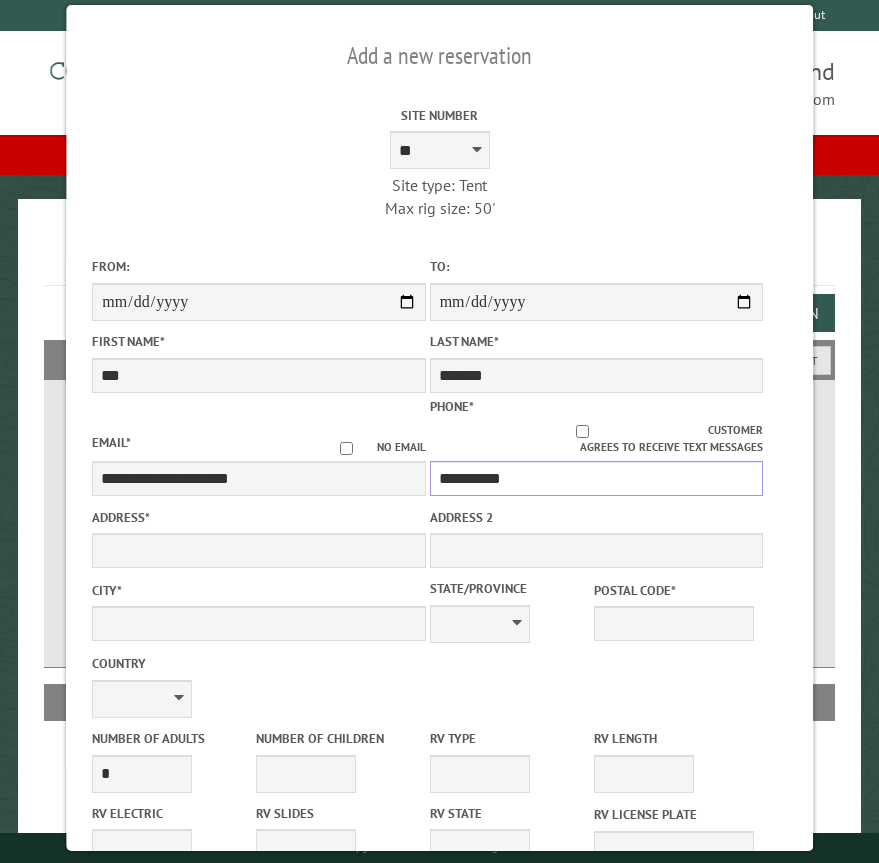 type on "**********" 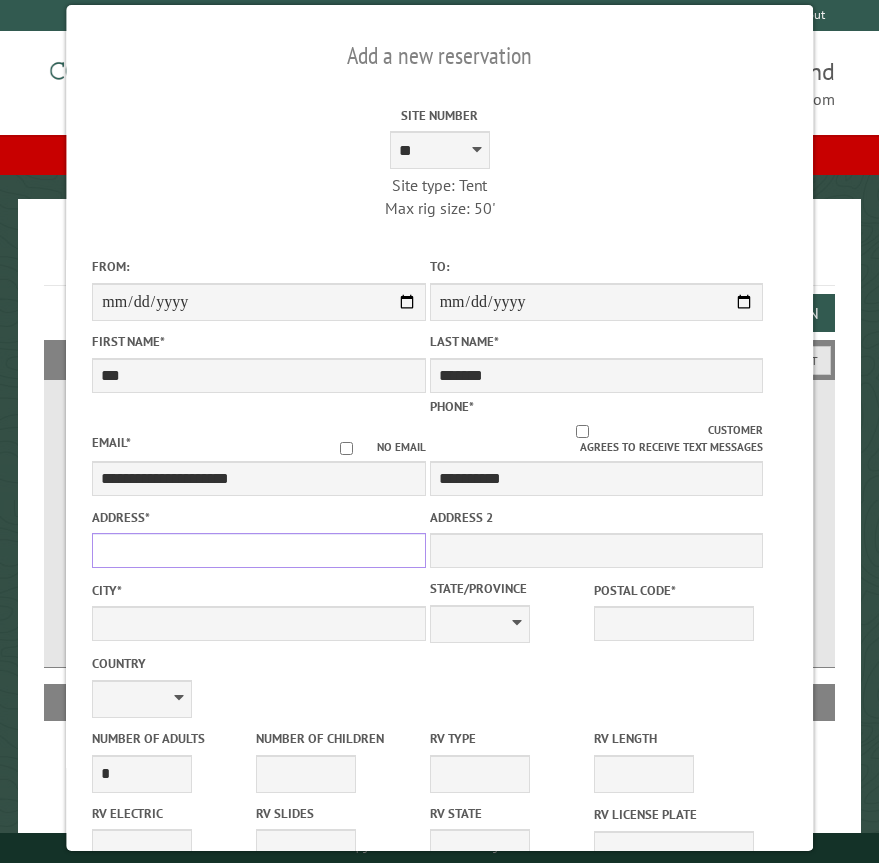 click on "Address *" at bounding box center [258, 550] 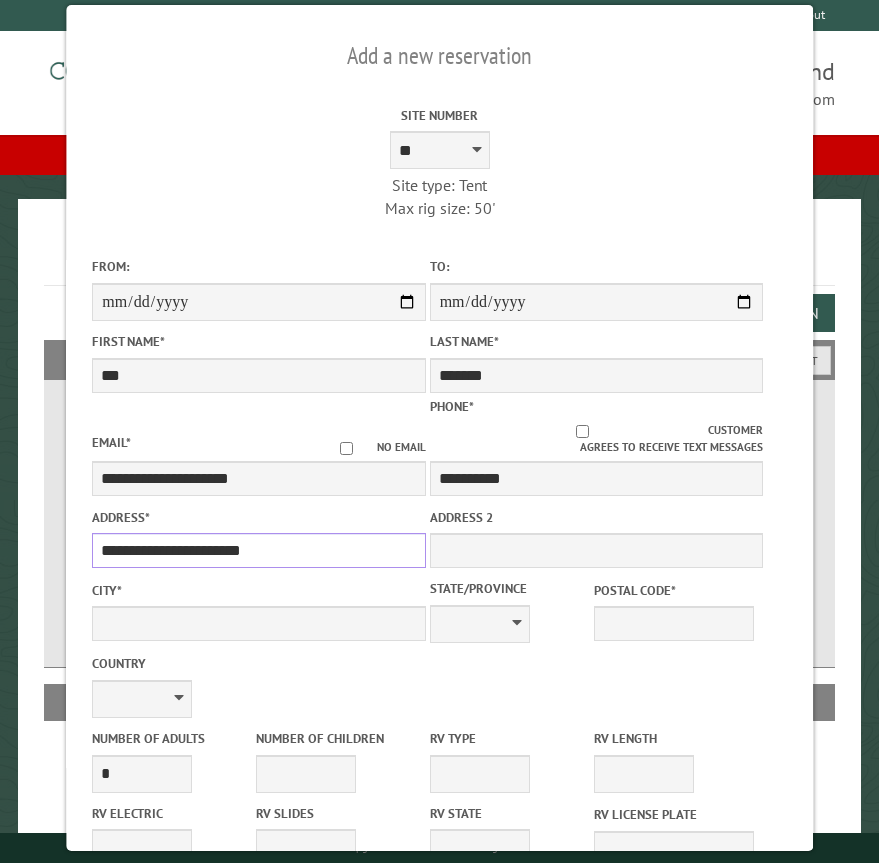 type on "**********" 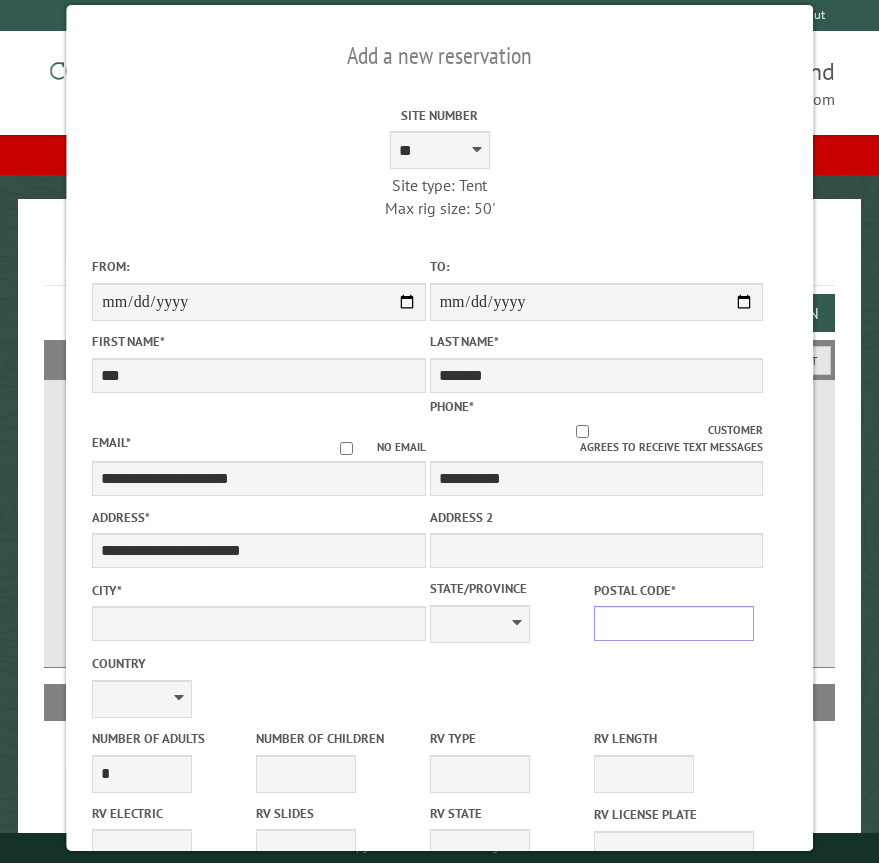 drag, startPoint x: 712, startPoint y: 600, endPoint x: 664, endPoint y: 598, distance: 48.04165 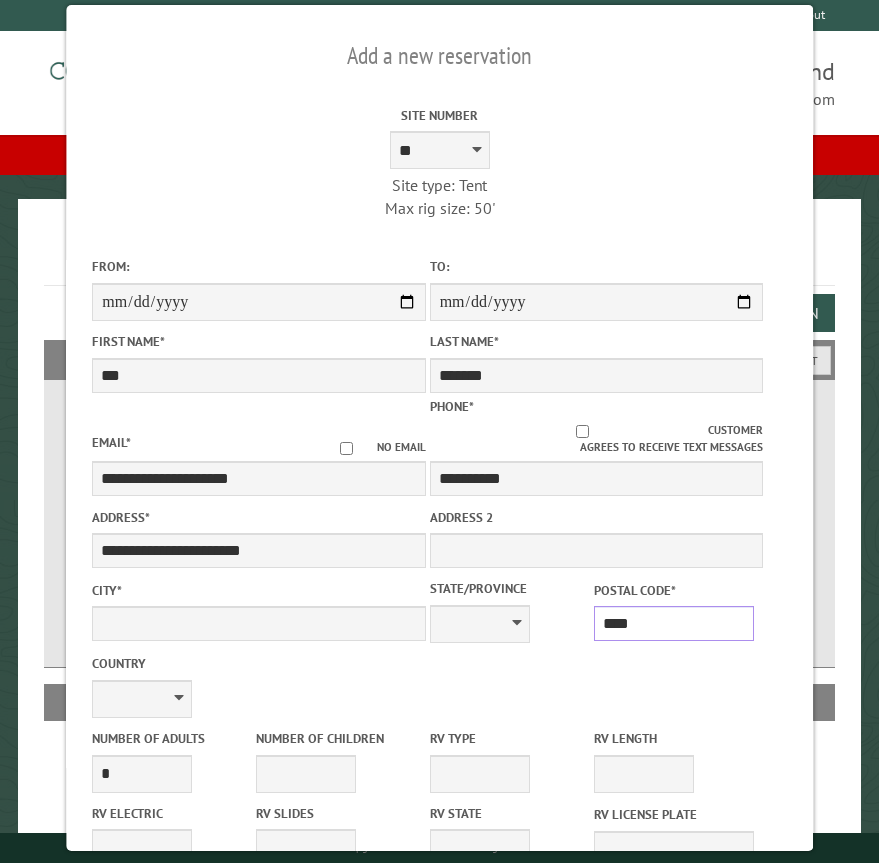 type on "*****" 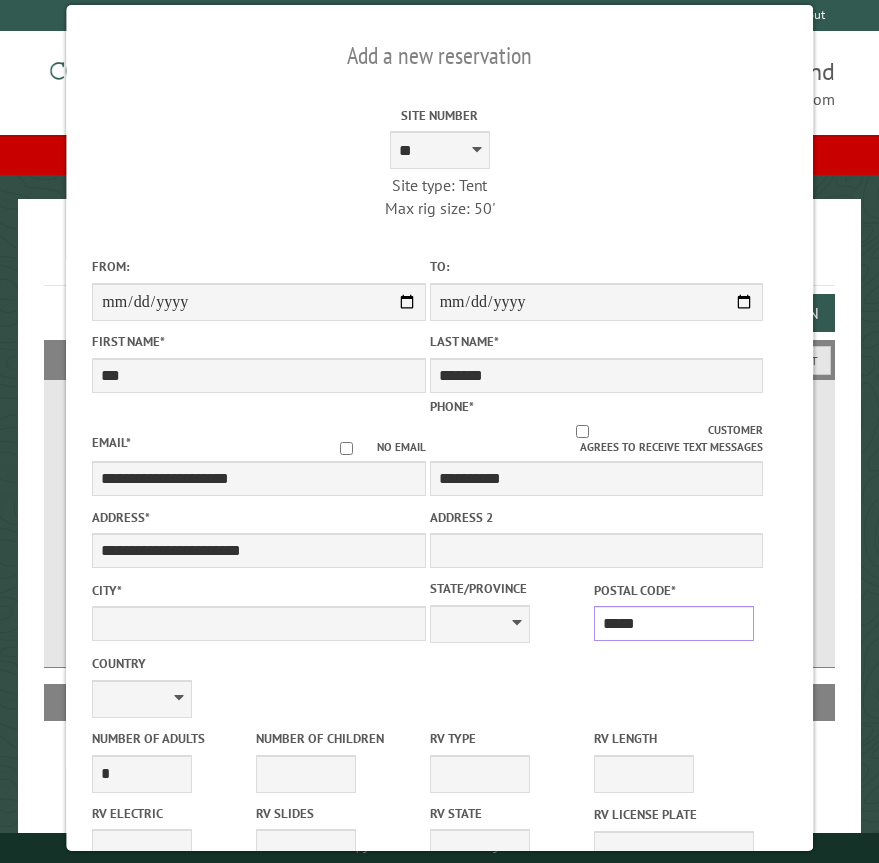 type on "******" 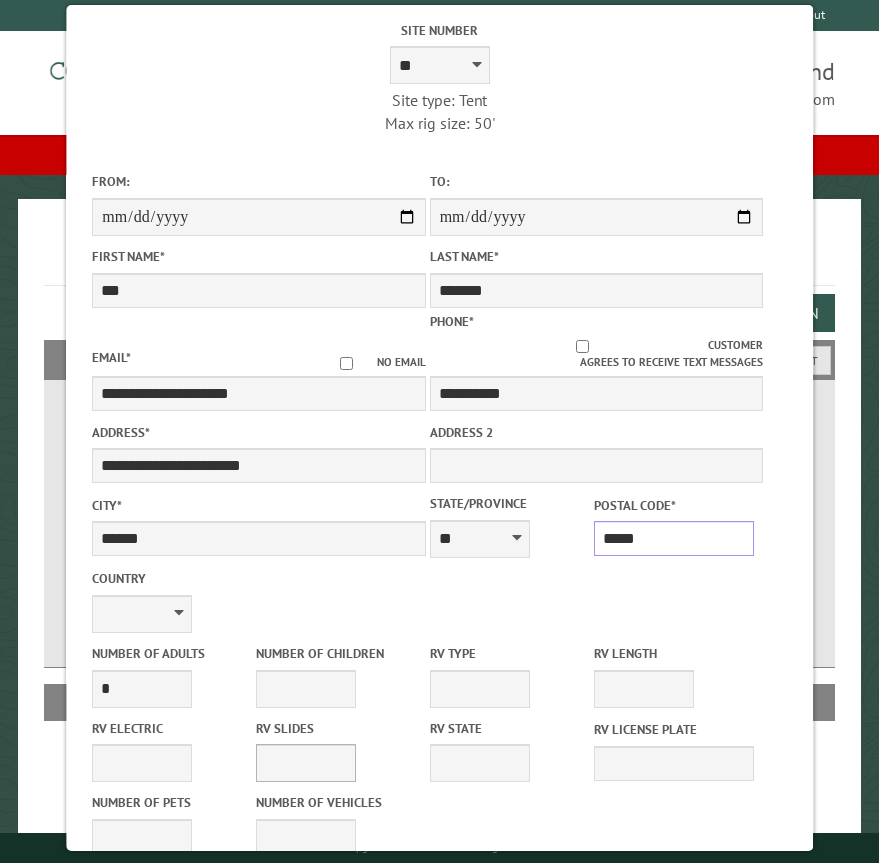 scroll, scrollTop: 200, scrollLeft: 0, axis: vertical 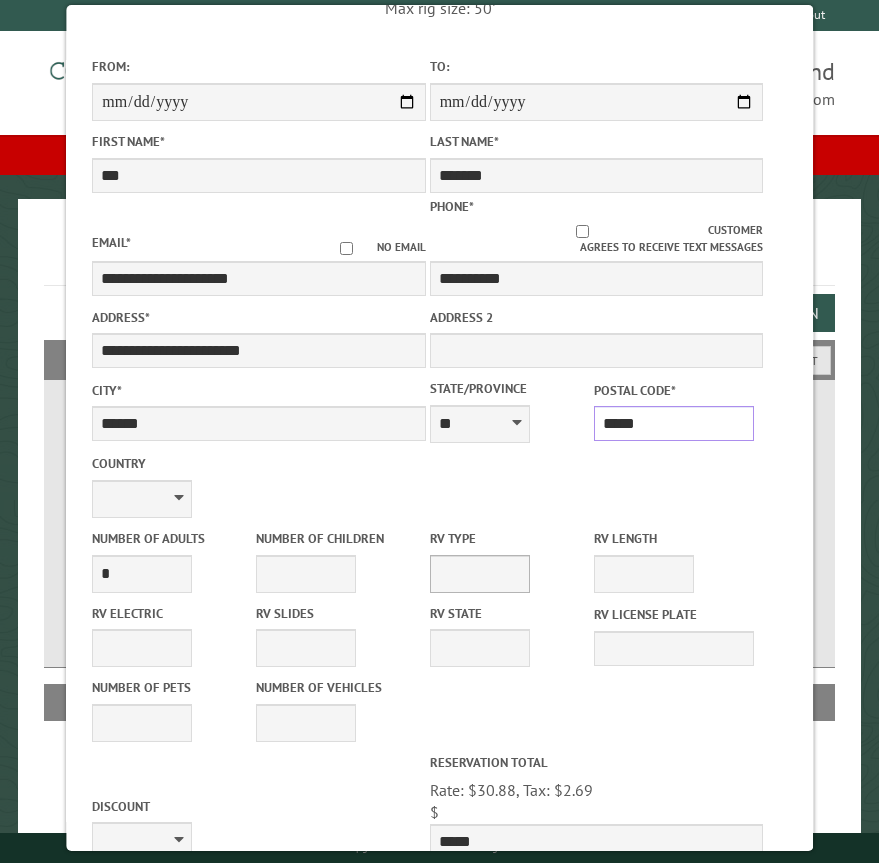 type on "*****" 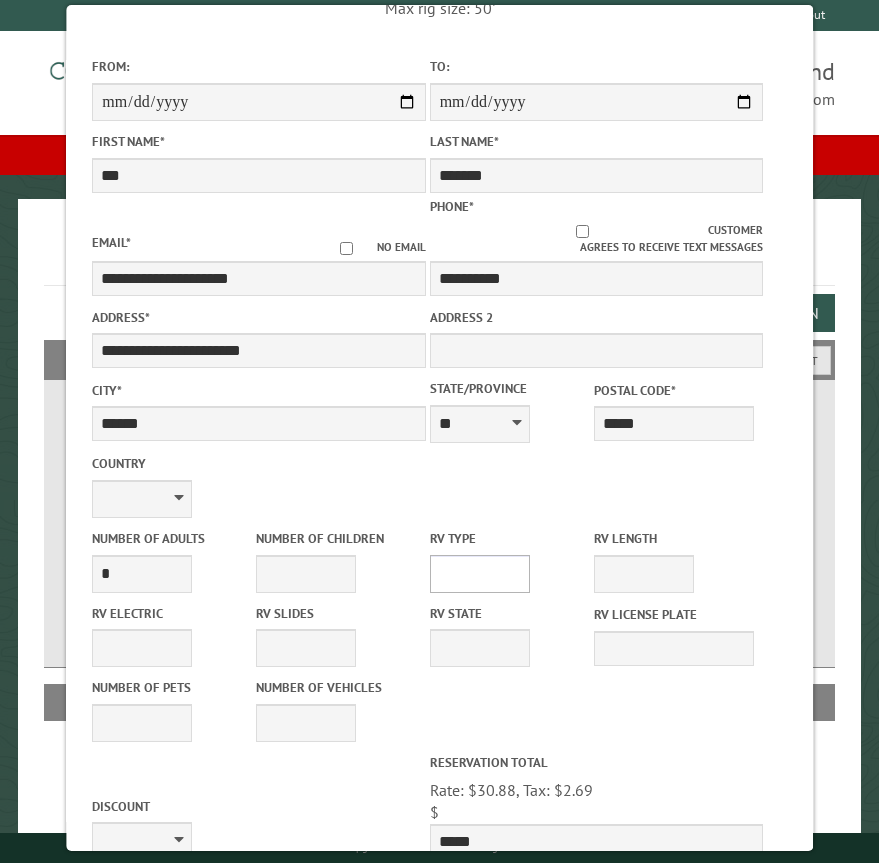 click on "**********" at bounding box center (480, 574) 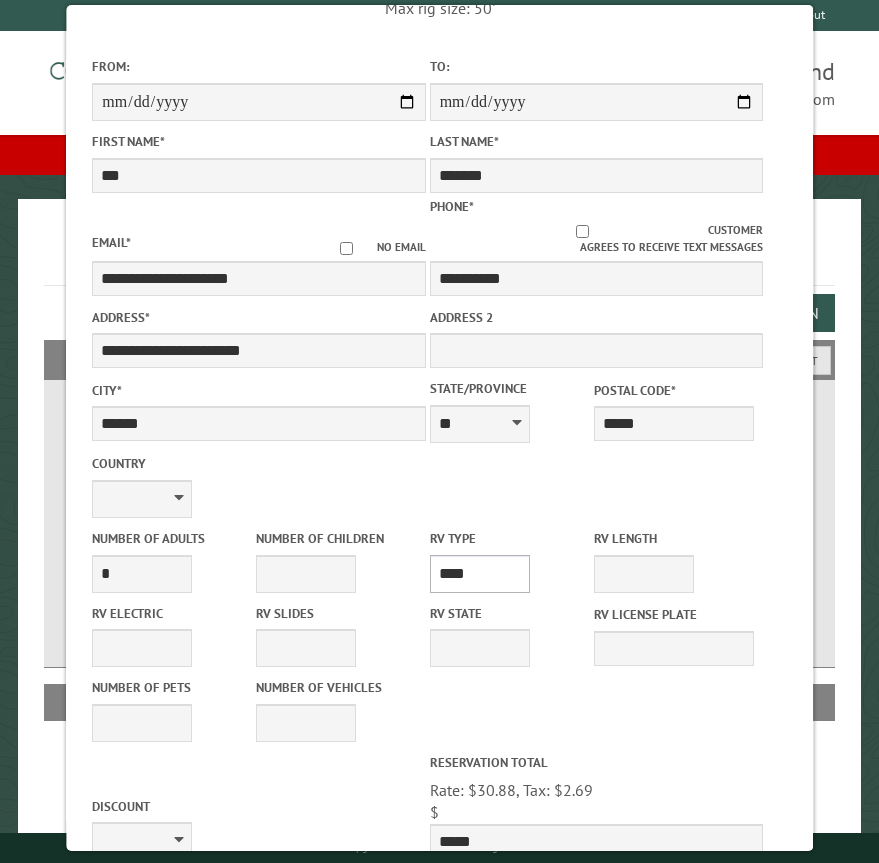 click on "**********" at bounding box center [480, 574] 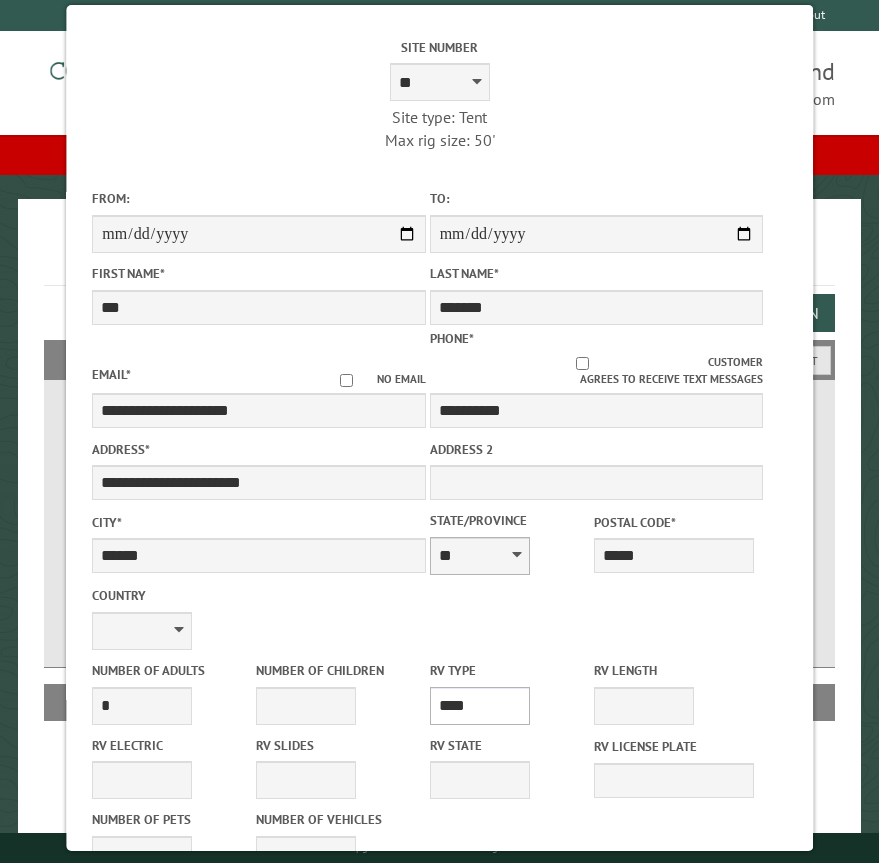 scroll, scrollTop: 0, scrollLeft: 0, axis: both 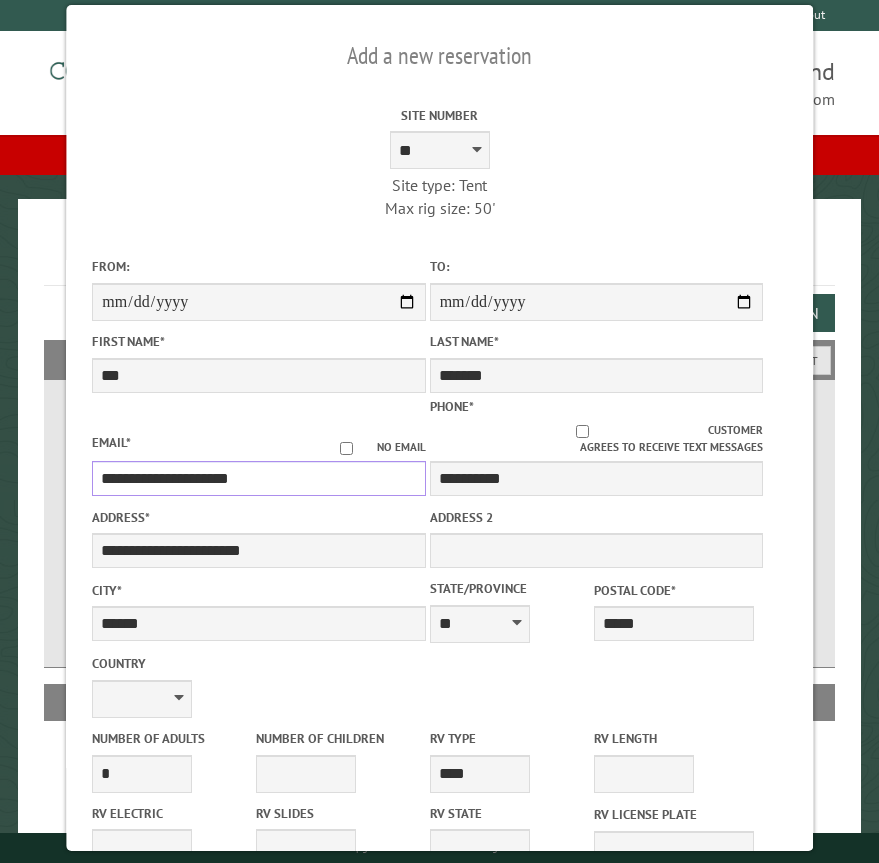 click on "**********" at bounding box center [258, 478] 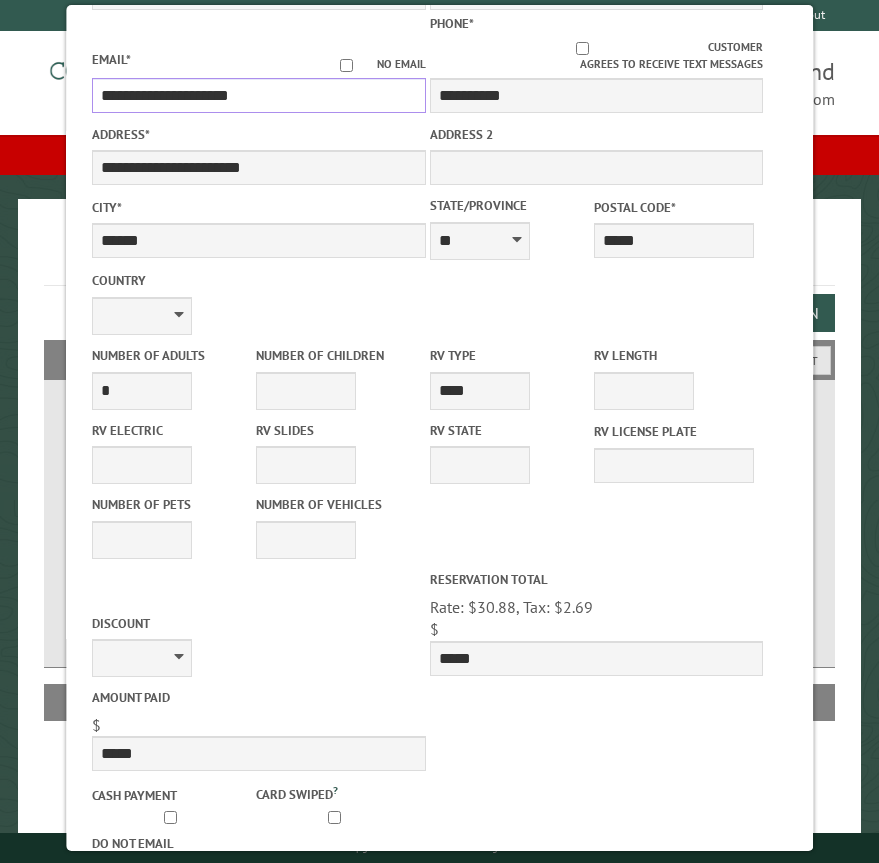scroll, scrollTop: 467, scrollLeft: 0, axis: vertical 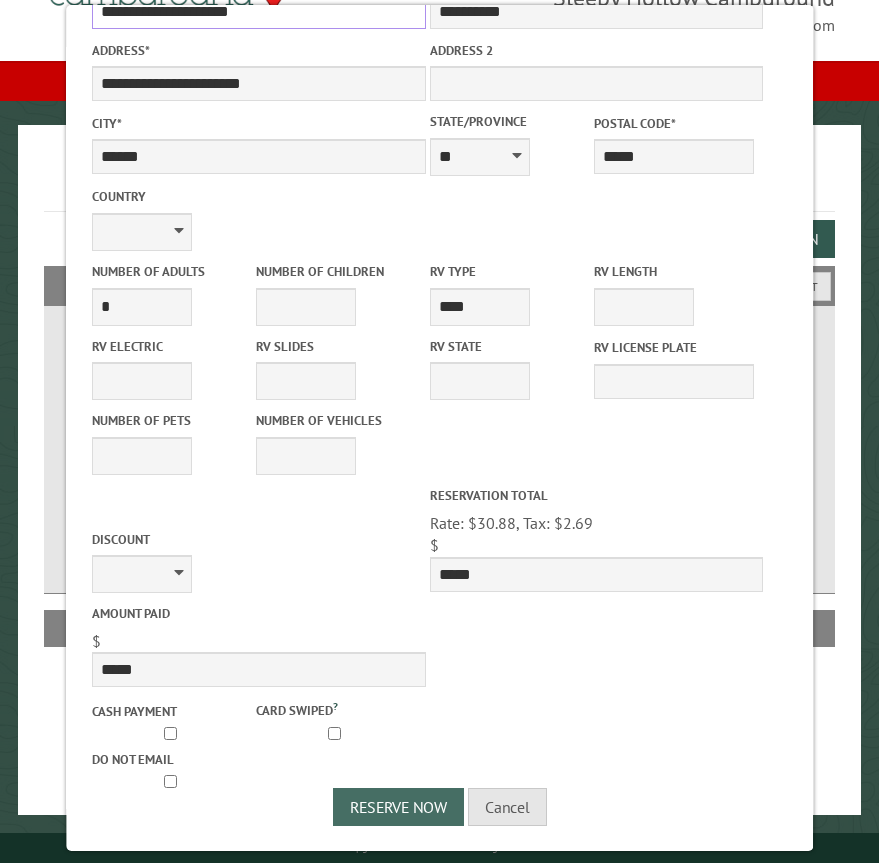 type on "**********" 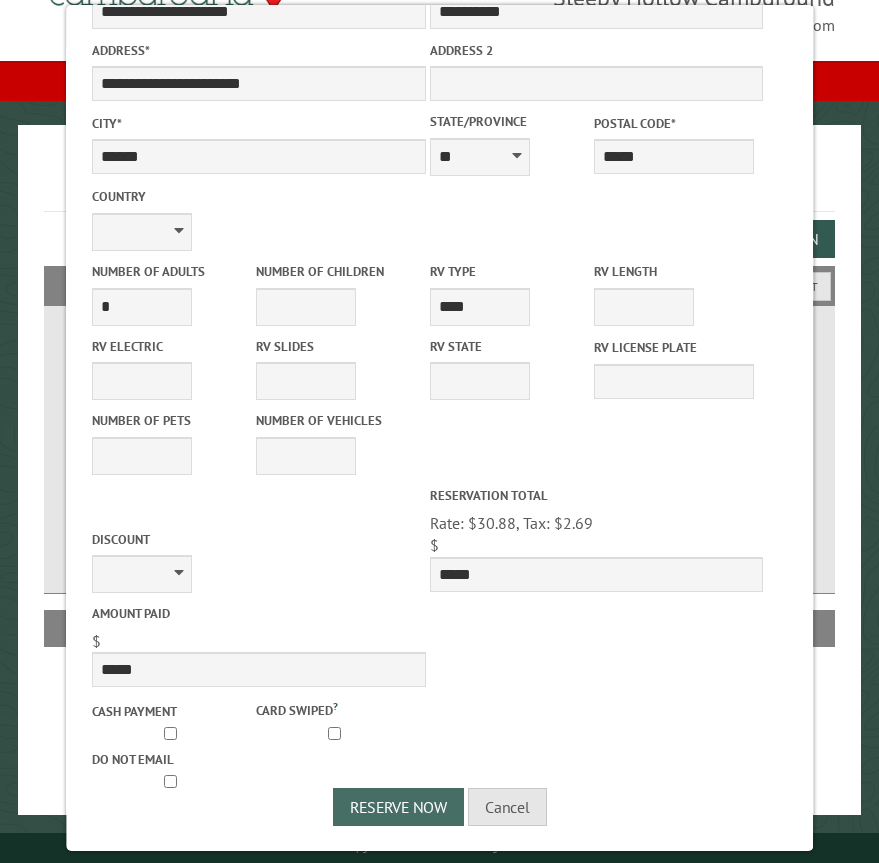 click on "Reserve Now" at bounding box center [397, 807] 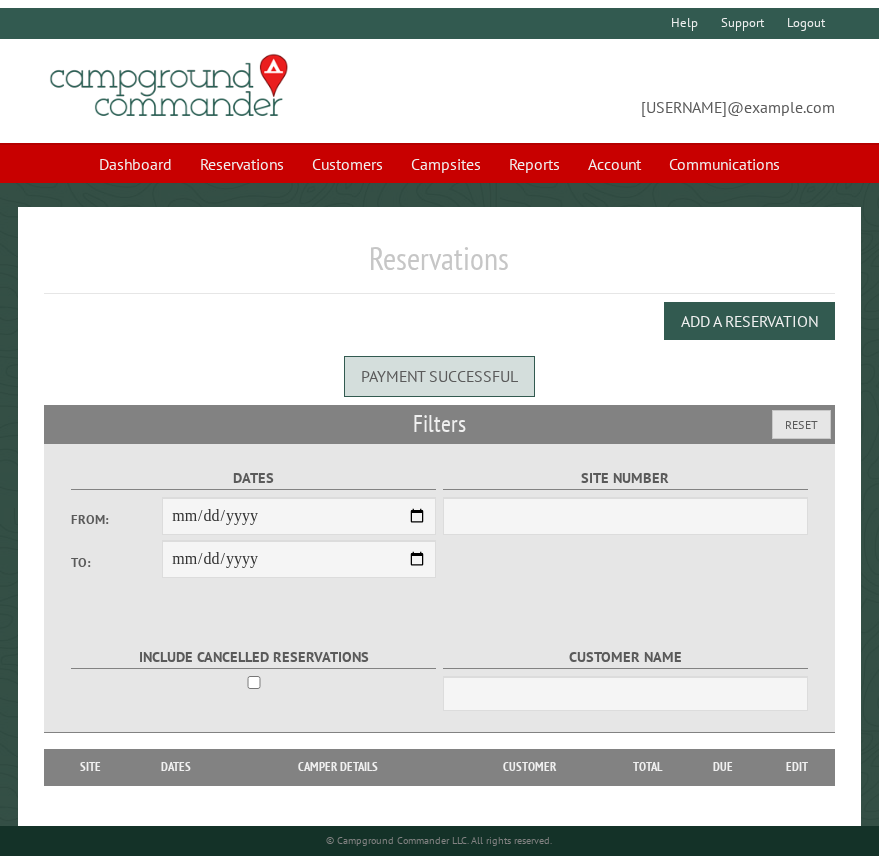 scroll, scrollTop: 0, scrollLeft: 0, axis: both 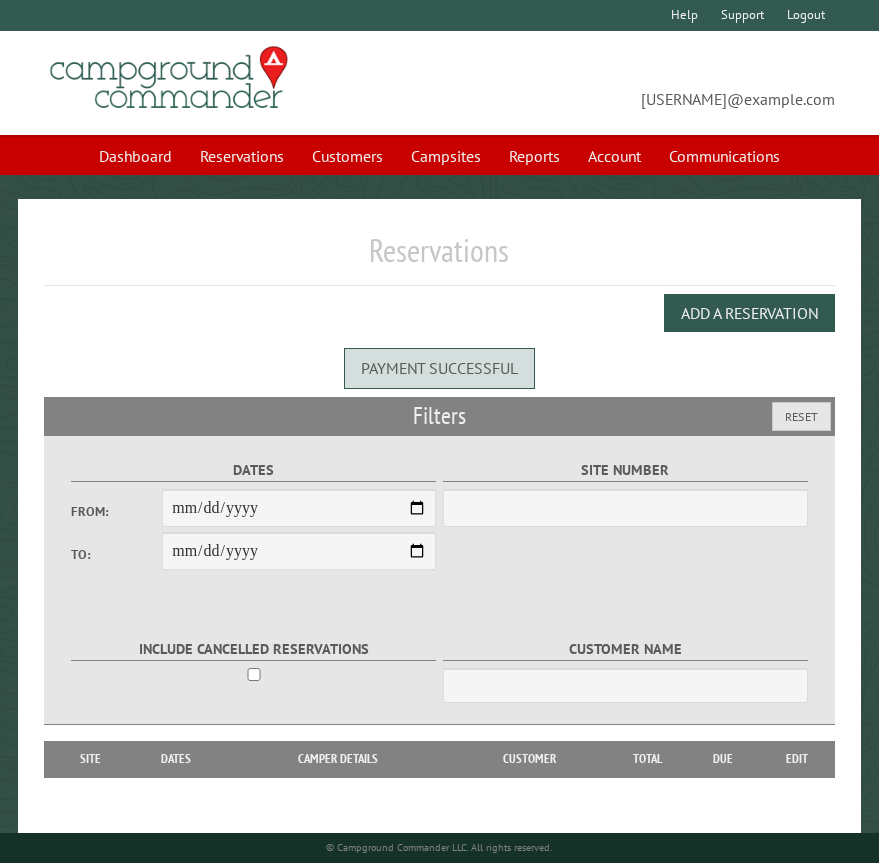 select on "***" 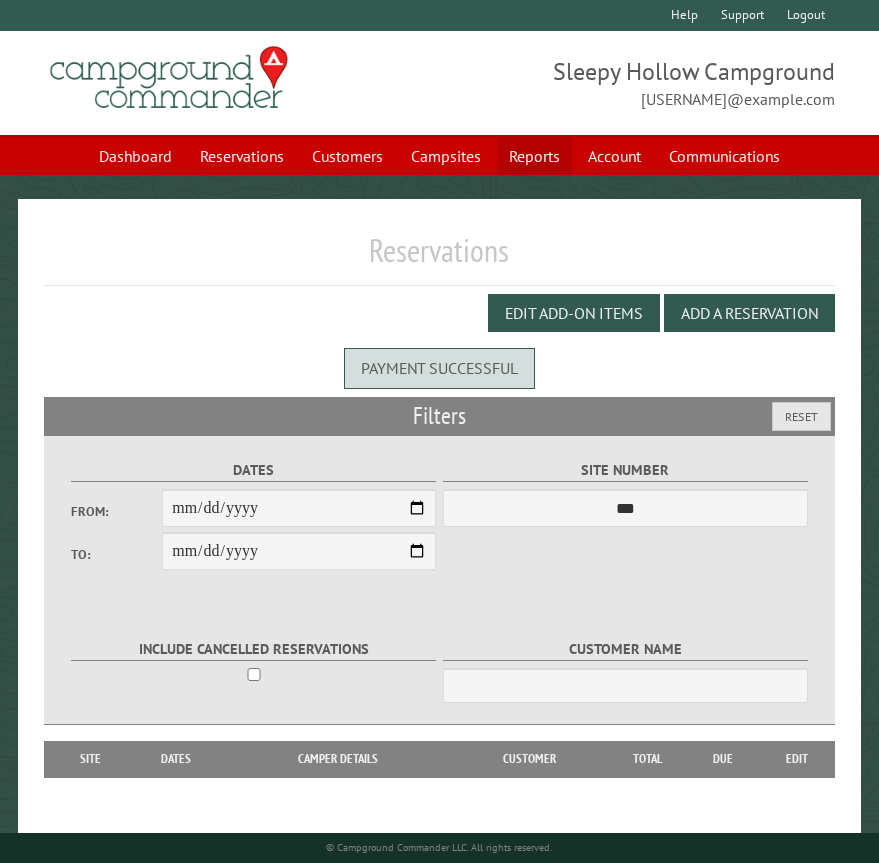 click on "Reports" at bounding box center [534, 156] 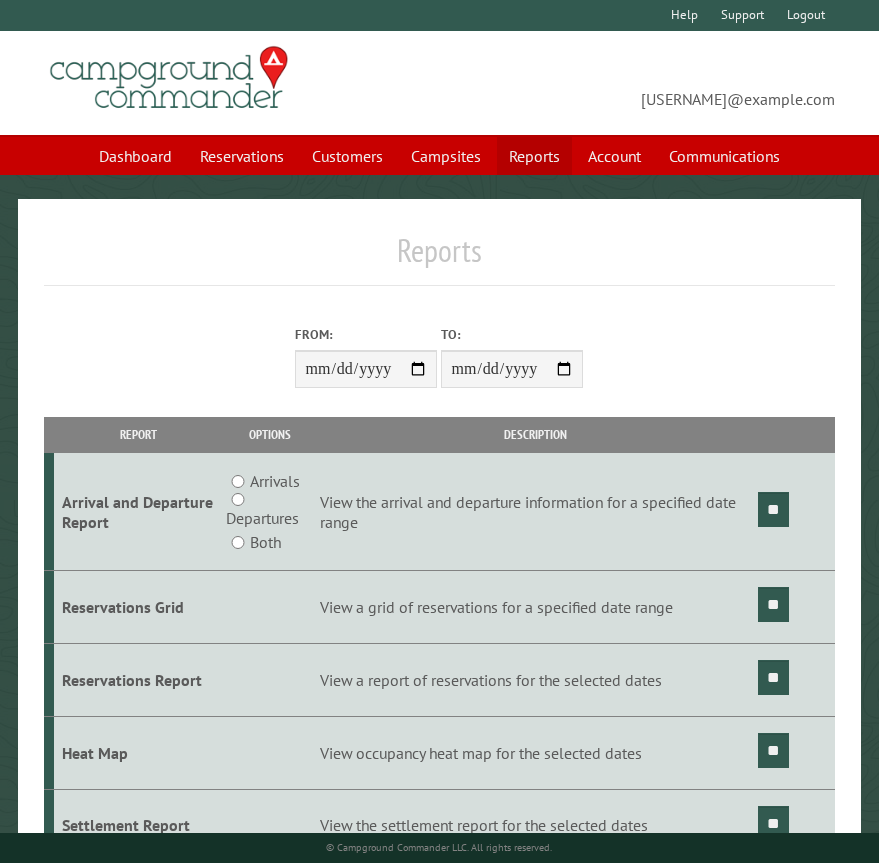 scroll, scrollTop: 0, scrollLeft: 0, axis: both 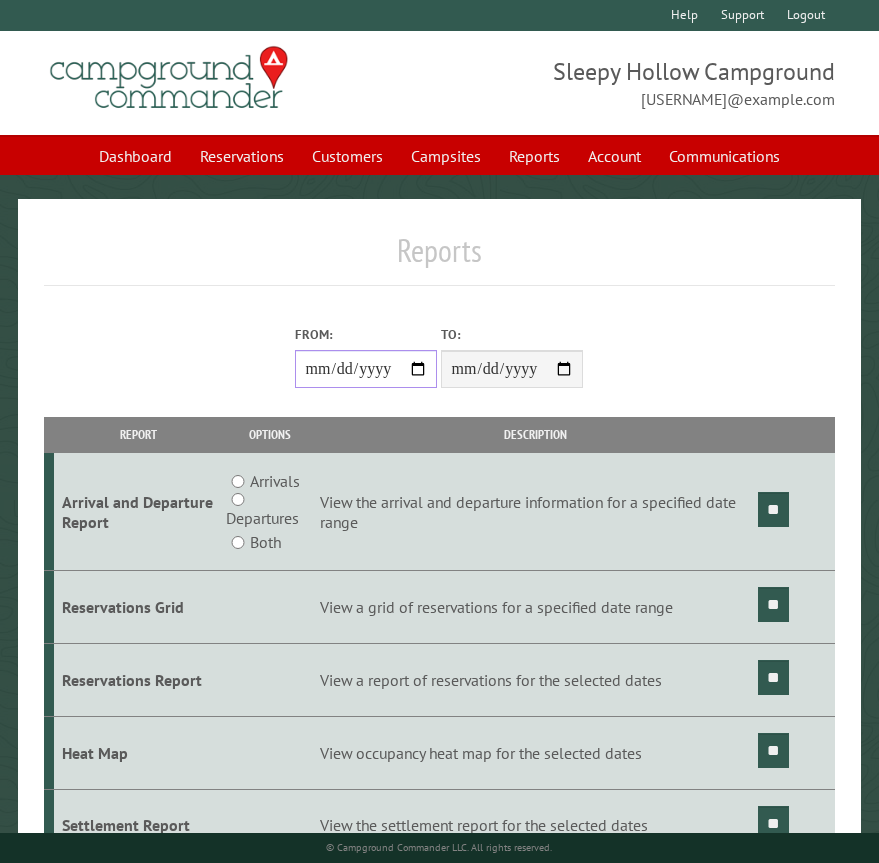 click on "From:" at bounding box center [366, 369] 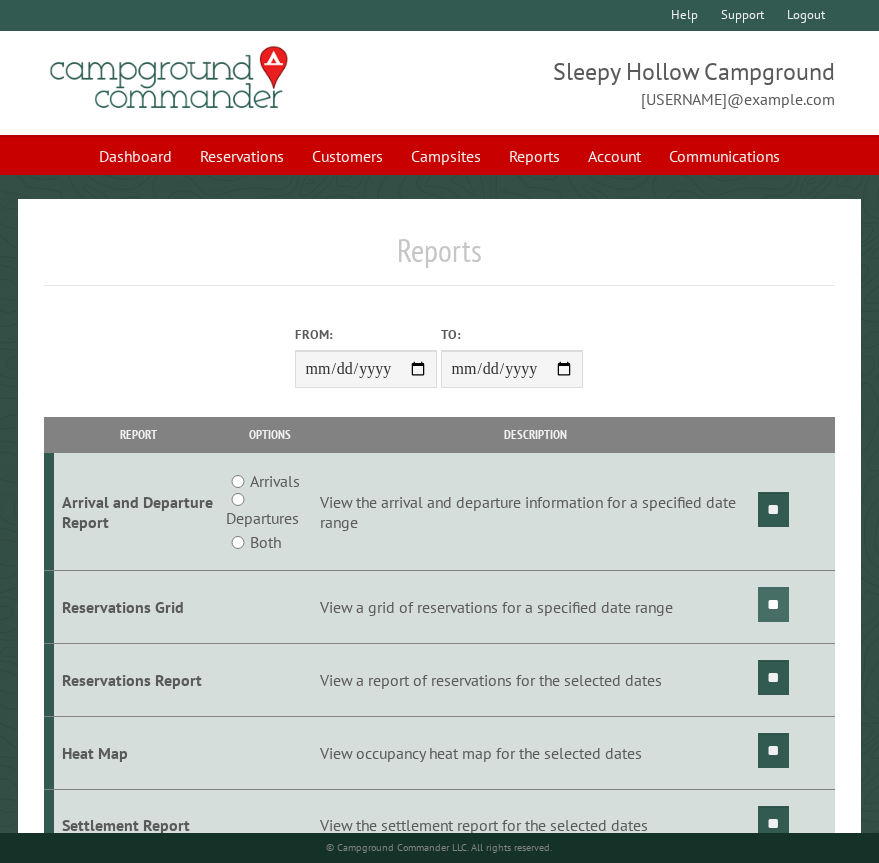 click on "**" at bounding box center (773, 604) 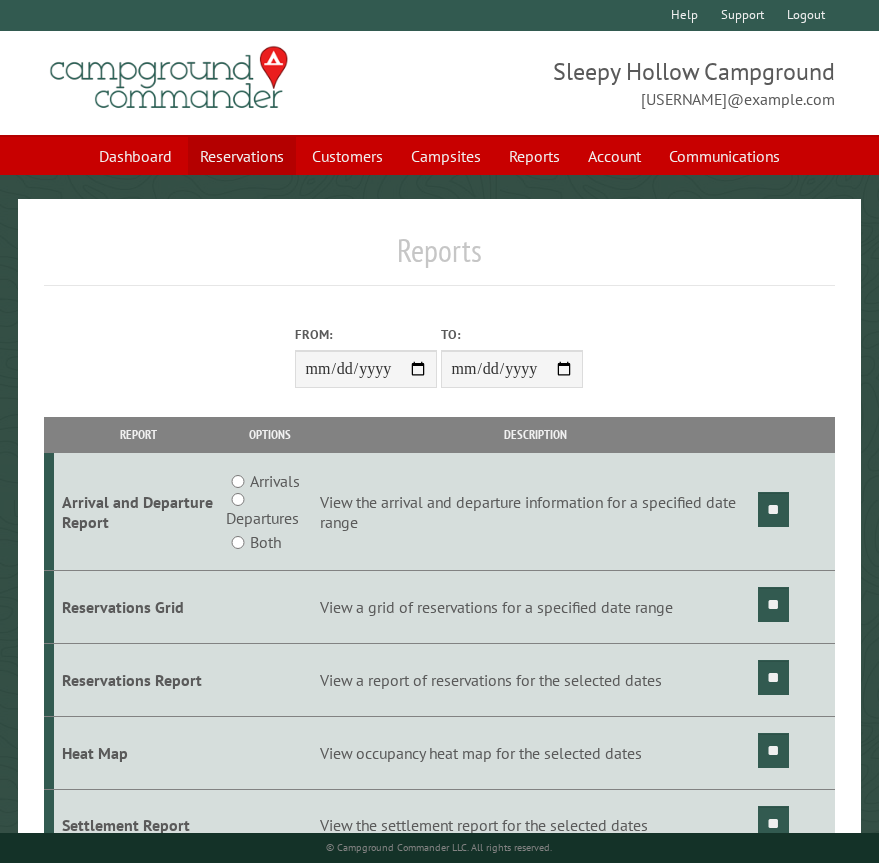 click on "Reservations" at bounding box center [242, 156] 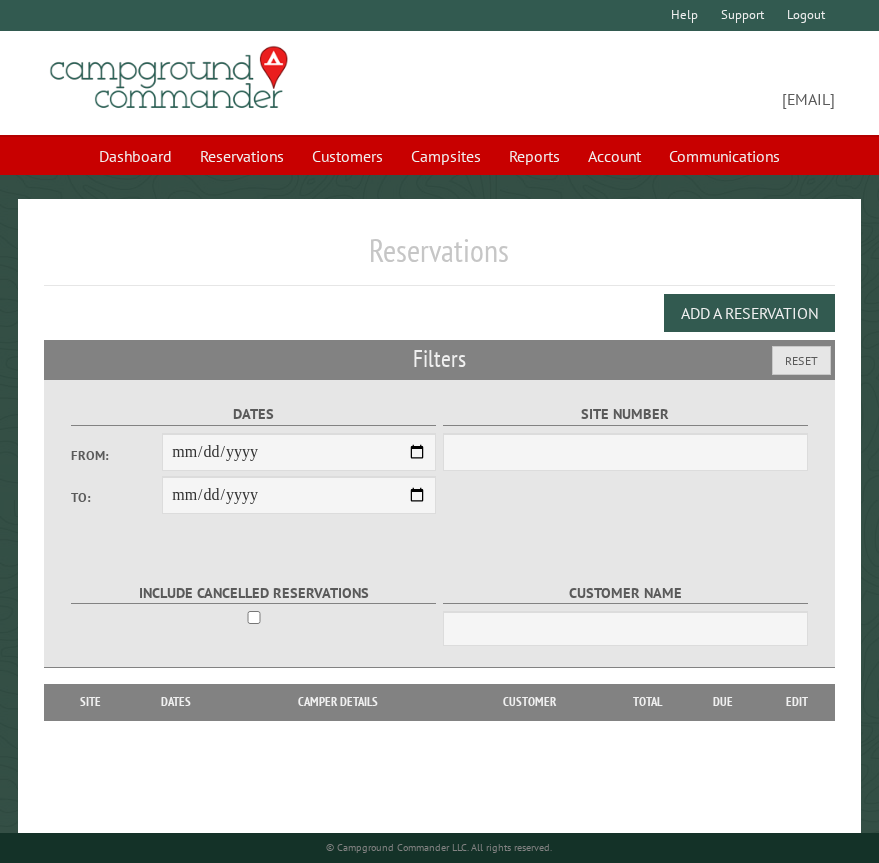 scroll, scrollTop: 0, scrollLeft: 0, axis: both 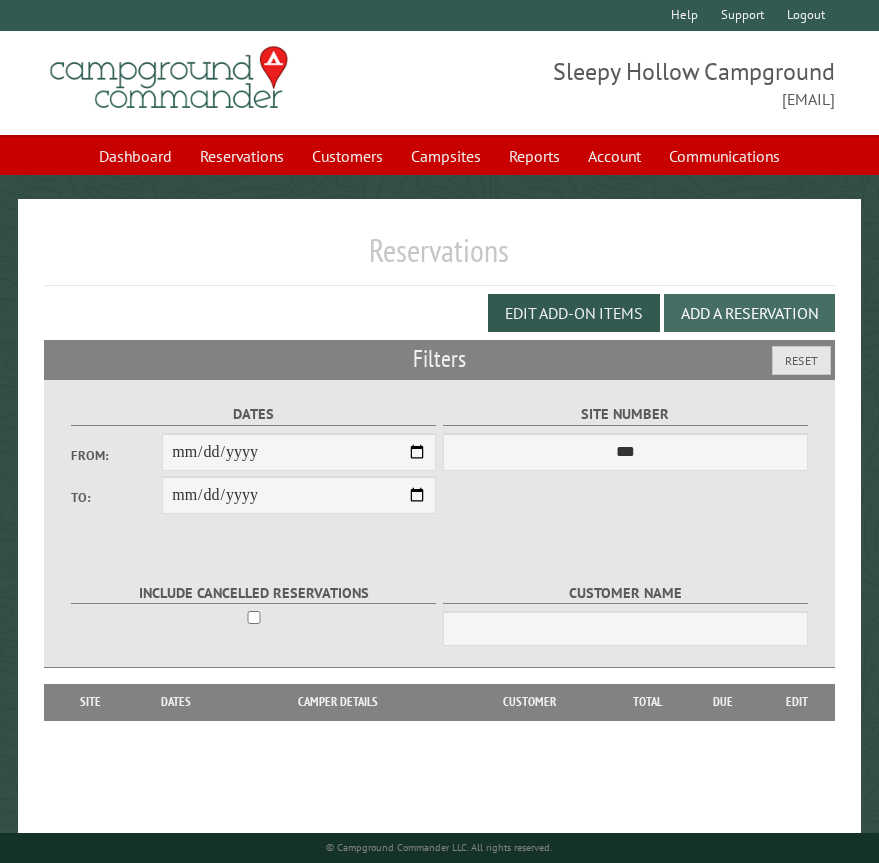 click on "Add a Reservation" at bounding box center (749, 313) 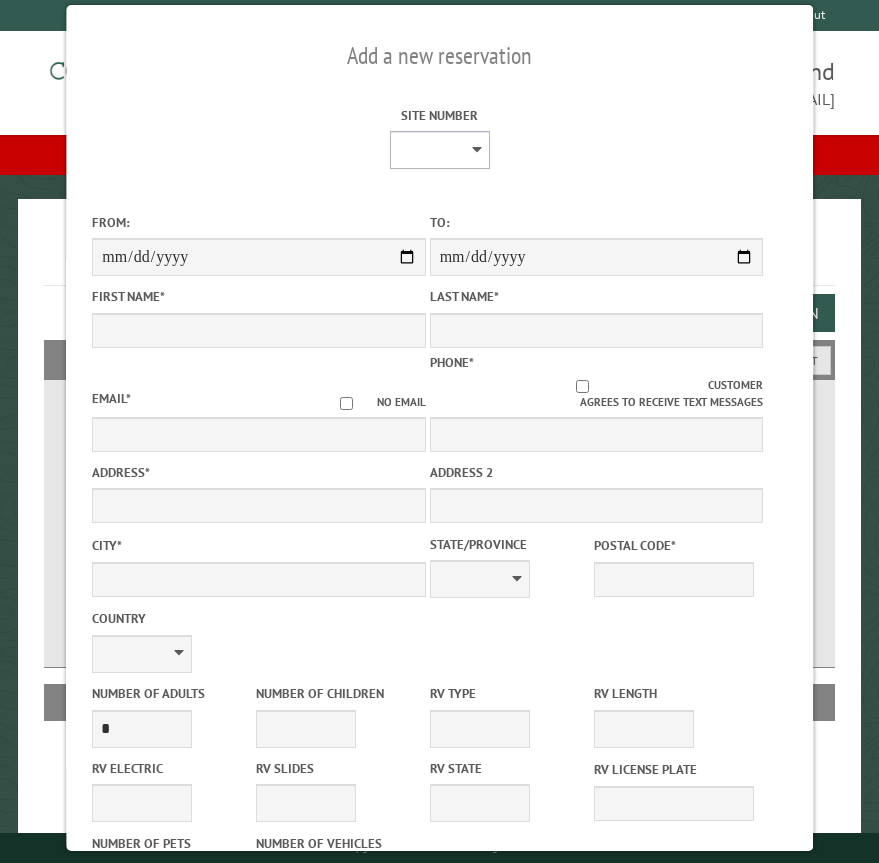 click on "* * * * * * * * * ** *** *** ** ** ** ** ** ** ** ** ** ** *** *** ** ** ** ** ** ** ** ** ** ** *** *** ** ** ** ** ** ** ** ** *** *** ** ** ** ** ** ** *** *** ** ** ** ** ** *** ** ** ** ** ** ** ** ** ** ** ** ** ** ** ** ** ** ** ** ** ** ** ** ** **" at bounding box center (439, 150) 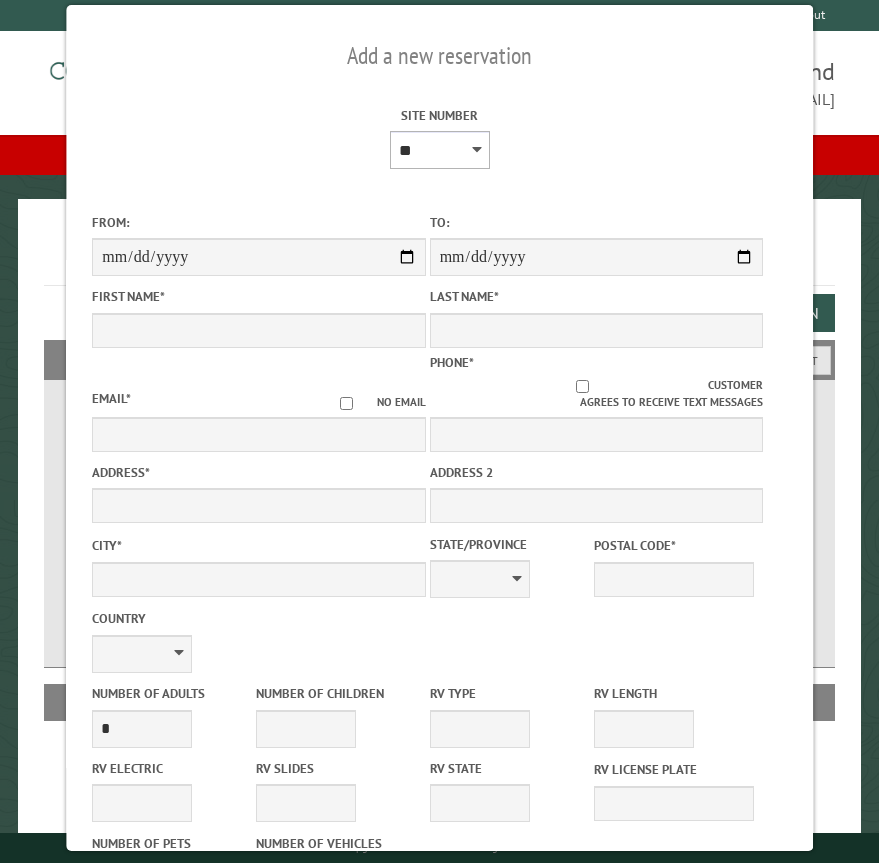 click on "* * * * * * * * * ** *** *** ** ** ** ** ** ** ** ** ** ** *** *** ** ** ** ** ** ** ** ** ** ** *** *** ** ** ** ** ** ** ** ** *** *** ** ** ** ** ** ** *** *** ** ** ** ** ** *** ** ** ** ** ** ** ** ** ** ** ** ** ** ** ** ** ** ** ** ** ** ** ** ** **" at bounding box center (439, 150) 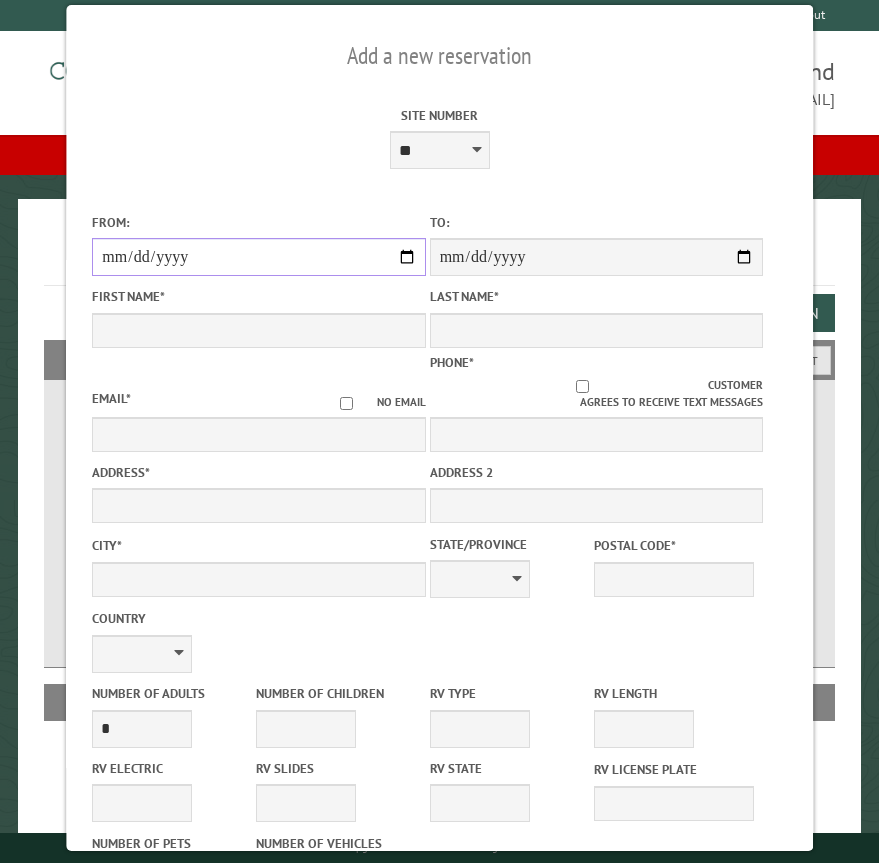 click on "From:" at bounding box center (258, 257) 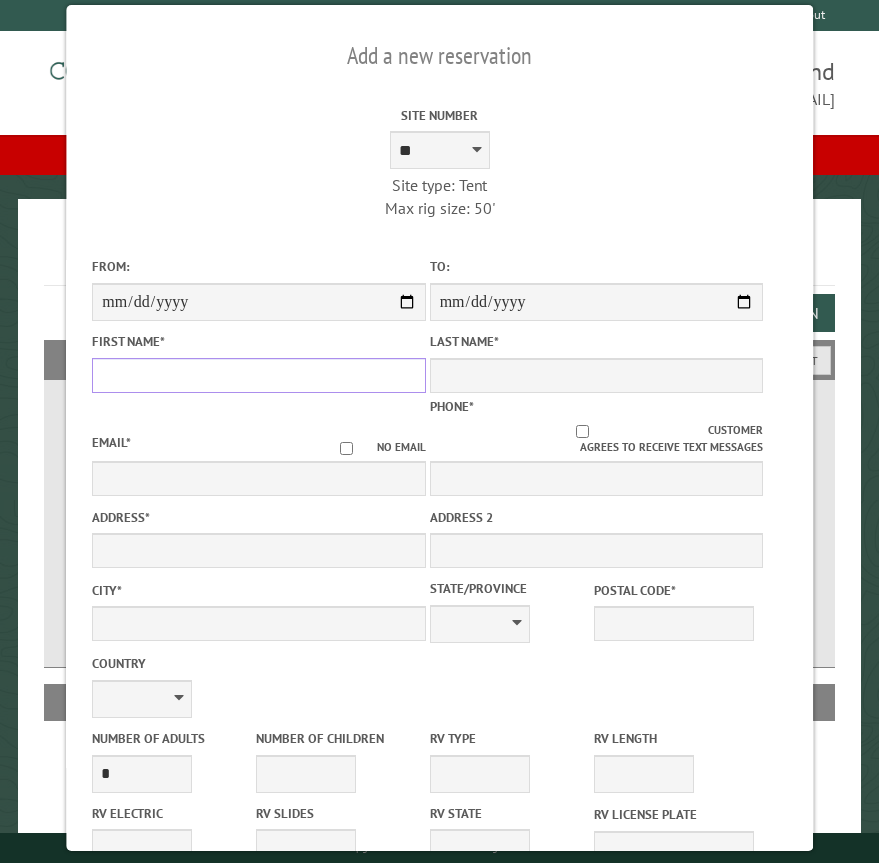 click on "First Name *" at bounding box center (258, 375) 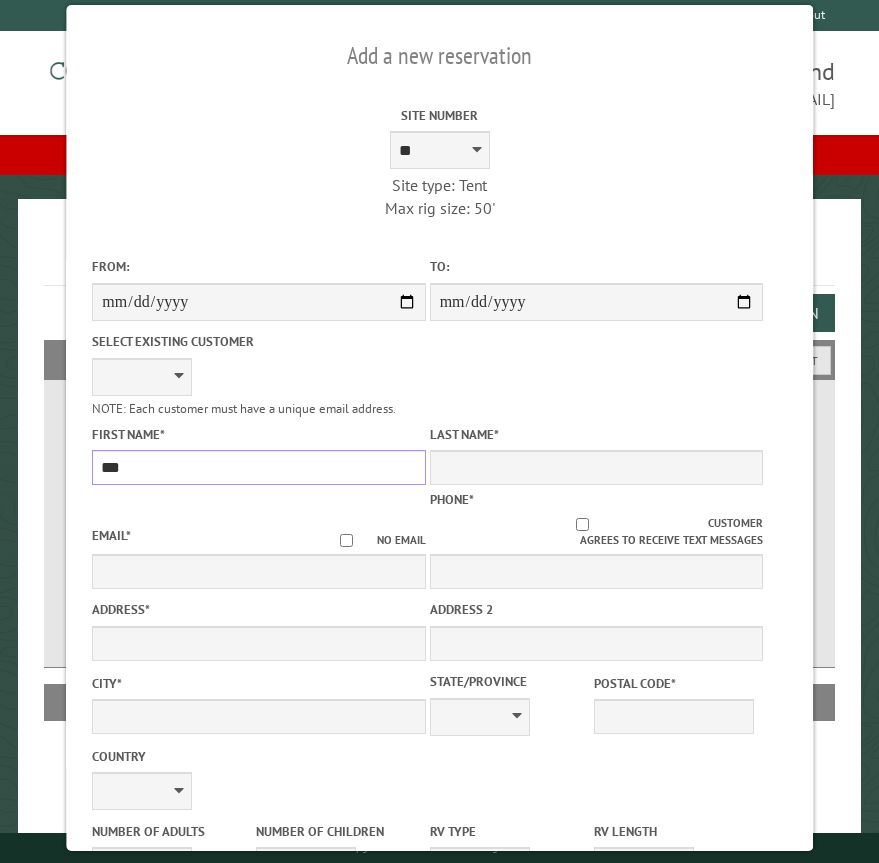 type on "***" 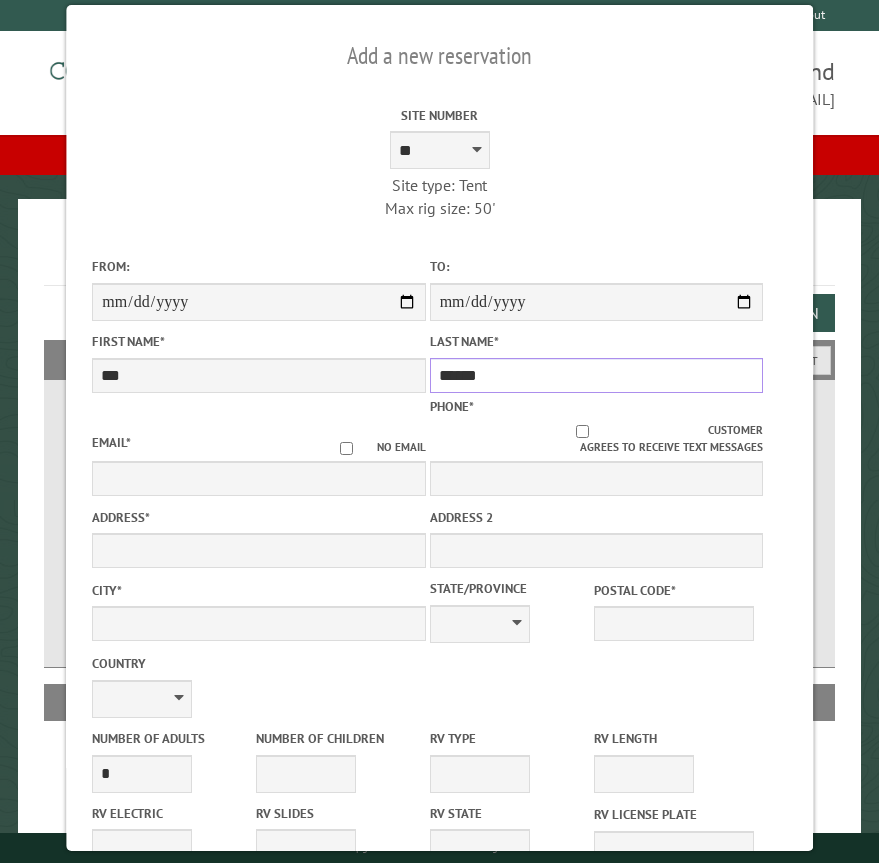 type on "******" 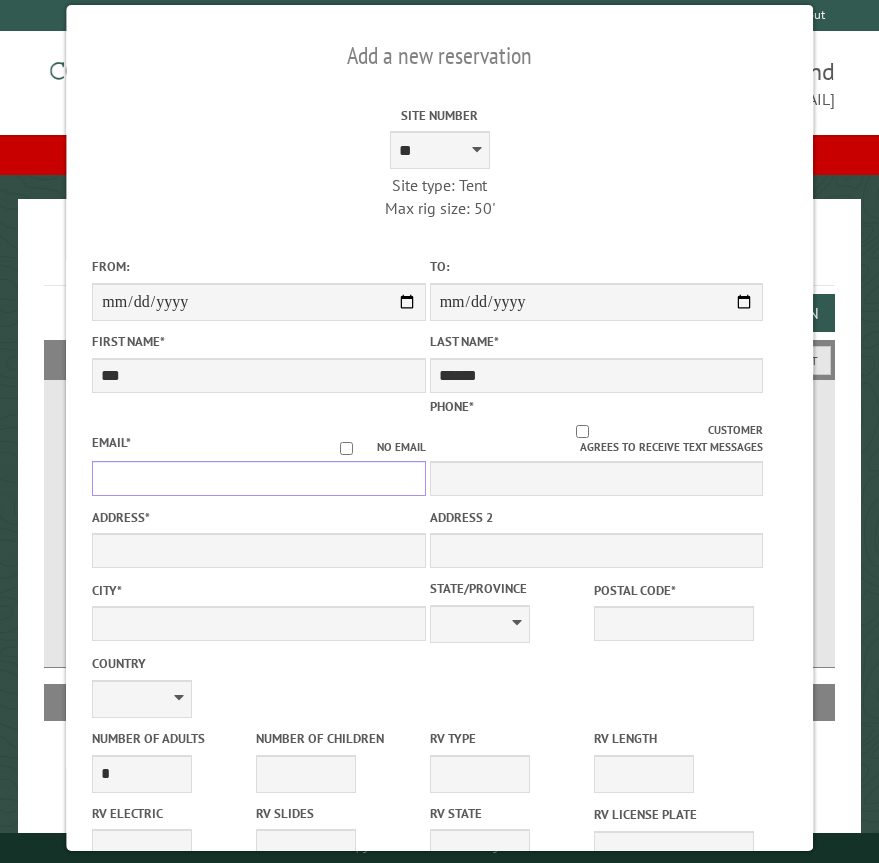 click on "Email *" at bounding box center [258, 478] 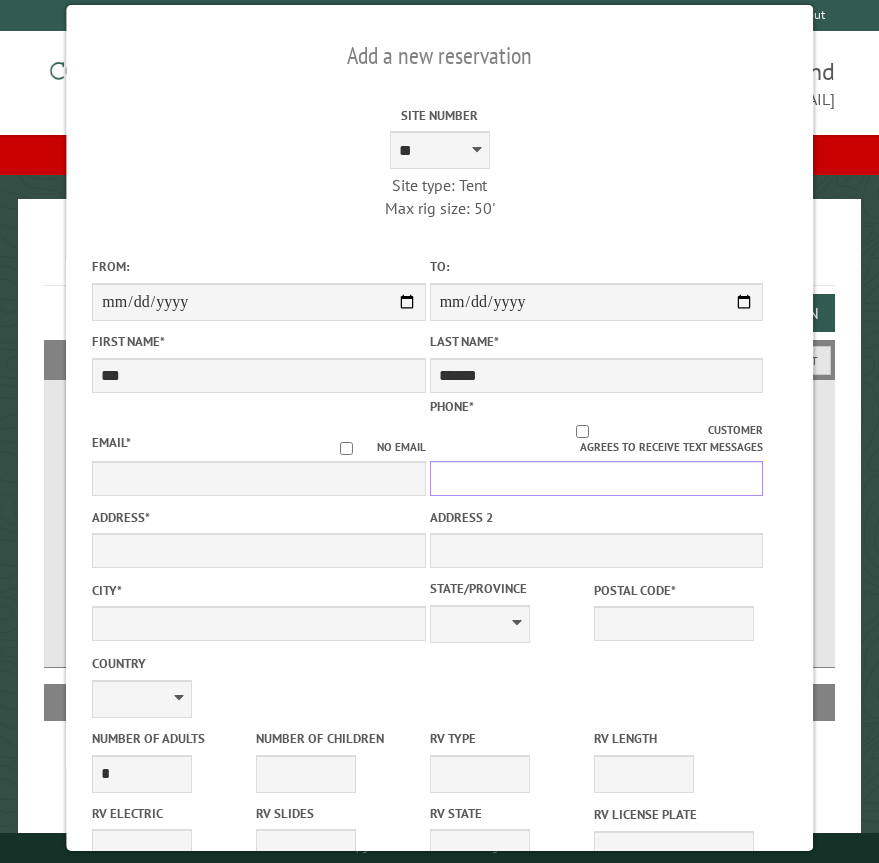click on "Phone *" at bounding box center (596, 478) 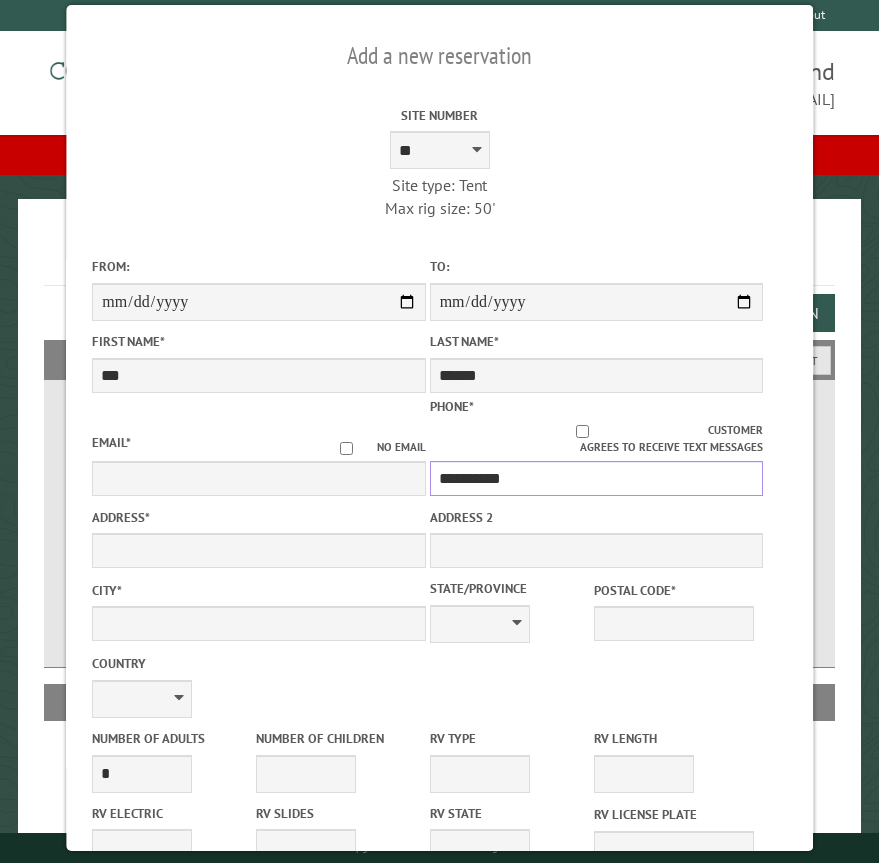 type on "**********" 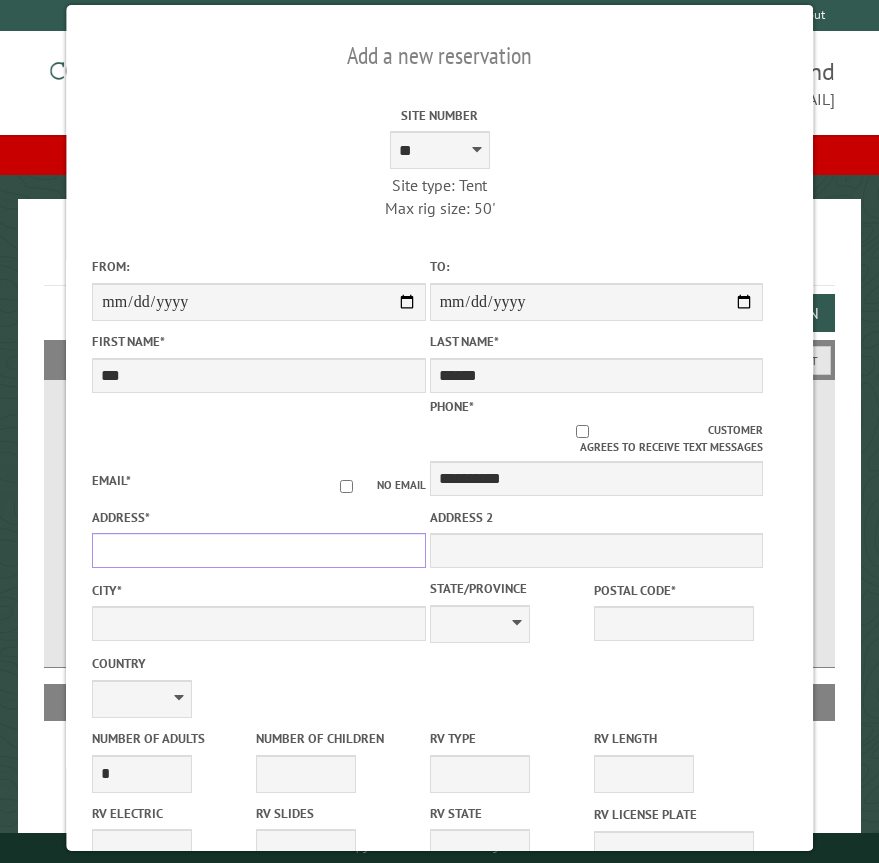 click on "Address *" at bounding box center [258, 550] 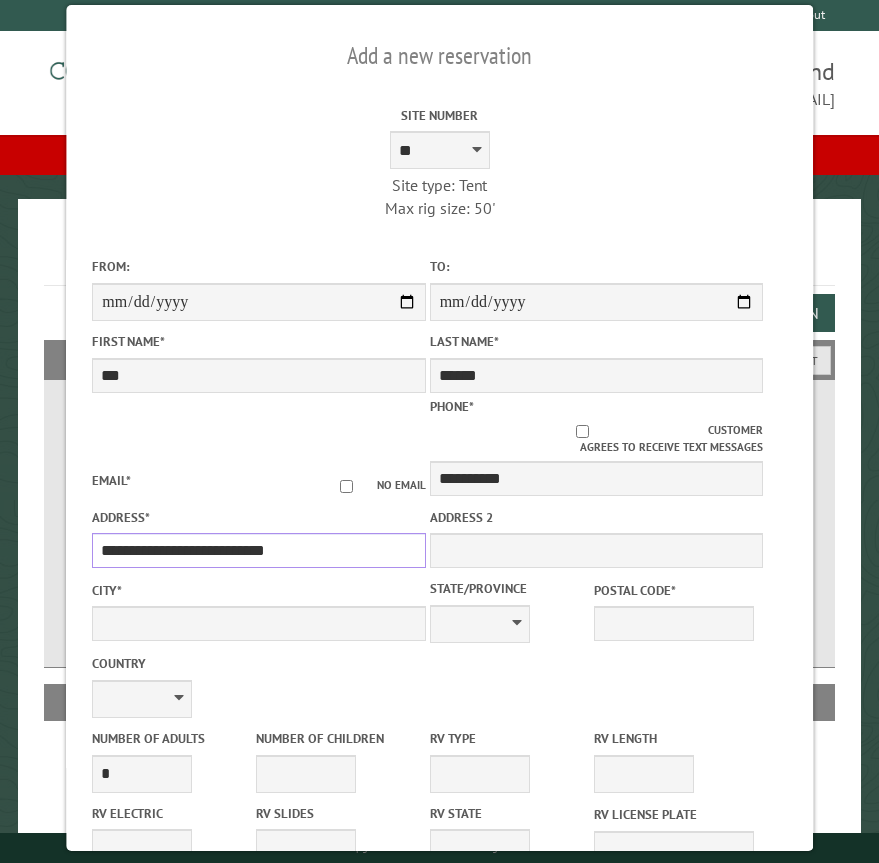 type on "**********" 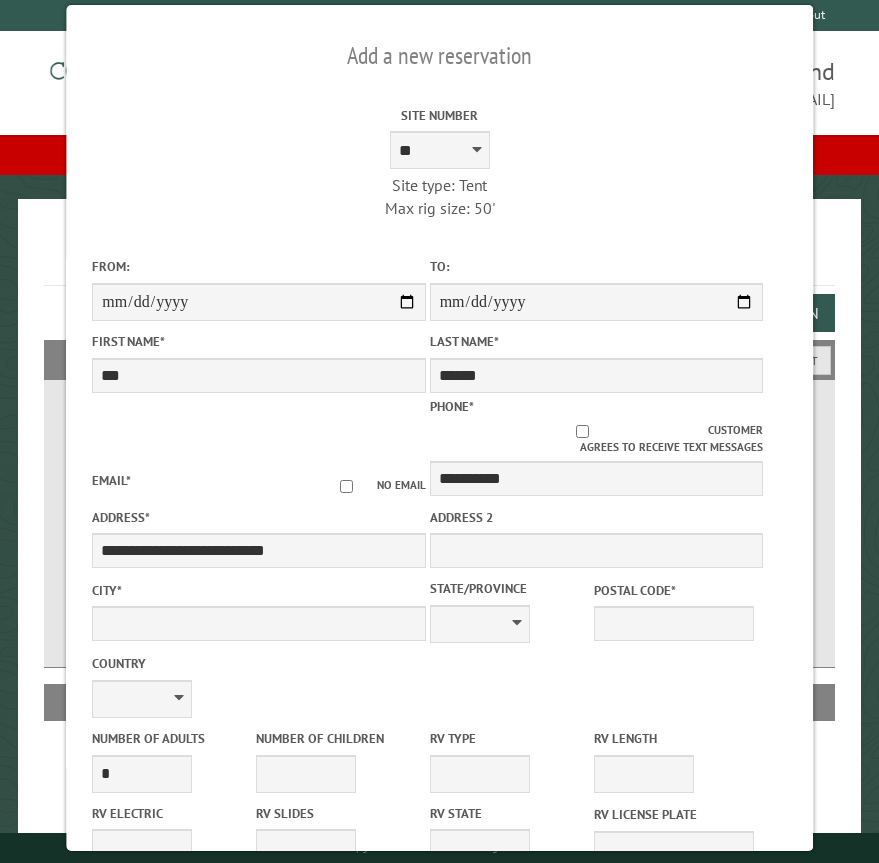 drag, startPoint x: 676, startPoint y: 642, endPoint x: 666, endPoint y: 672, distance: 31.622776 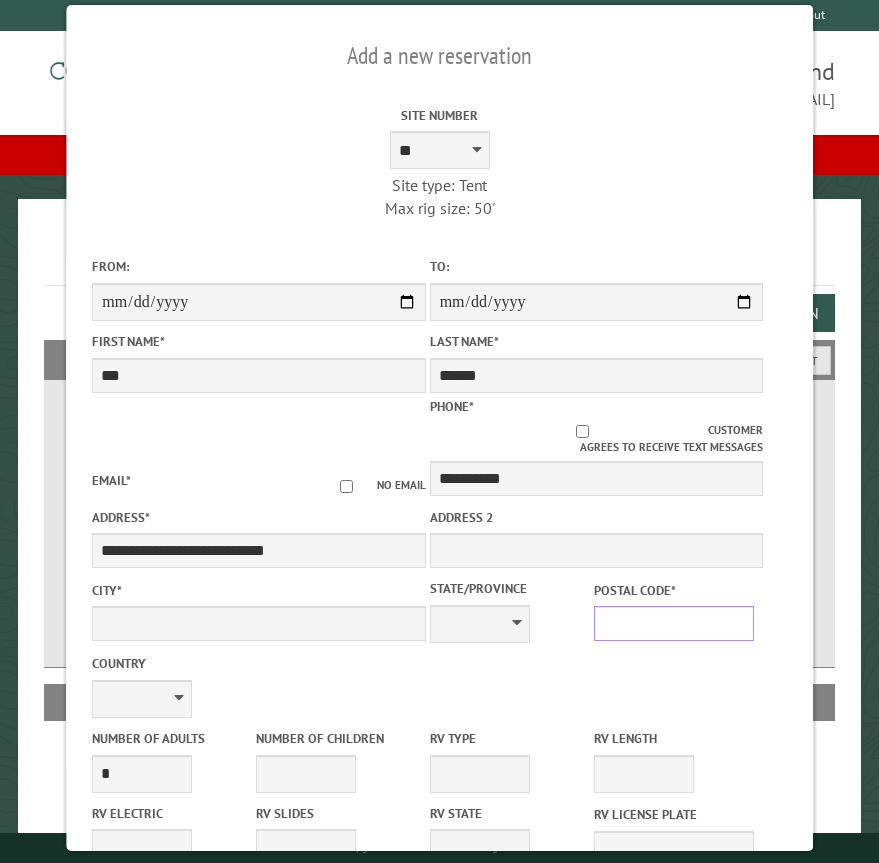 click on "Postal Code *" at bounding box center [674, 623] 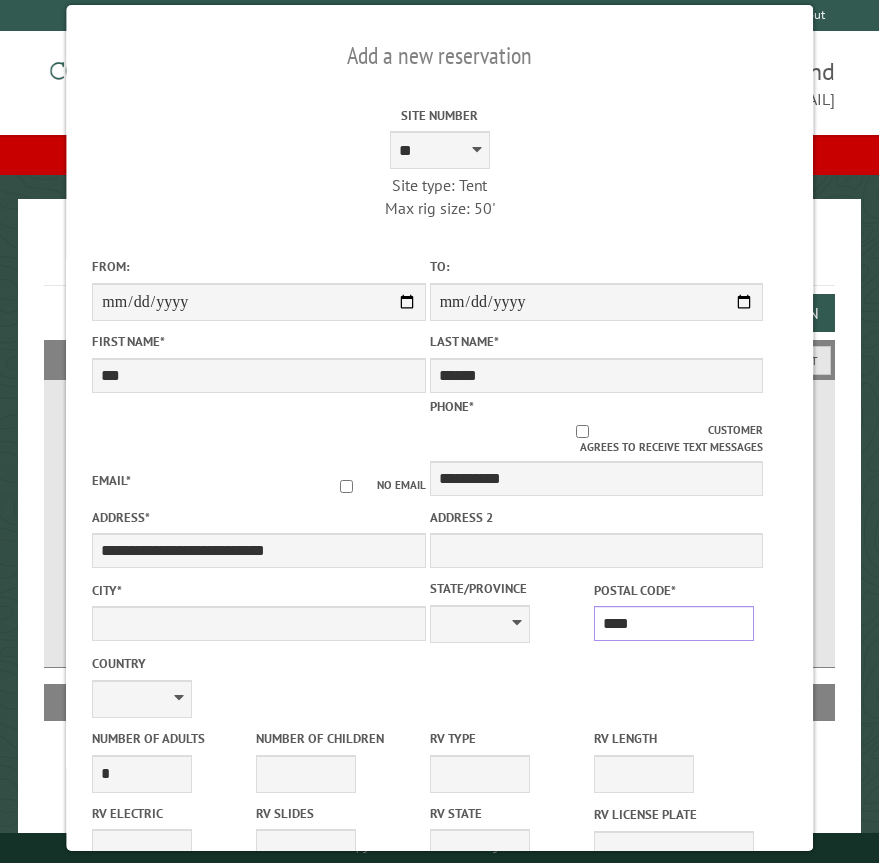 type on "*****" 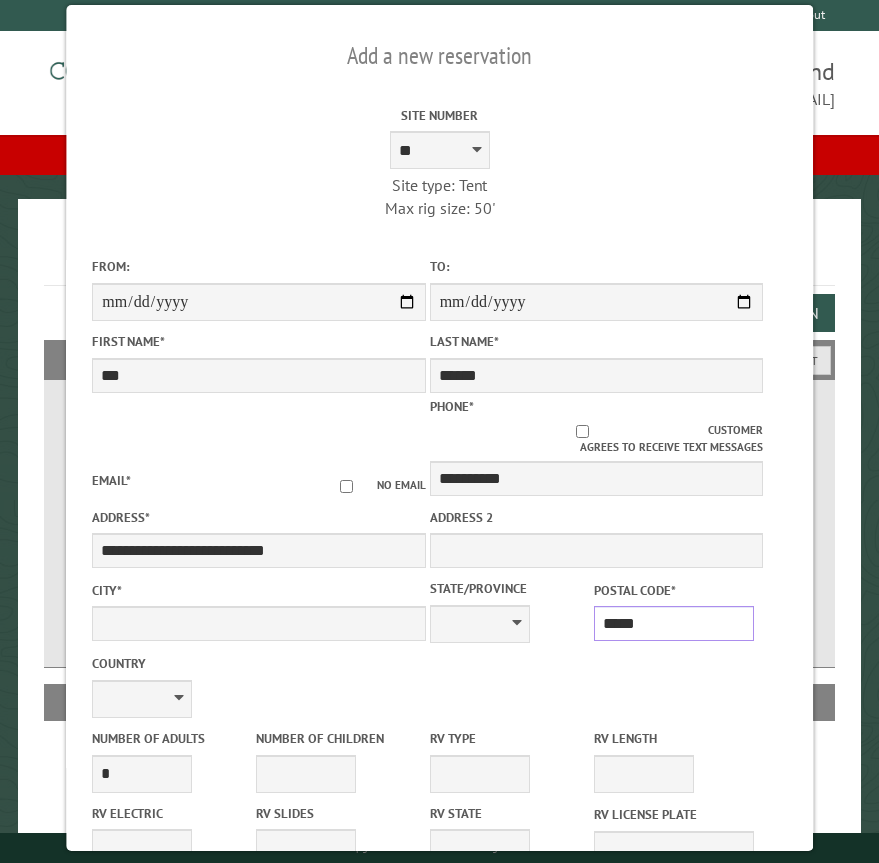 type on "******" 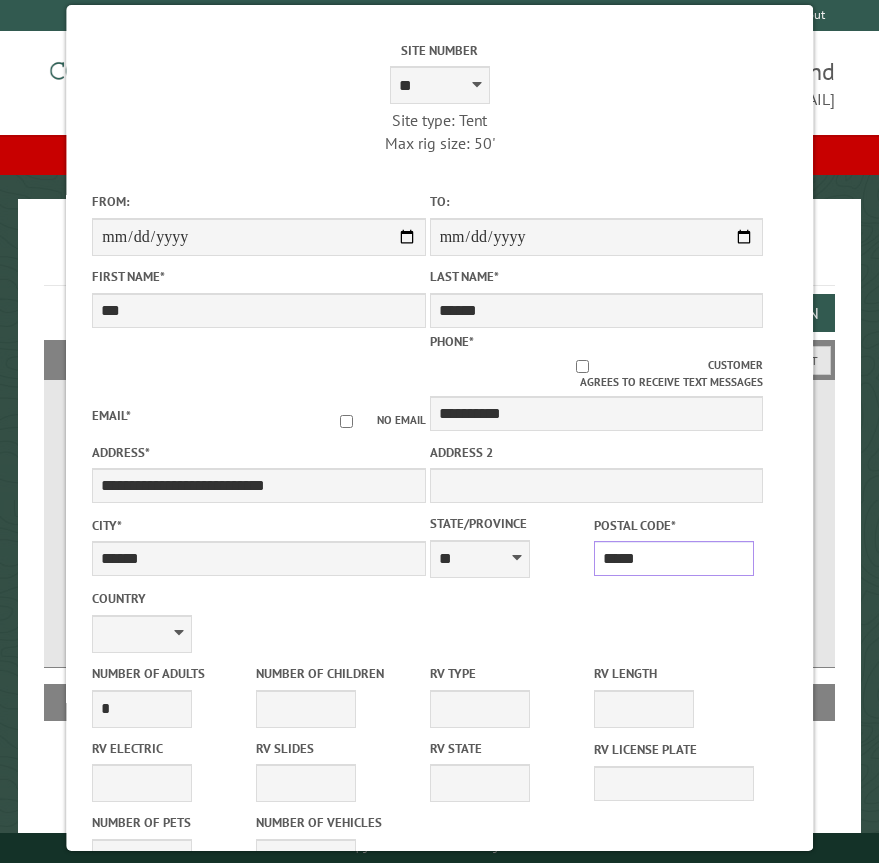 scroll, scrollTop: 100, scrollLeft: 0, axis: vertical 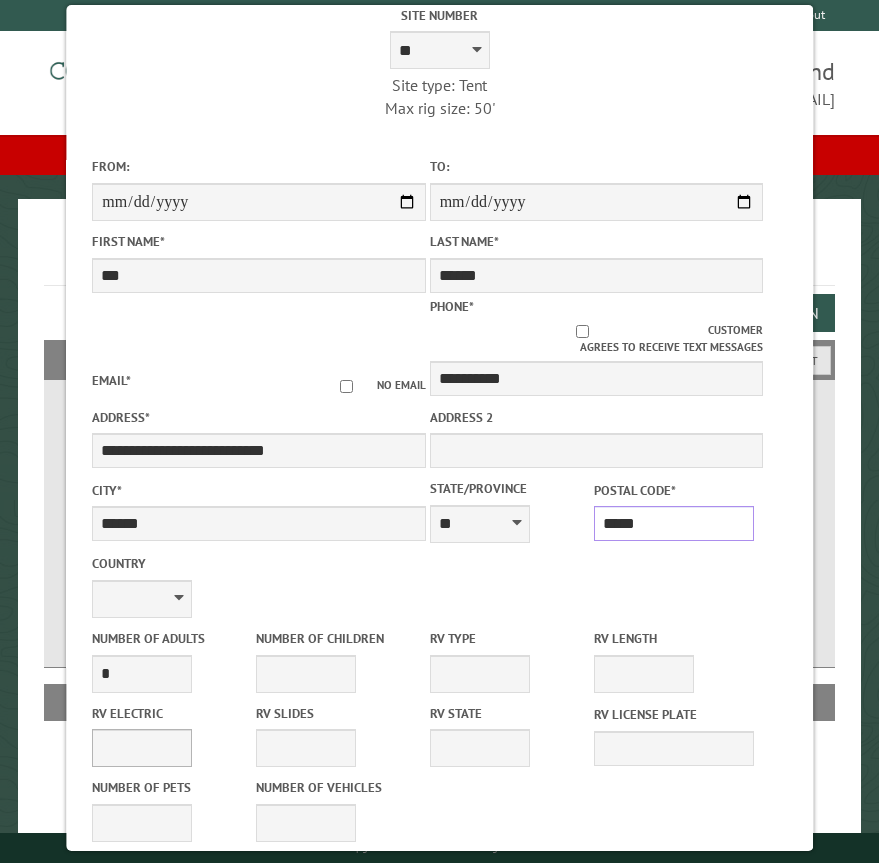type on "*****" 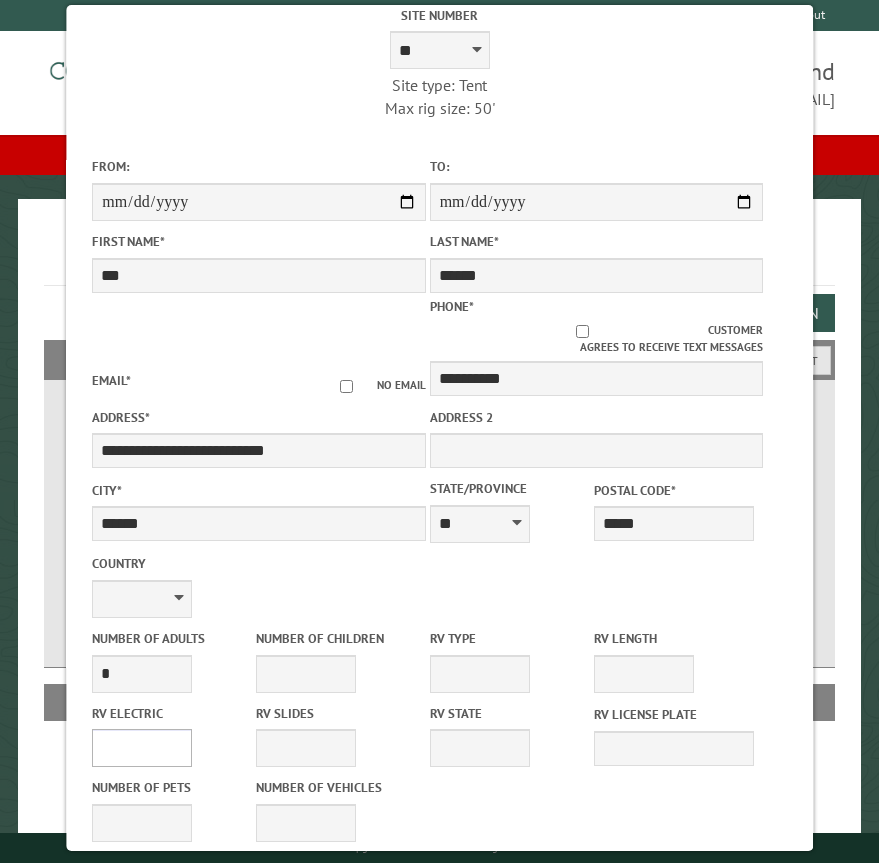 click on "**** *** *** ***" at bounding box center (142, 748) 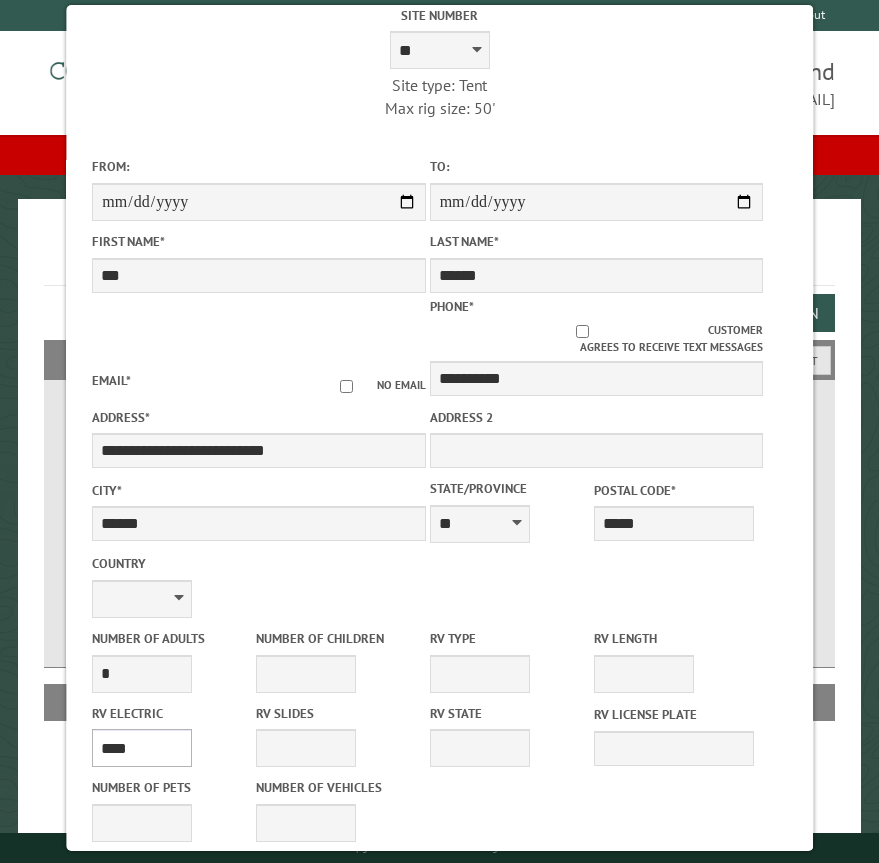 click on "**** *** *** ***" at bounding box center [142, 748] 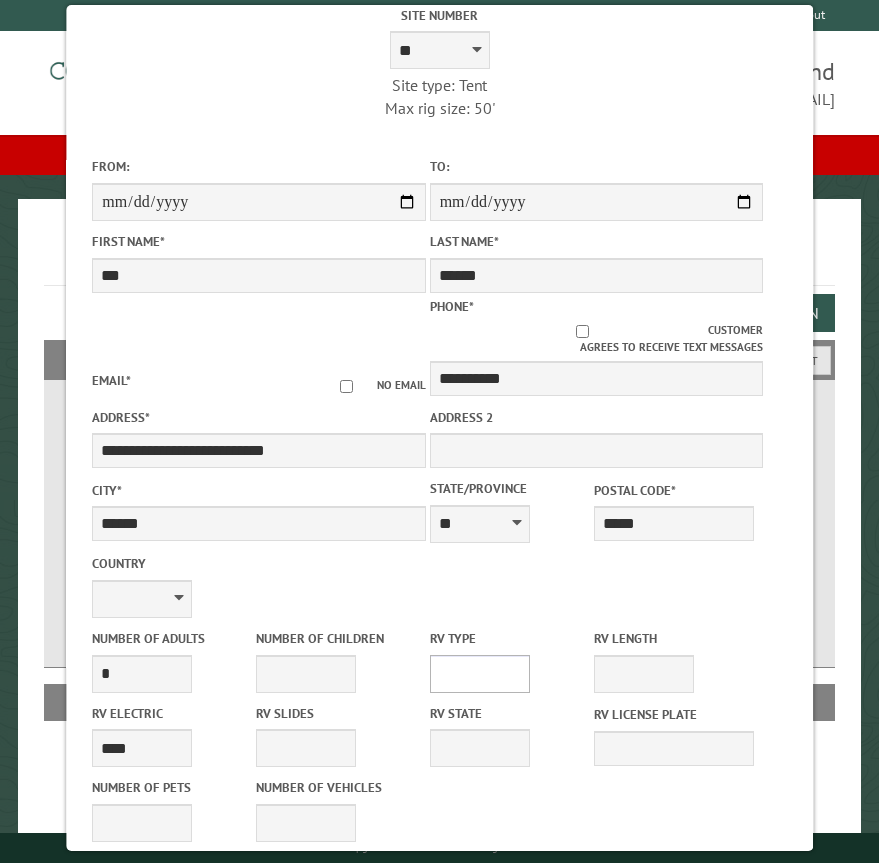click on "**********" at bounding box center (480, 674) 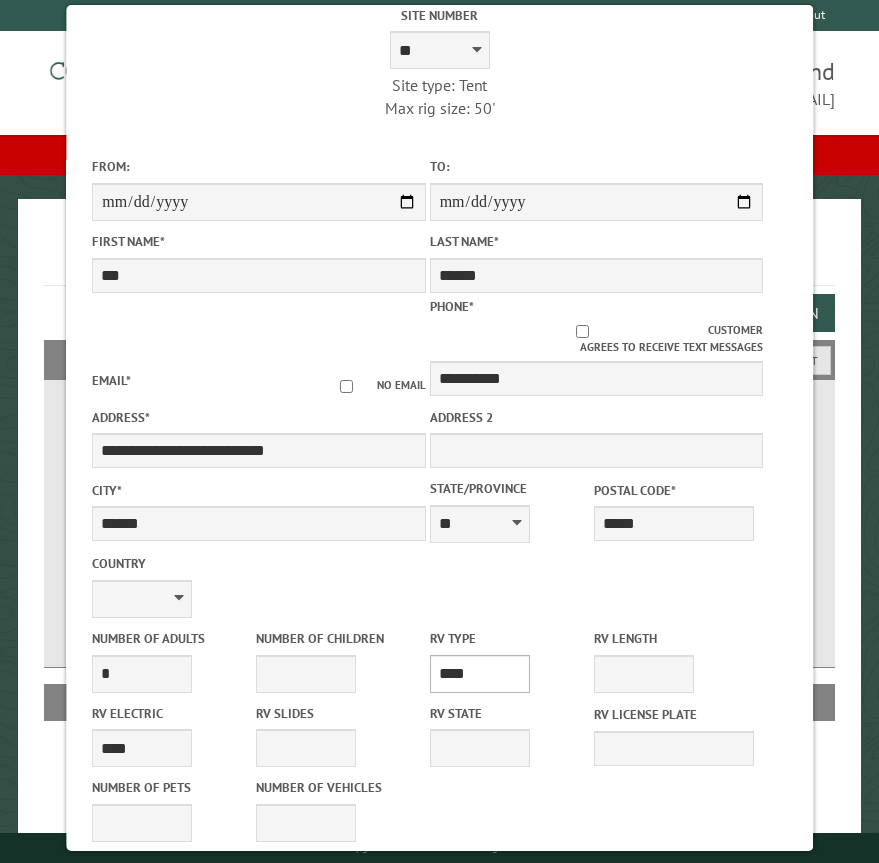click on "**********" at bounding box center (480, 674) 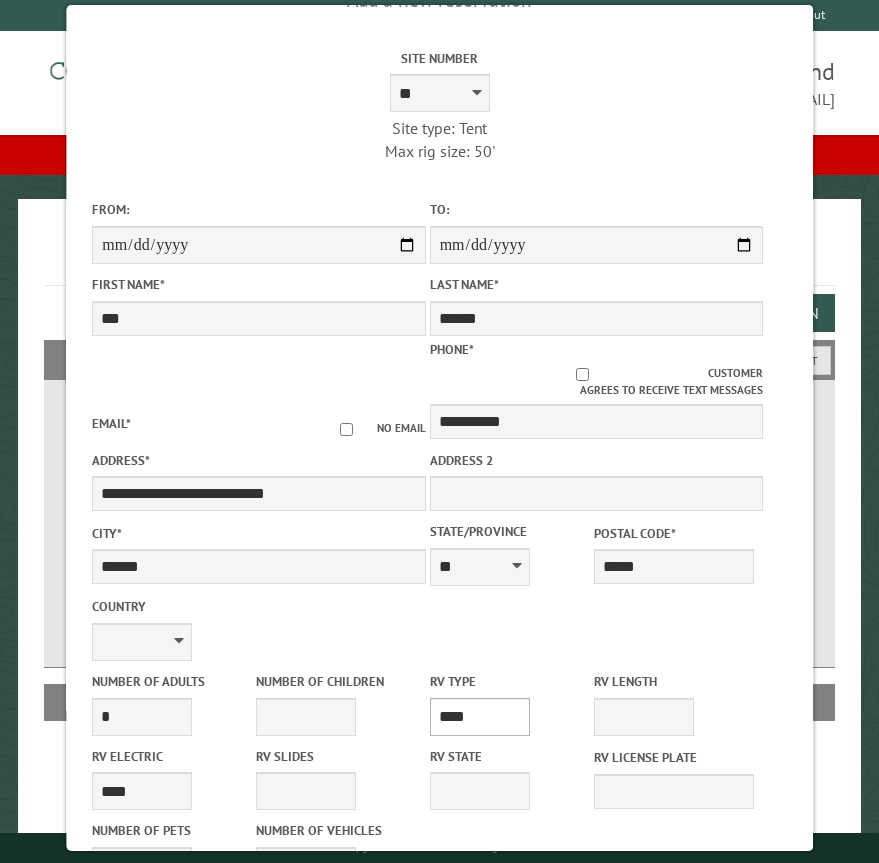 scroll, scrollTop: 0, scrollLeft: 0, axis: both 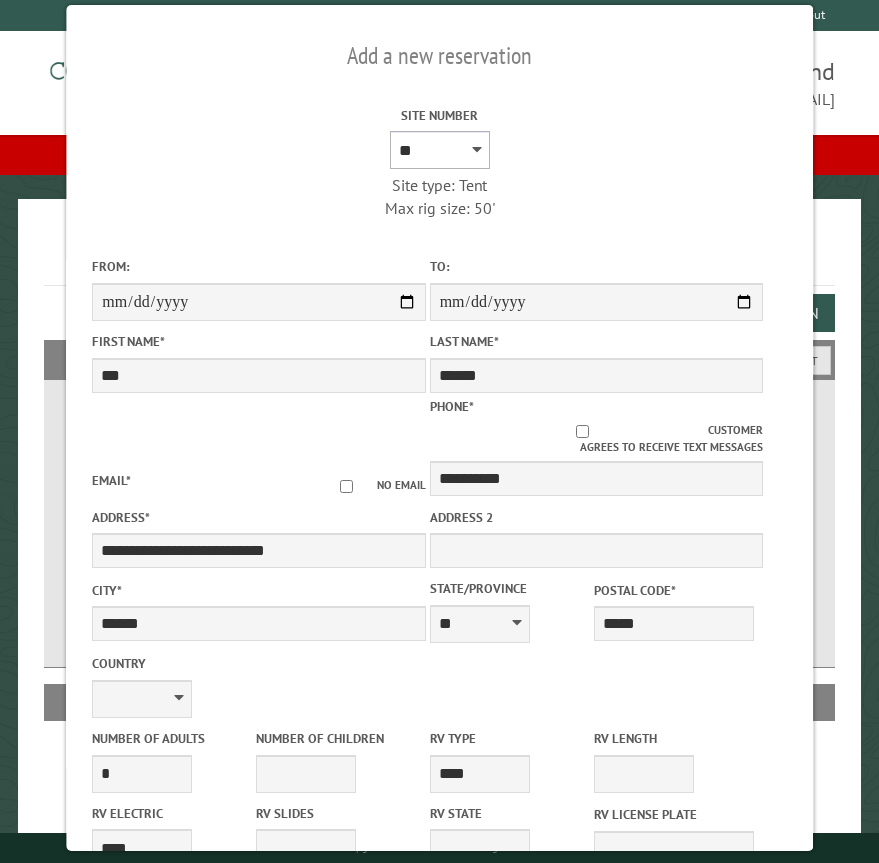 click on "* * * * * * * * * ** *** *** ** ** ** ** ** ** ** ** ** ** *** *** ** ** ** ** ** ** ** ** ** ** *** *** ** ** ** ** ** ** ** ** *** *** ** ** ** ** ** ** *** *** ** ** ** ** ** *** ** ** ** ** ** ** ** ** ** ** ** ** ** ** ** ** ** ** ** ** ** ** ** ** **" at bounding box center (439, 150) 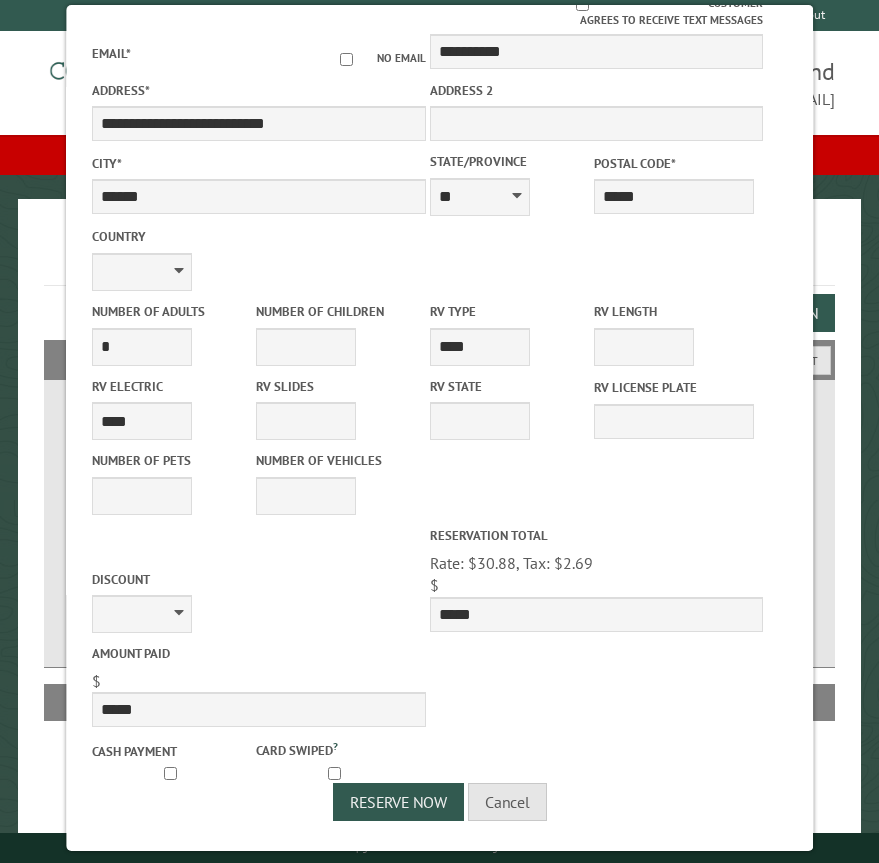 scroll, scrollTop: 431, scrollLeft: 0, axis: vertical 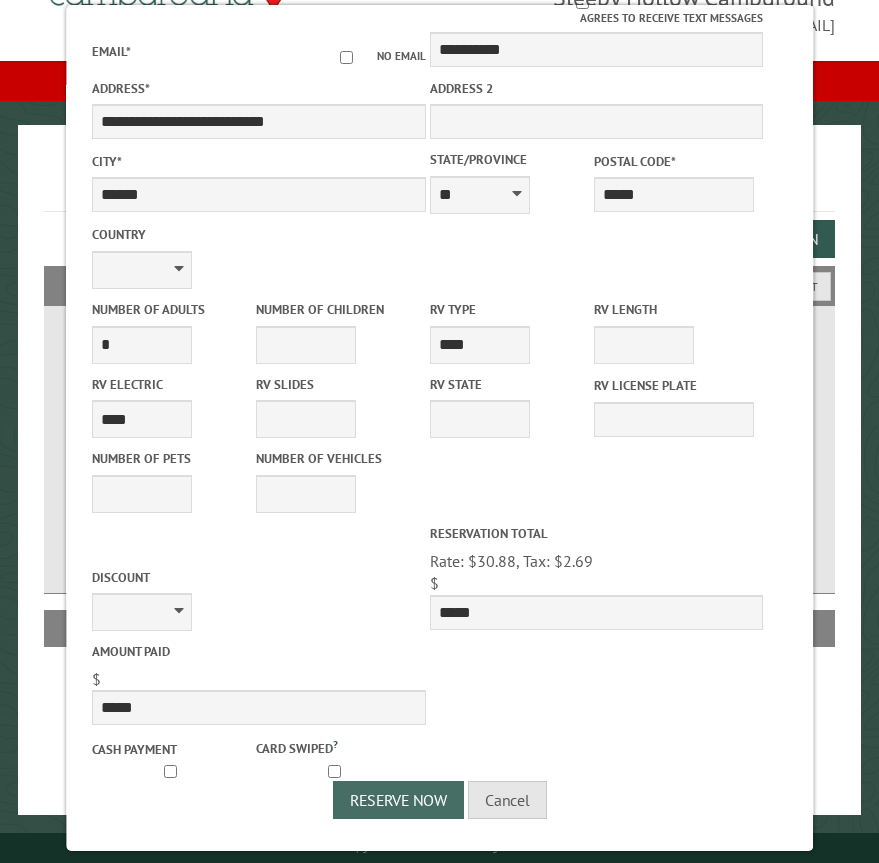 click on "Reserve Now" at bounding box center [397, 800] 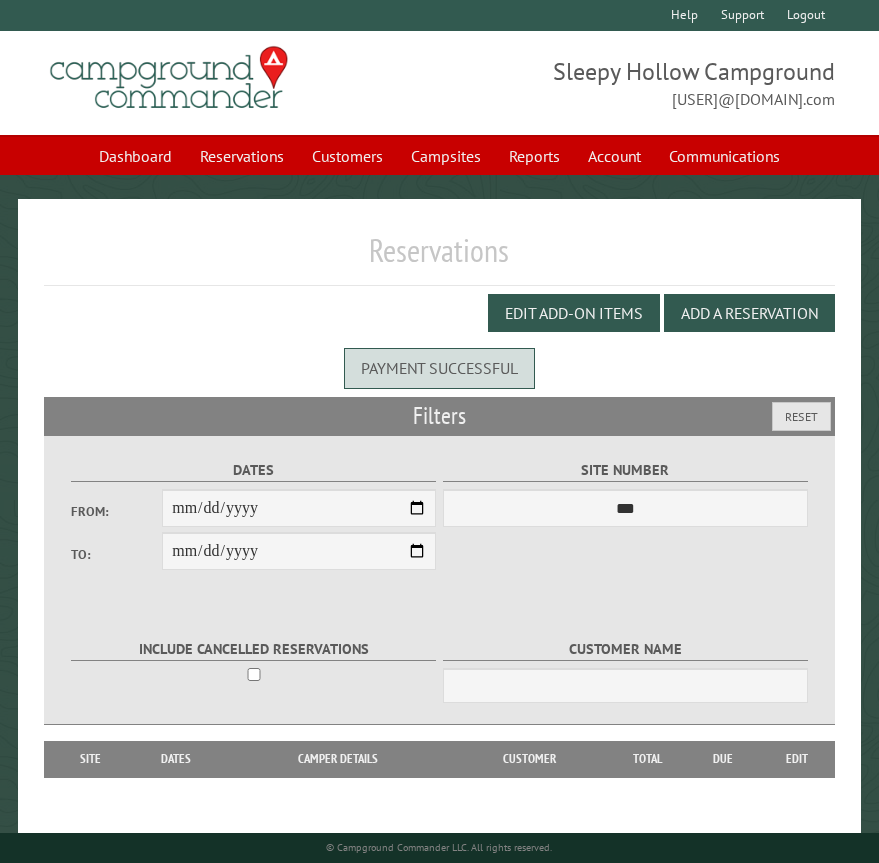 scroll, scrollTop: 0, scrollLeft: 0, axis: both 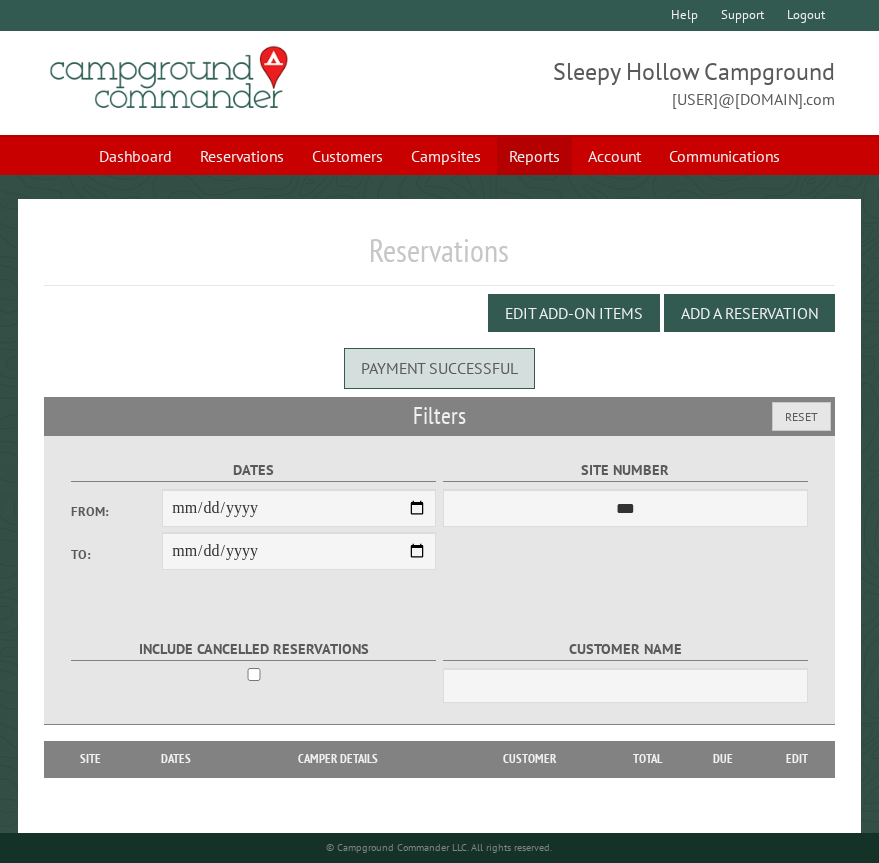 click on "Reports" at bounding box center (534, 156) 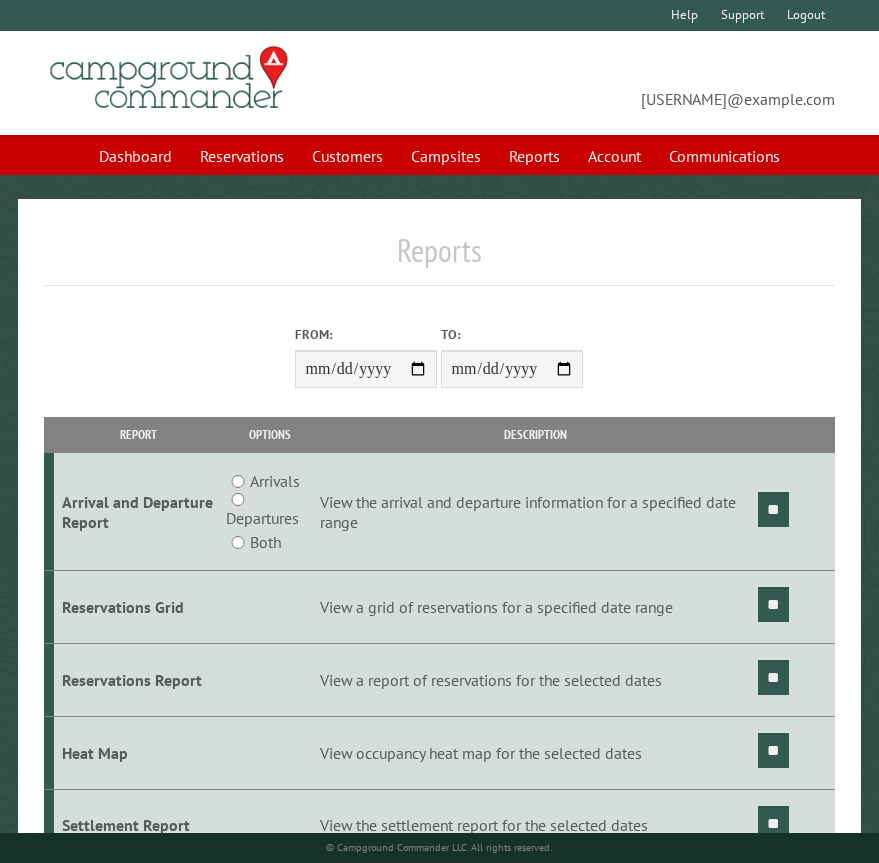 scroll, scrollTop: 0, scrollLeft: 0, axis: both 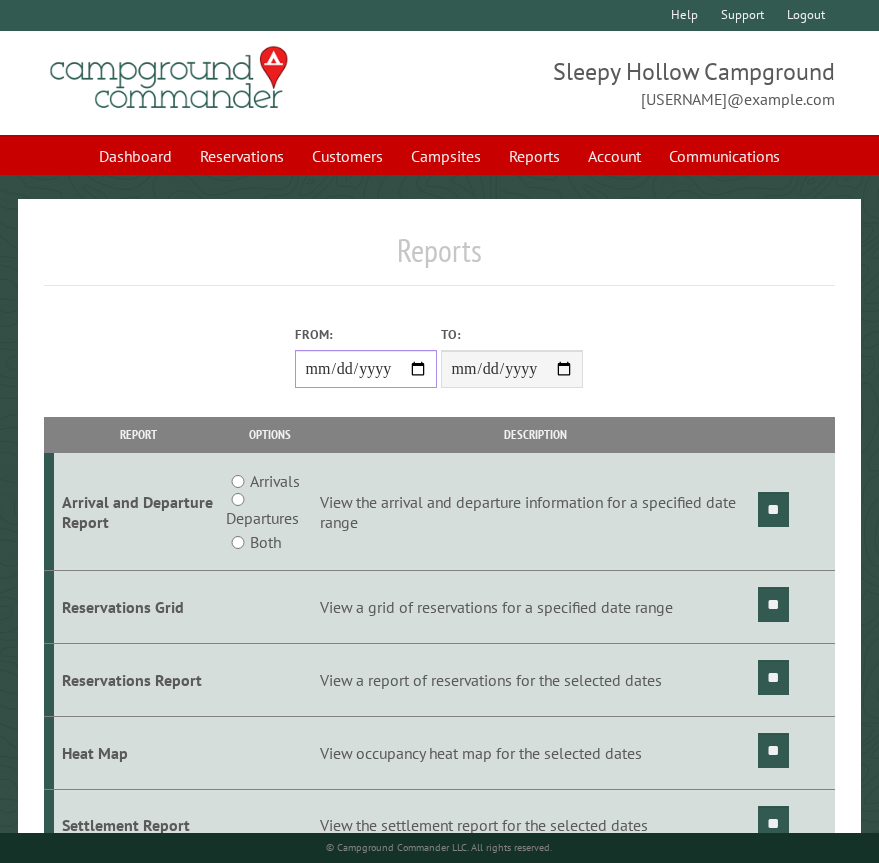 click on "From:" at bounding box center [366, 369] 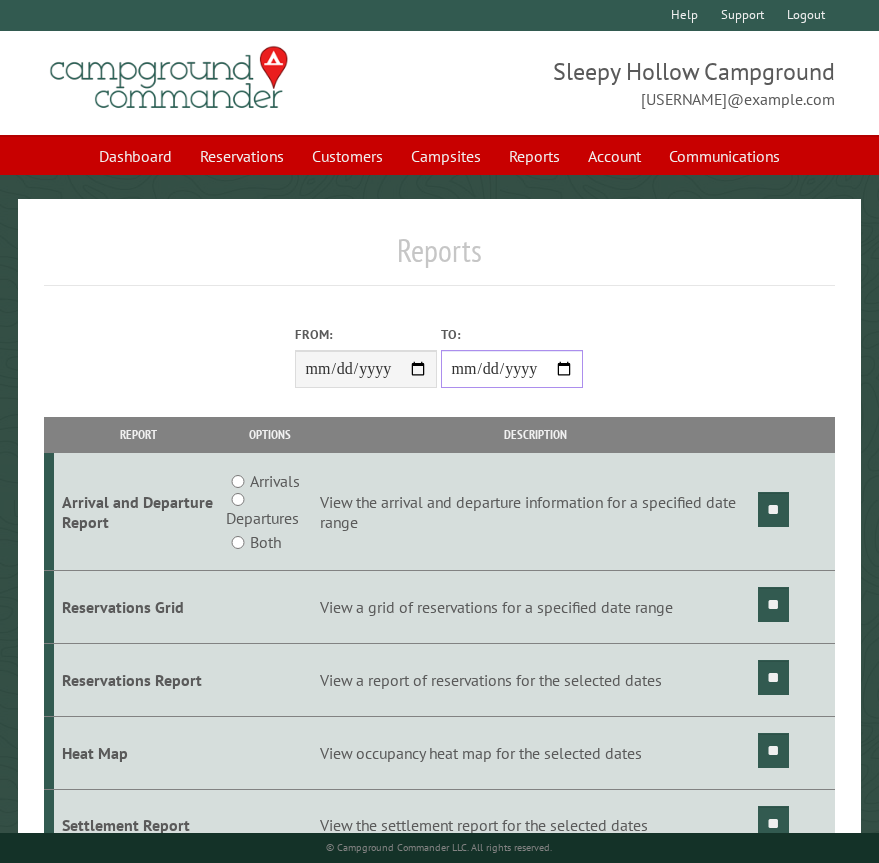 click on "**********" at bounding box center [512, 369] 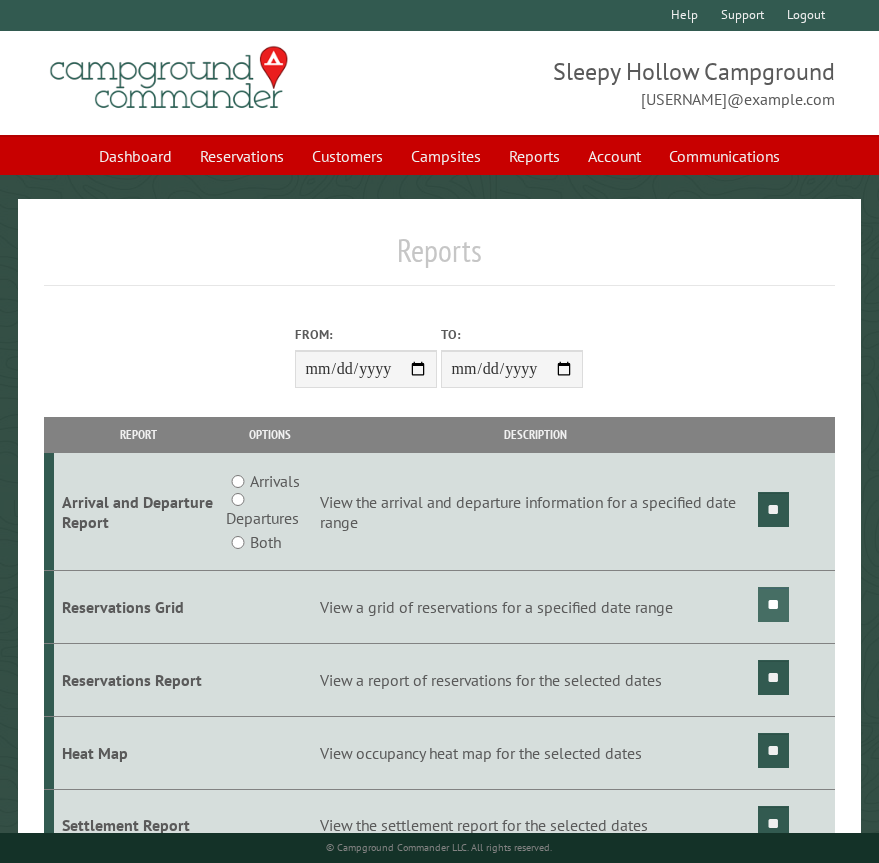 click on "**" at bounding box center [773, 604] 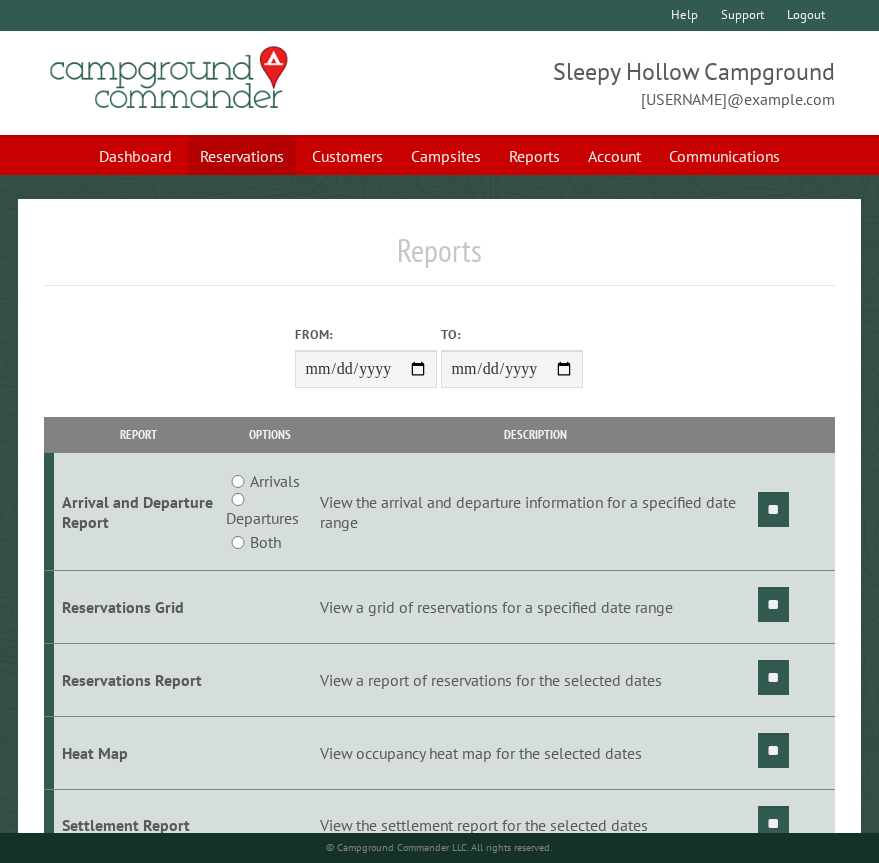 click on "Reservations" at bounding box center (242, 156) 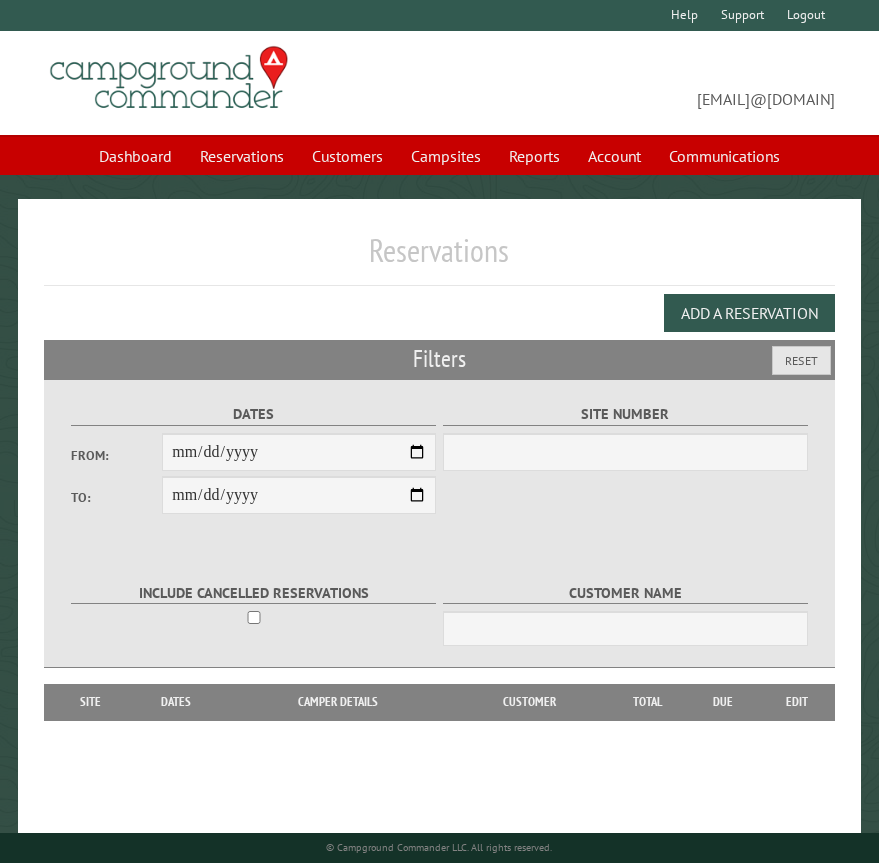 scroll, scrollTop: 0, scrollLeft: 0, axis: both 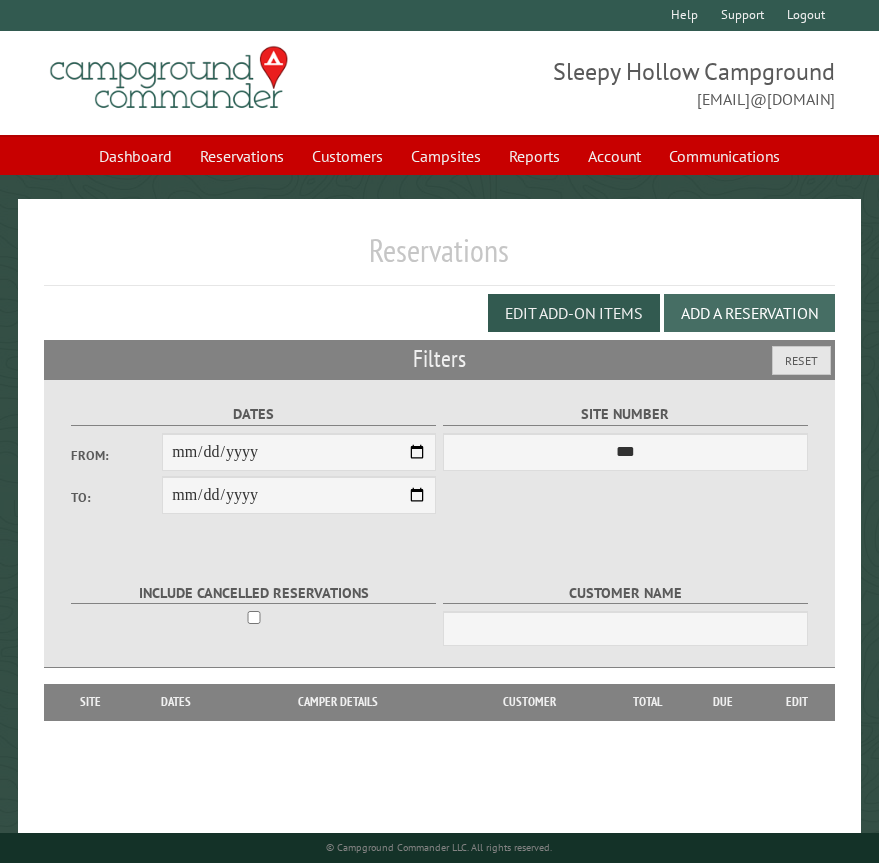 click on "Add a Reservation" at bounding box center (749, 313) 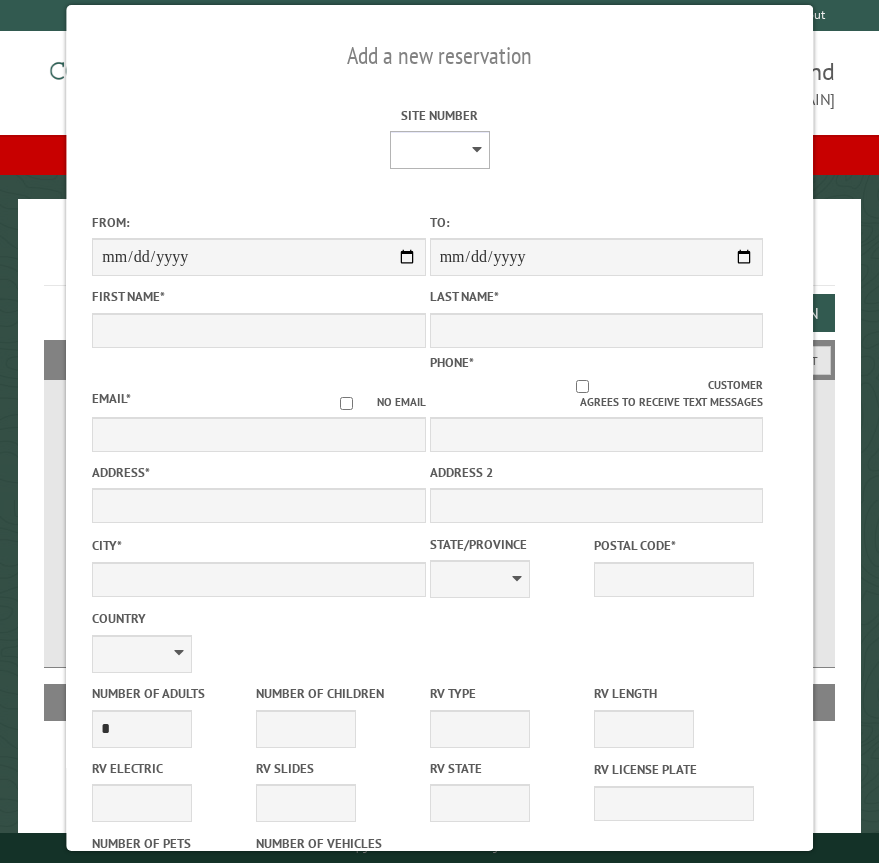 click on "* * * * * * * * * ** *** *** ** ** ** ** ** ** ** ** ** ** *** *** ** ** ** ** ** ** ** ** ** ** *** *** ** ** ** ** ** ** ** ** *** *** ** ** ** ** ** ** *** *** ** ** ** ** ** *** ** ** ** ** ** ** ** ** ** ** ** ** ** ** ** ** ** ** ** ** ** ** ** ** **" at bounding box center (439, 150) 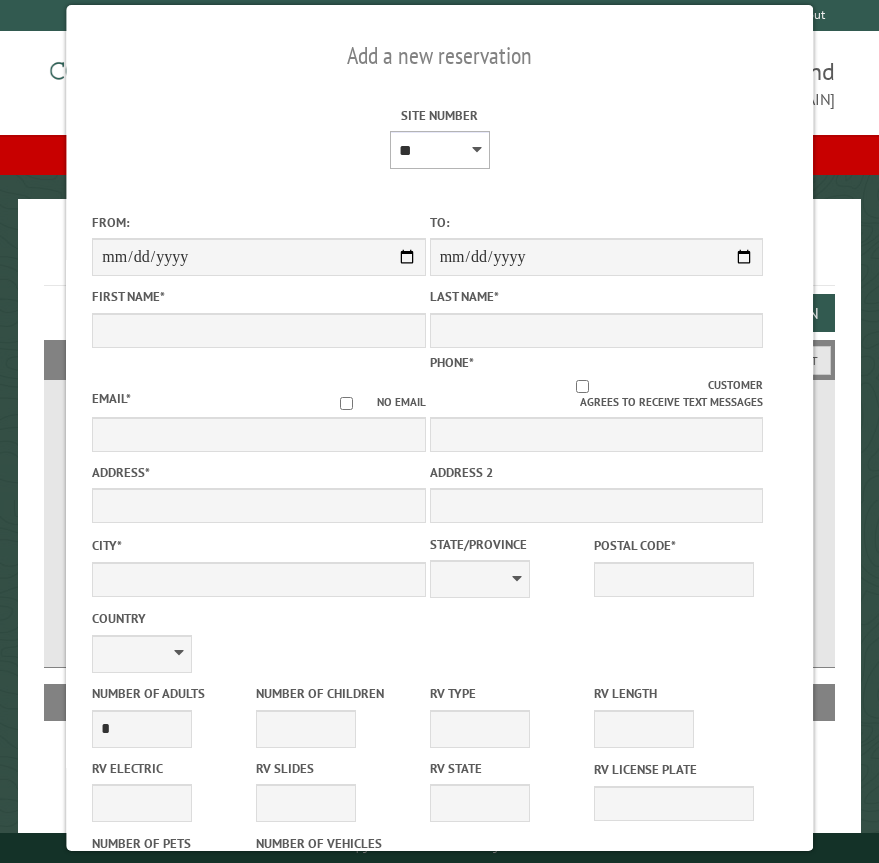 click on "* * * * * * * * * ** *** *** ** ** ** ** ** ** ** ** ** ** *** *** ** ** ** ** ** ** ** ** ** ** *** *** ** ** ** ** ** ** ** ** *** *** ** ** ** ** ** ** *** *** ** ** ** ** ** *** ** ** ** ** ** ** ** ** ** ** ** ** ** ** ** ** ** ** ** ** ** ** ** ** **" at bounding box center [439, 150] 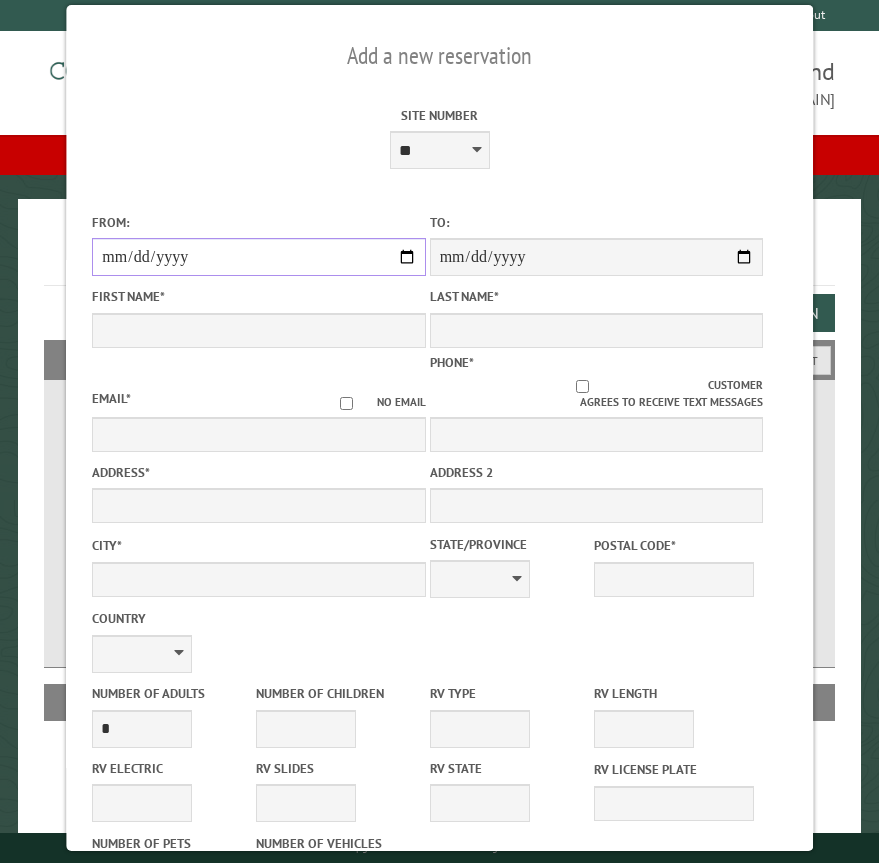 click on "From:" at bounding box center [258, 257] 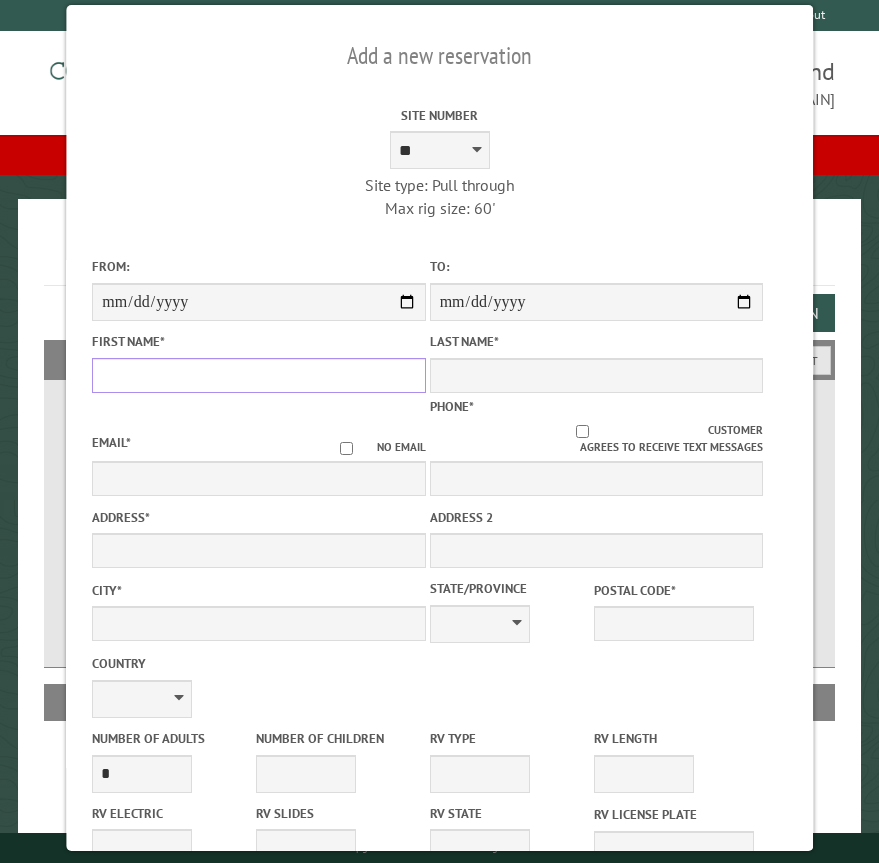 click on "First Name *" at bounding box center [258, 375] 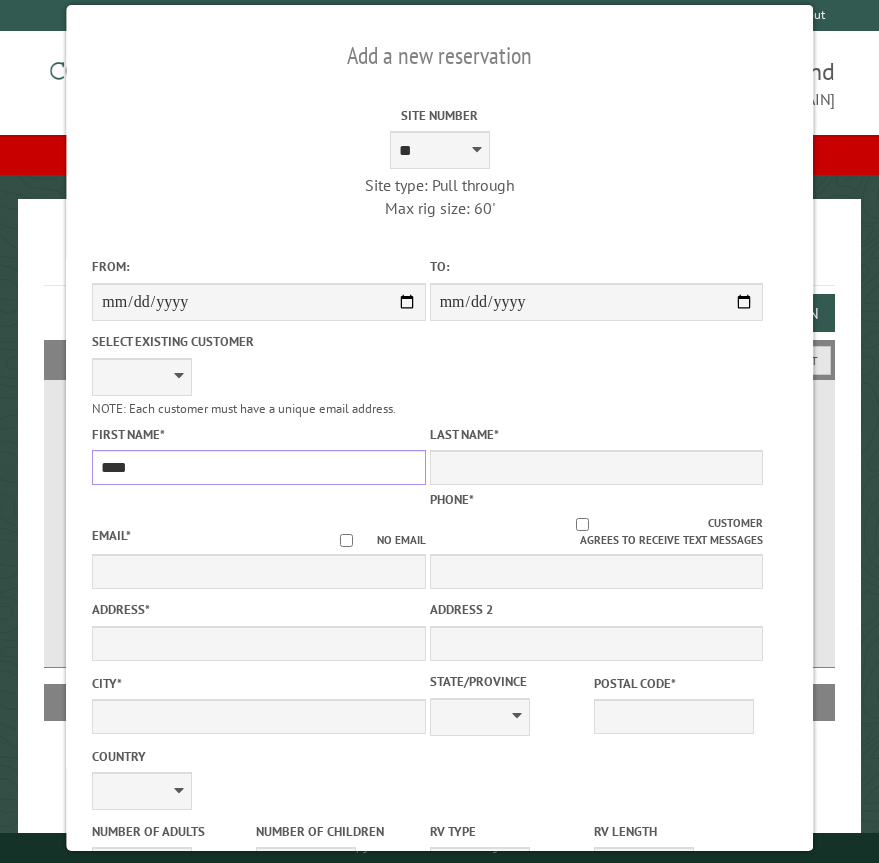 type on "****" 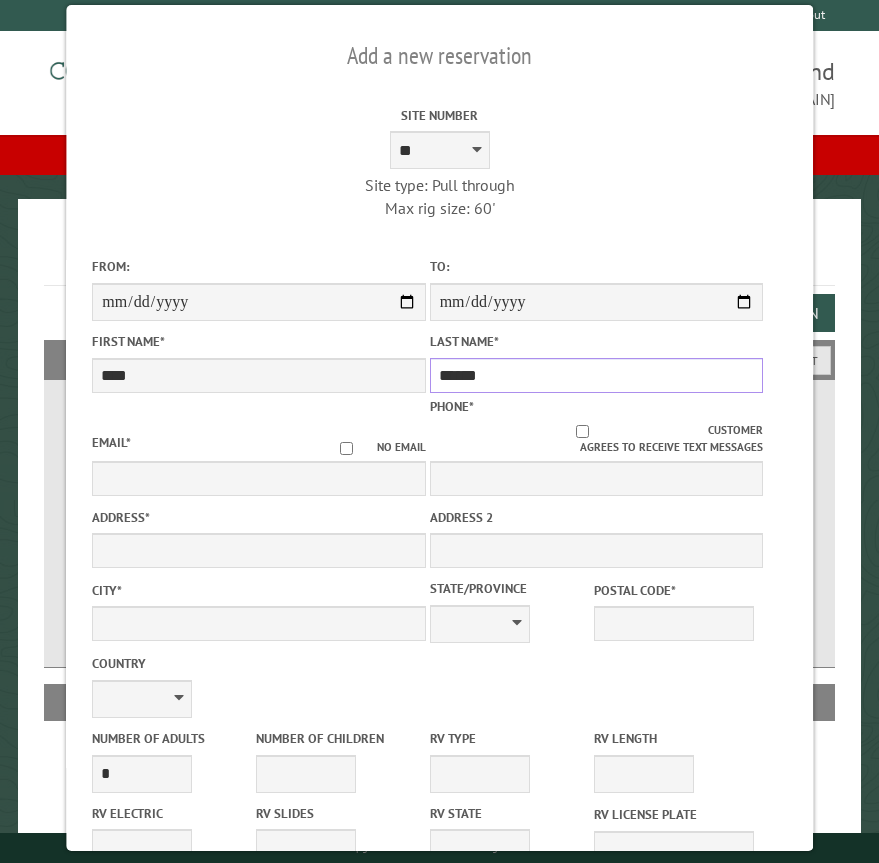 type on "******" 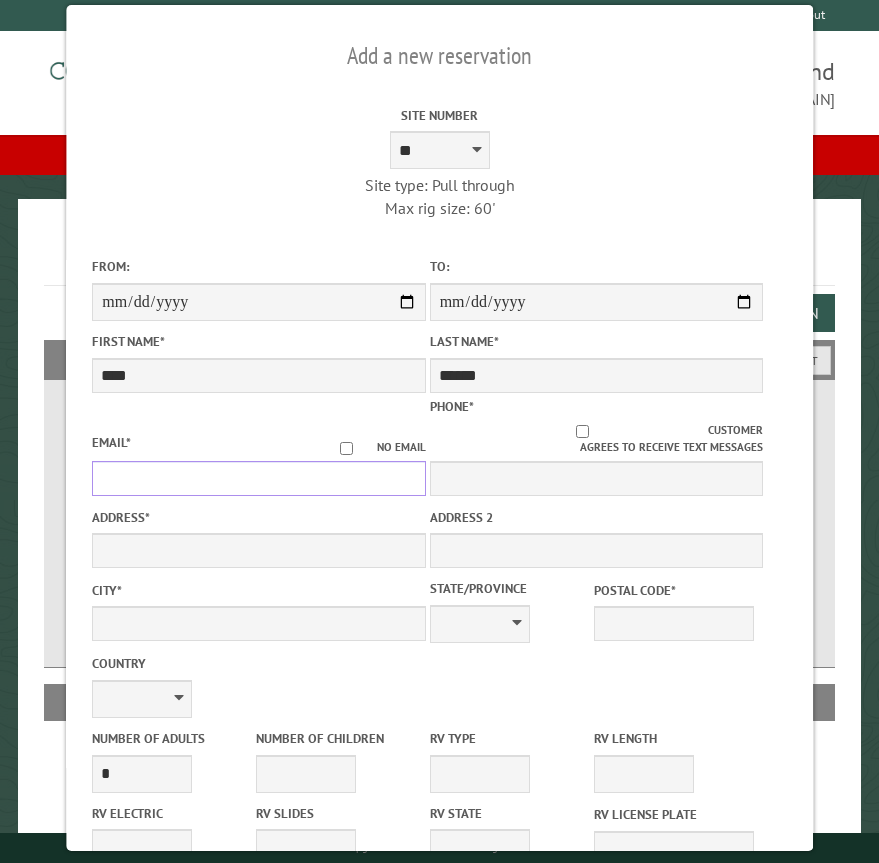 click on "Email *" at bounding box center [258, 478] 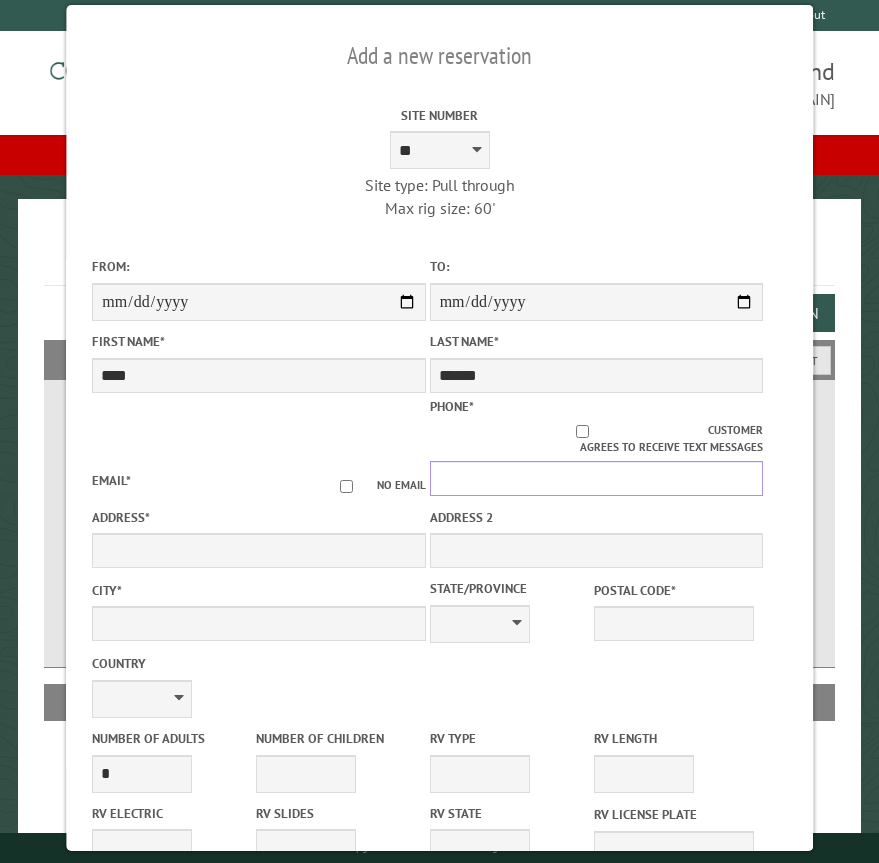 click on "Phone *" at bounding box center (596, 478) 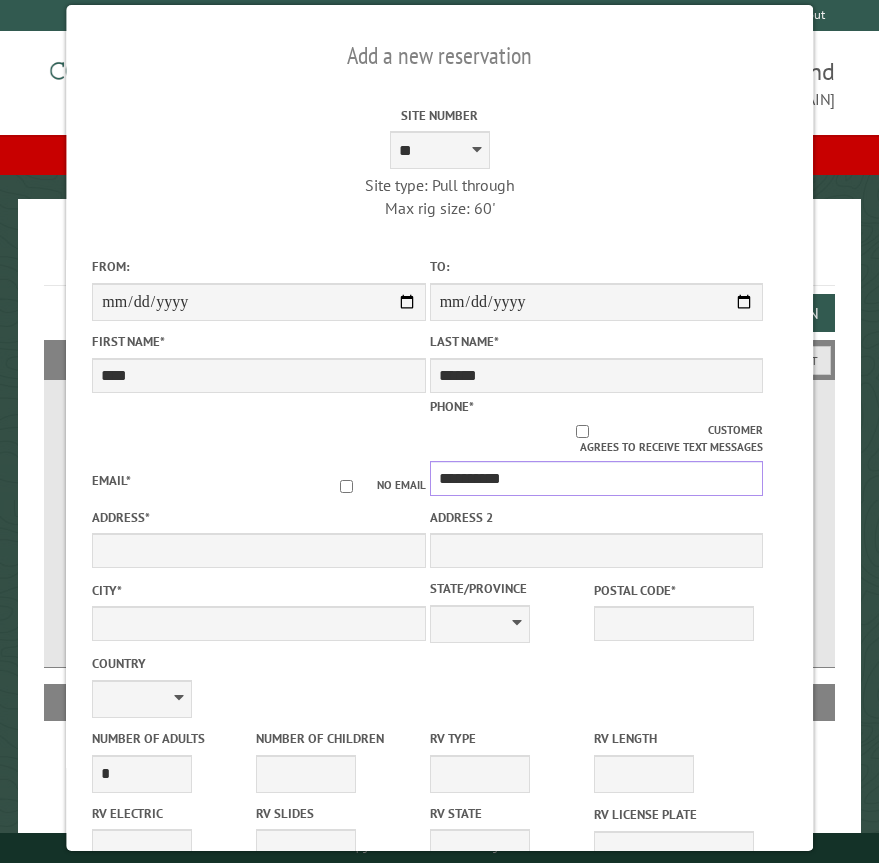 type on "**********" 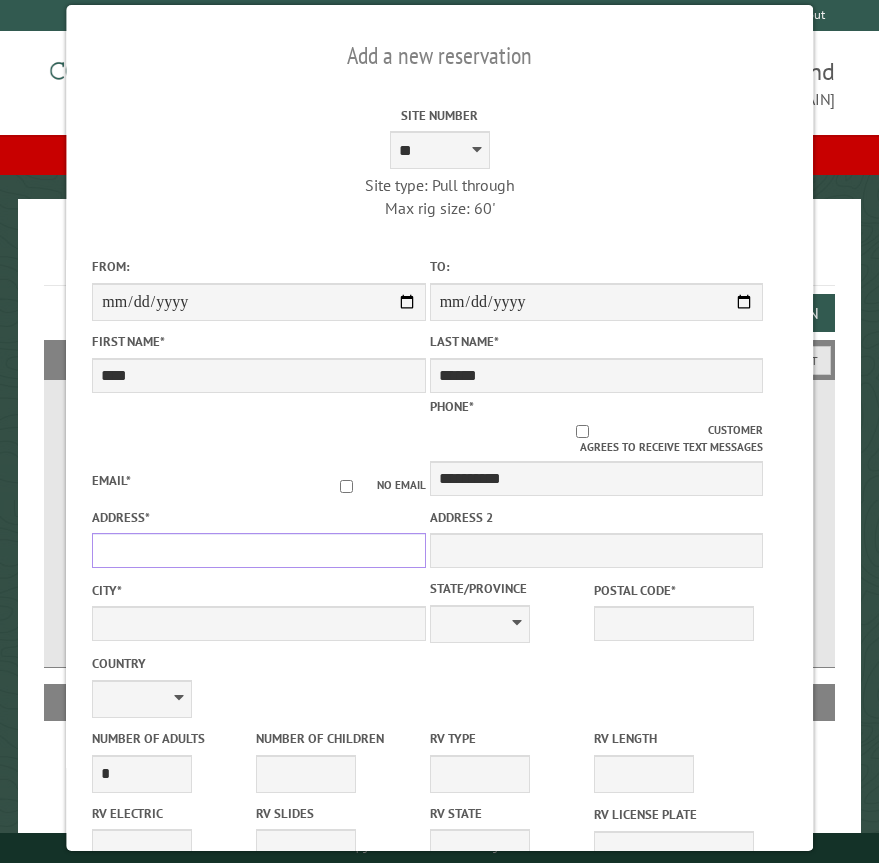 drag, startPoint x: 195, startPoint y: 553, endPoint x: 222, endPoint y: 543, distance: 28.79236 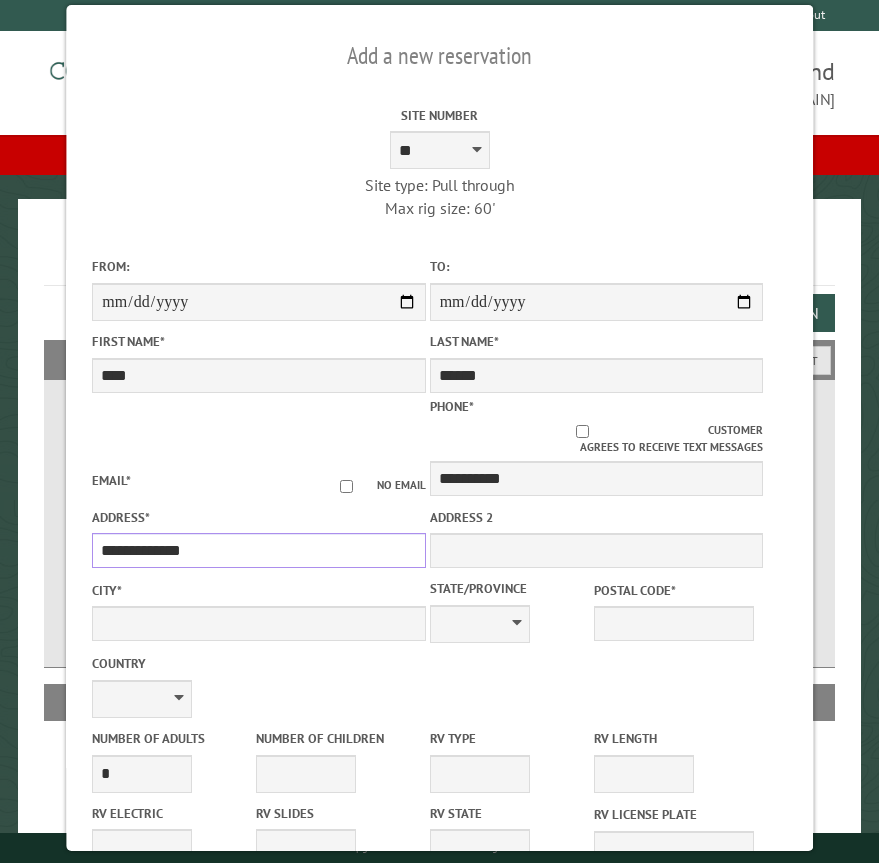 type on "**********" 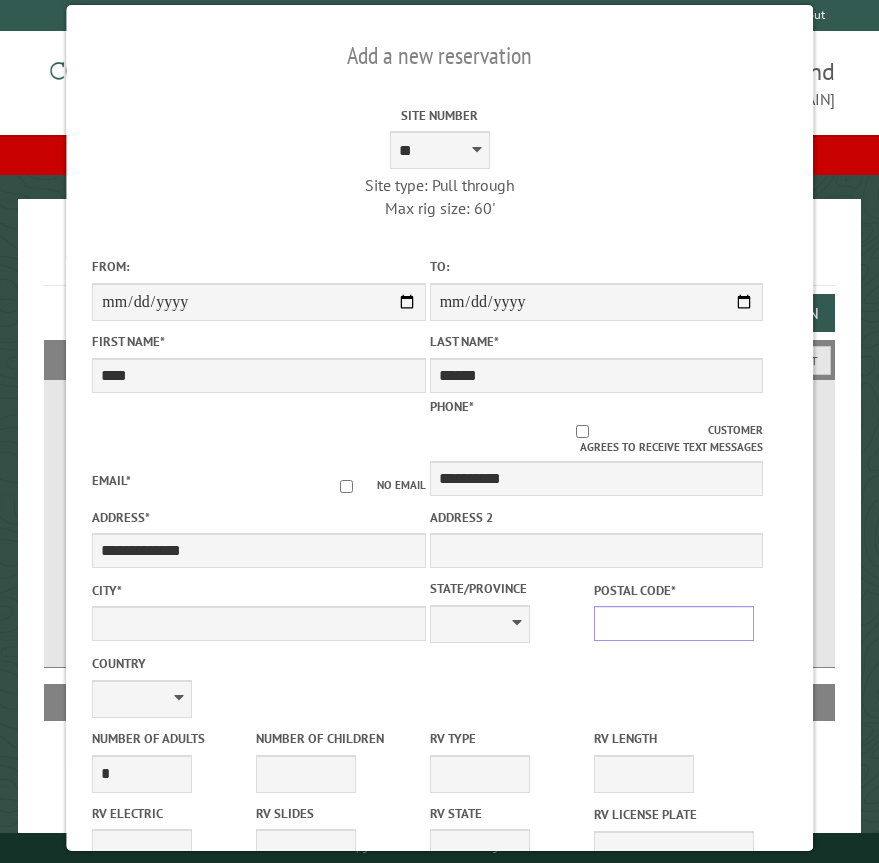 click on "Postal Code *" at bounding box center [674, 623] 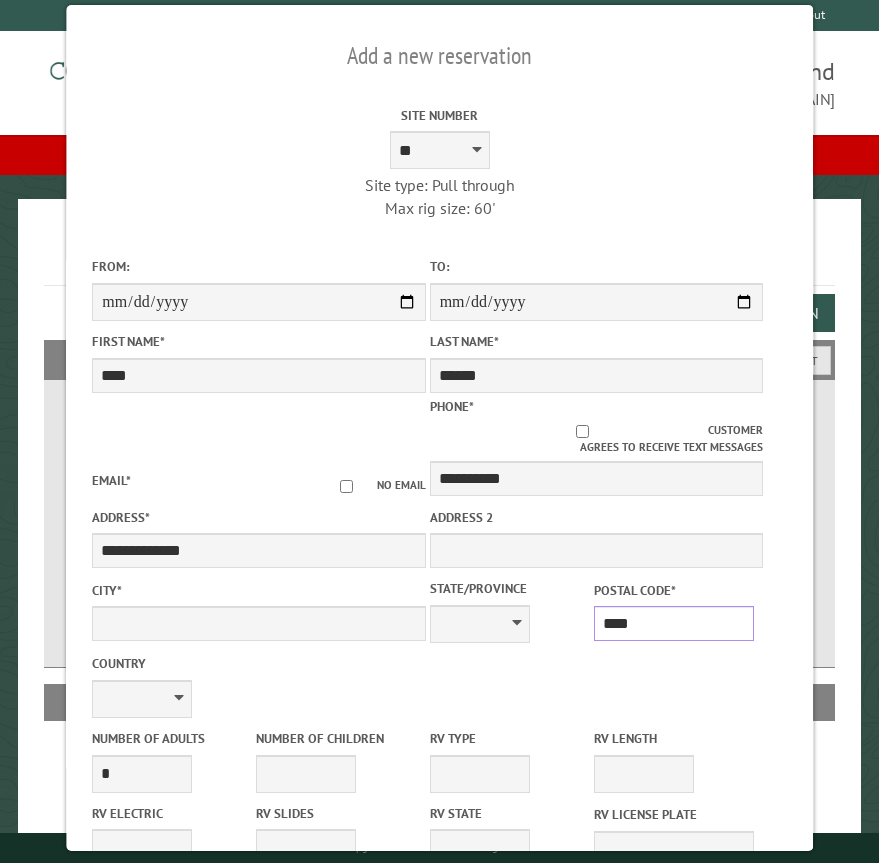 type on "*****" 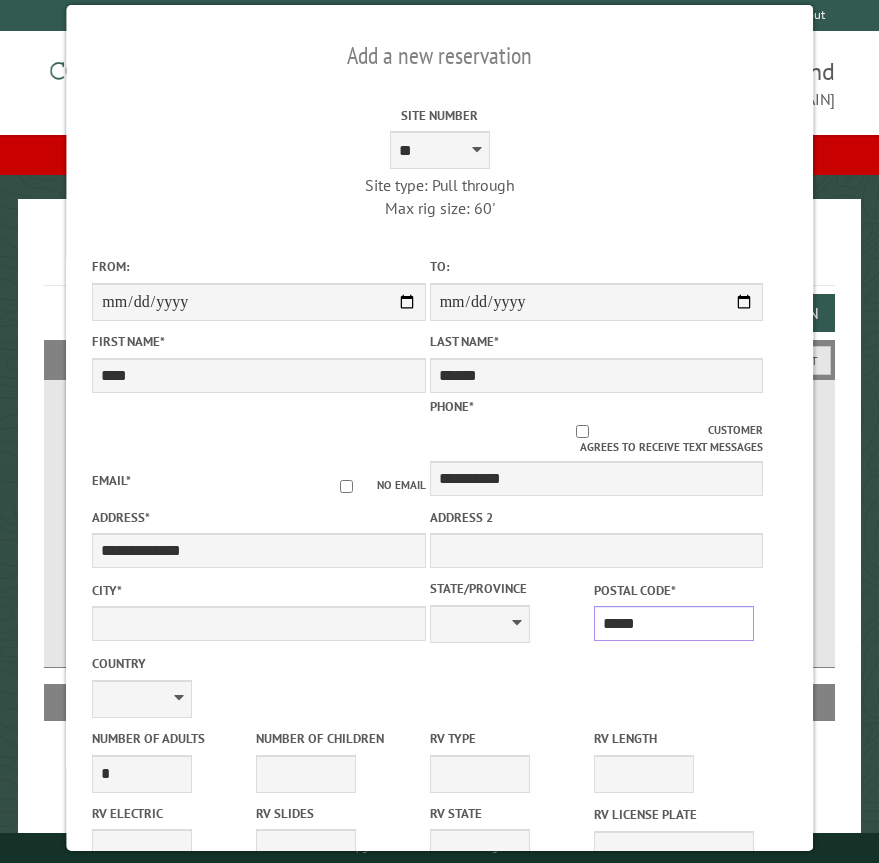 type on "*******" 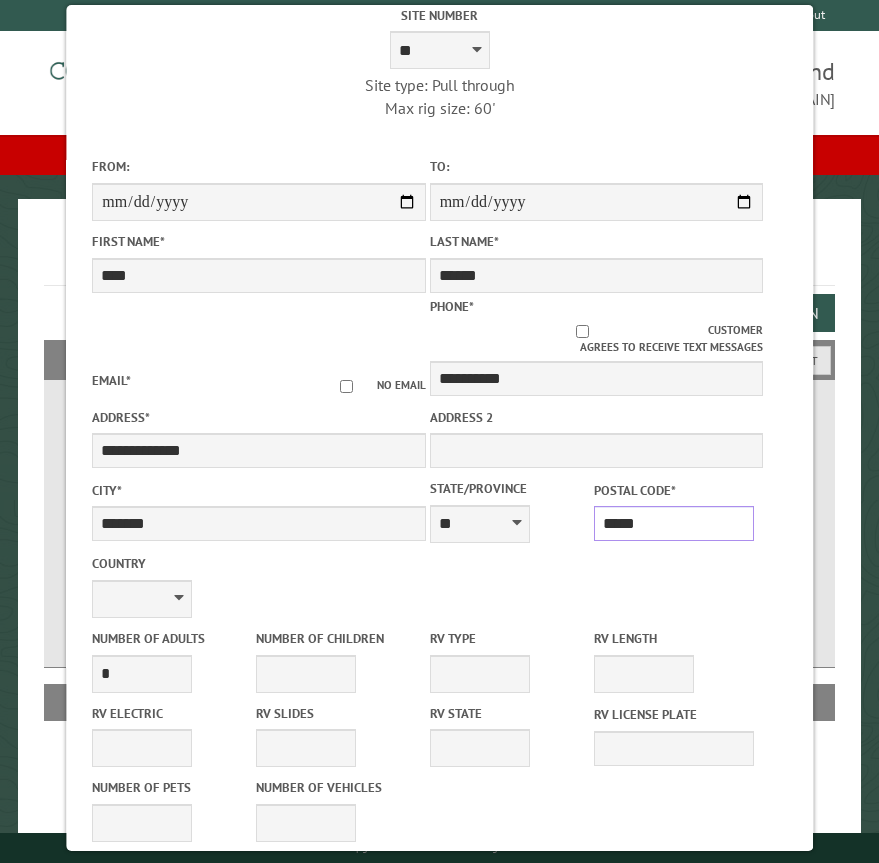 scroll, scrollTop: 200, scrollLeft: 0, axis: vertical 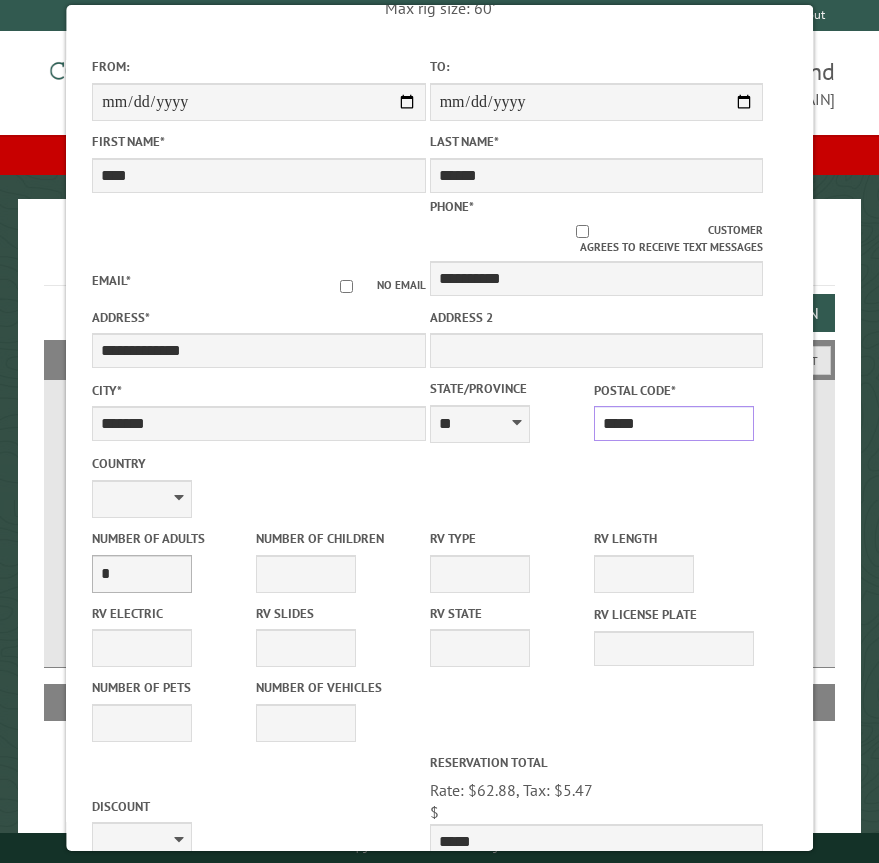 type on "*****" 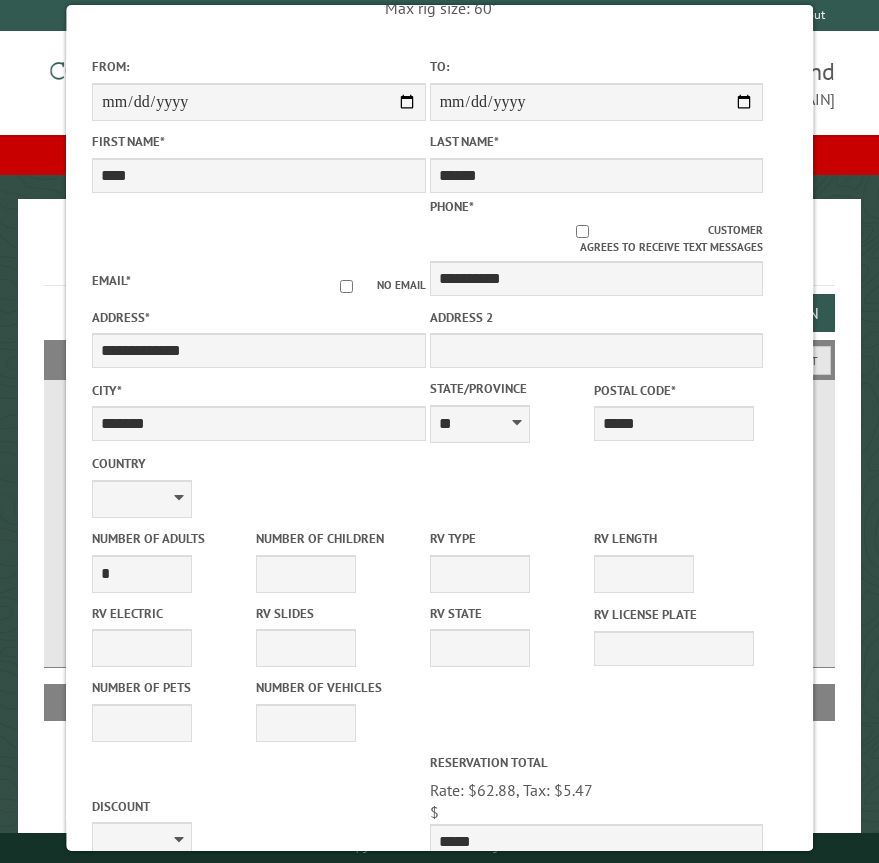 drag, startPoint x: 106, startPoint y: 574, endPoint x: 223, endPoint y: 592, distance: 118.37652 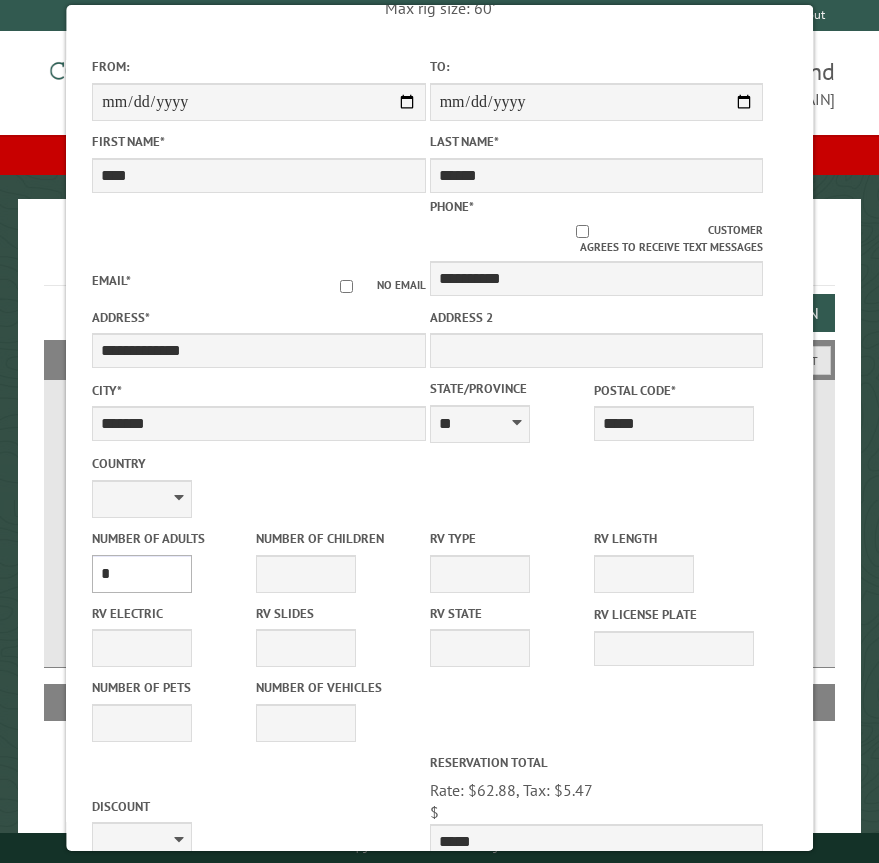 click on "* * * * * * * * * * **" at bounding box center [142, 574] 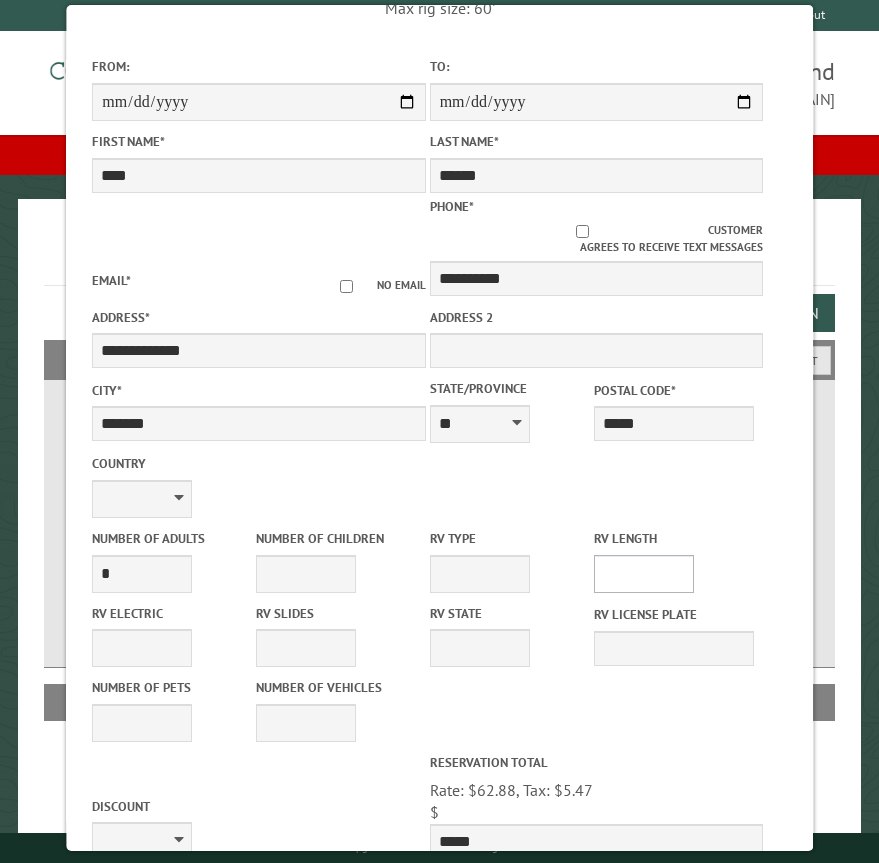 click on "* ** ** ** ** ** ** ** ** ** ** **" at bounding box center [644, 574] 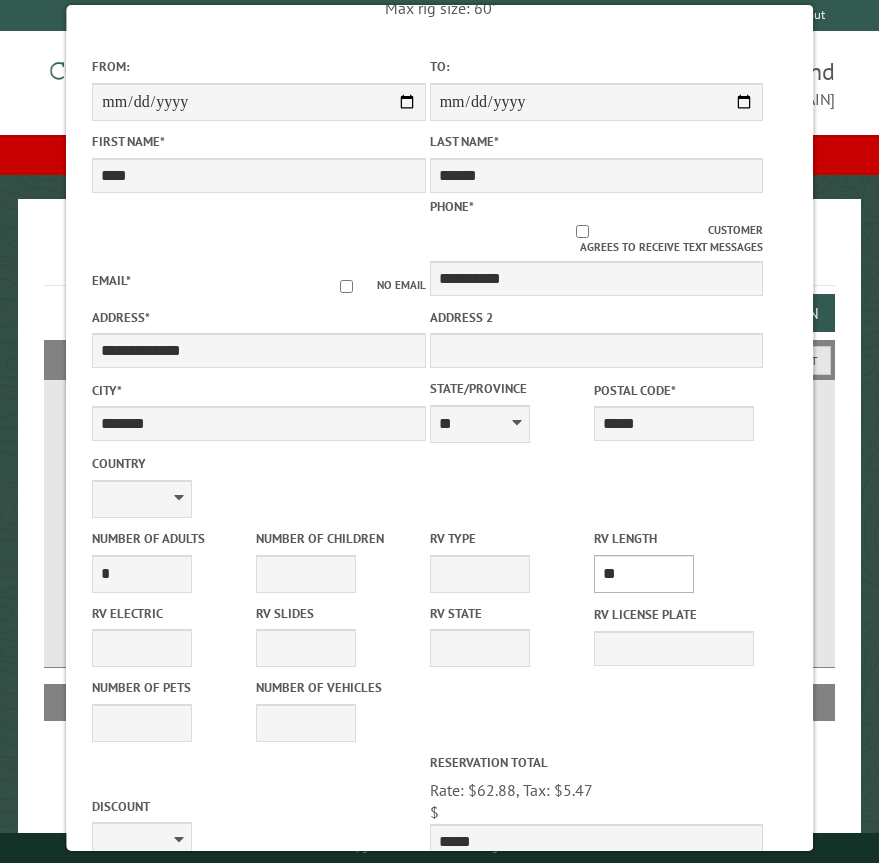 click on "* ** ** ** ** ** ** ** ** ** ** **" at bounding box center (644, 574) 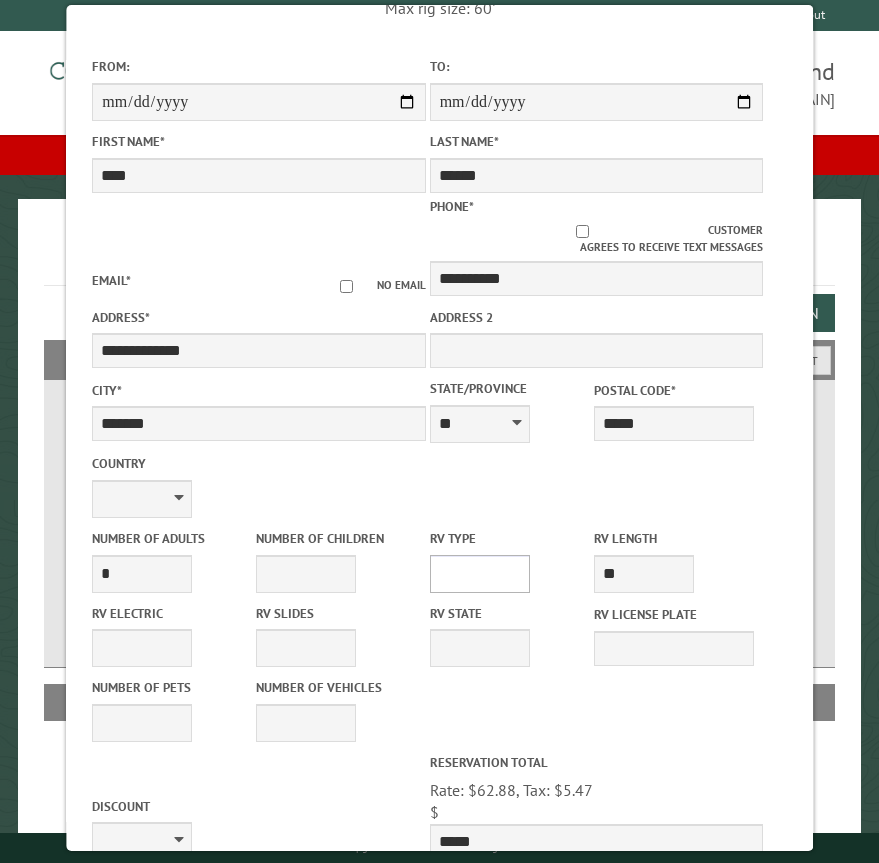 click on "**********" at bounding box center (480, 574) 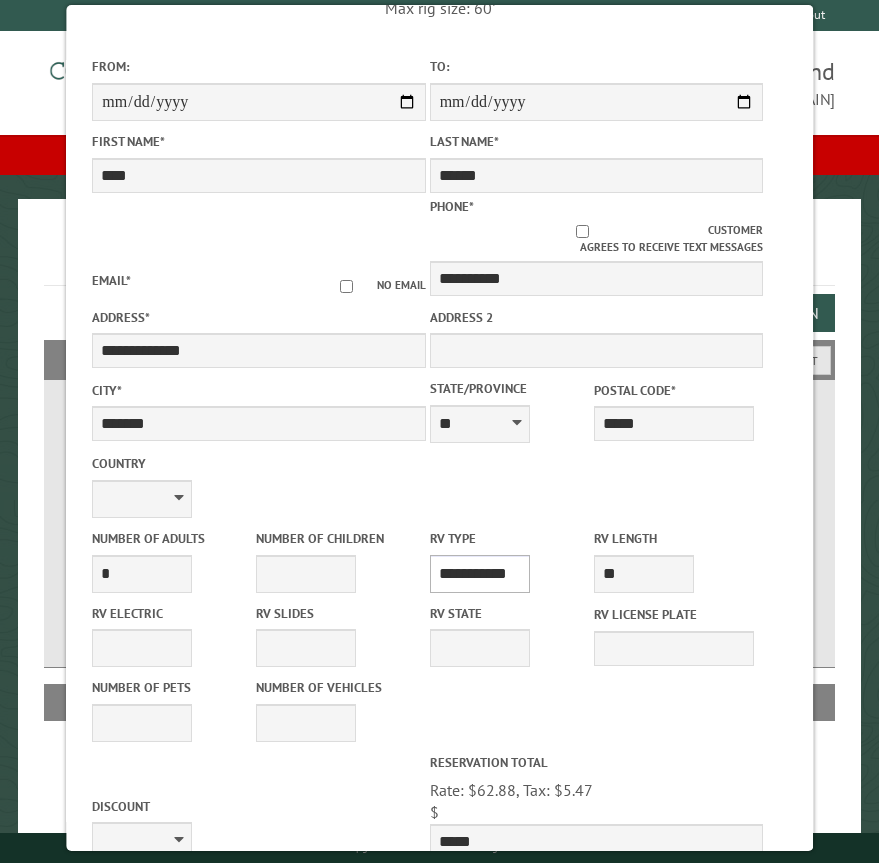 click on "**********" at bounding box center (480, 574) 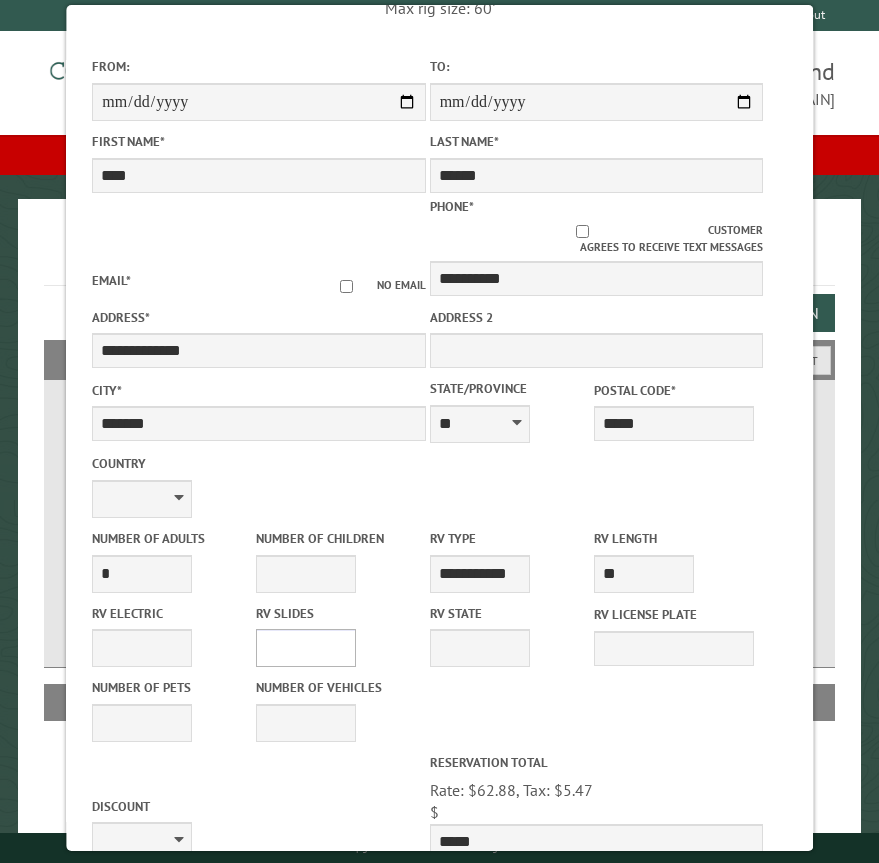 click on "* * * * * * * * * * **" at bounding box center [306, 648] 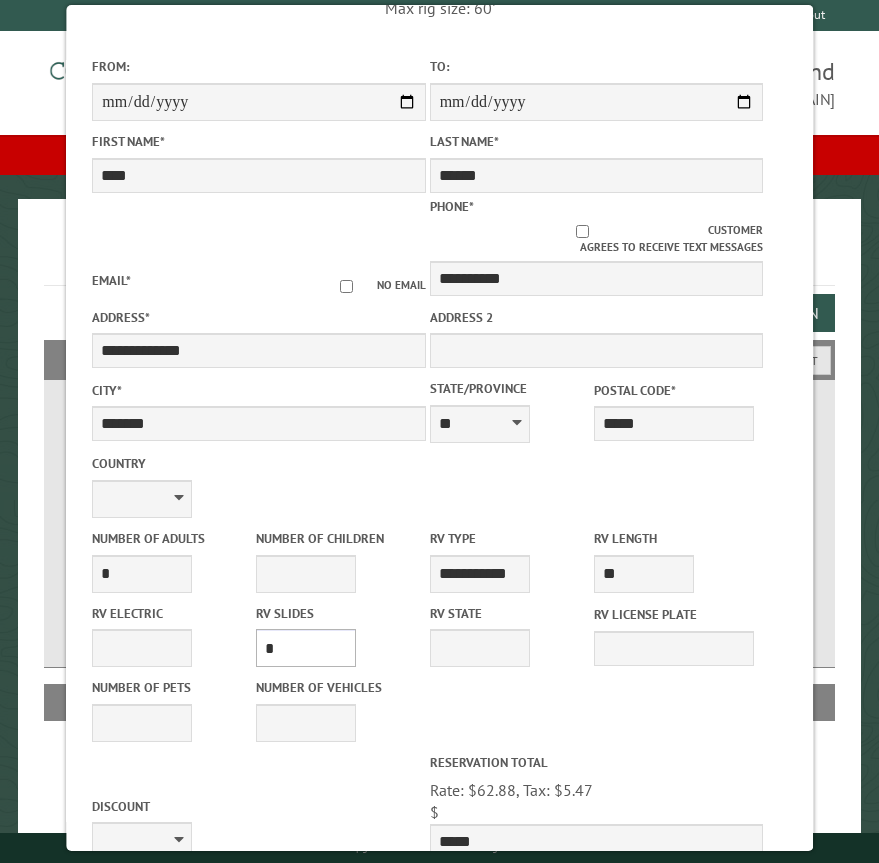 click on "* * * * * * * * * * **" at bounding box center [306, 648] 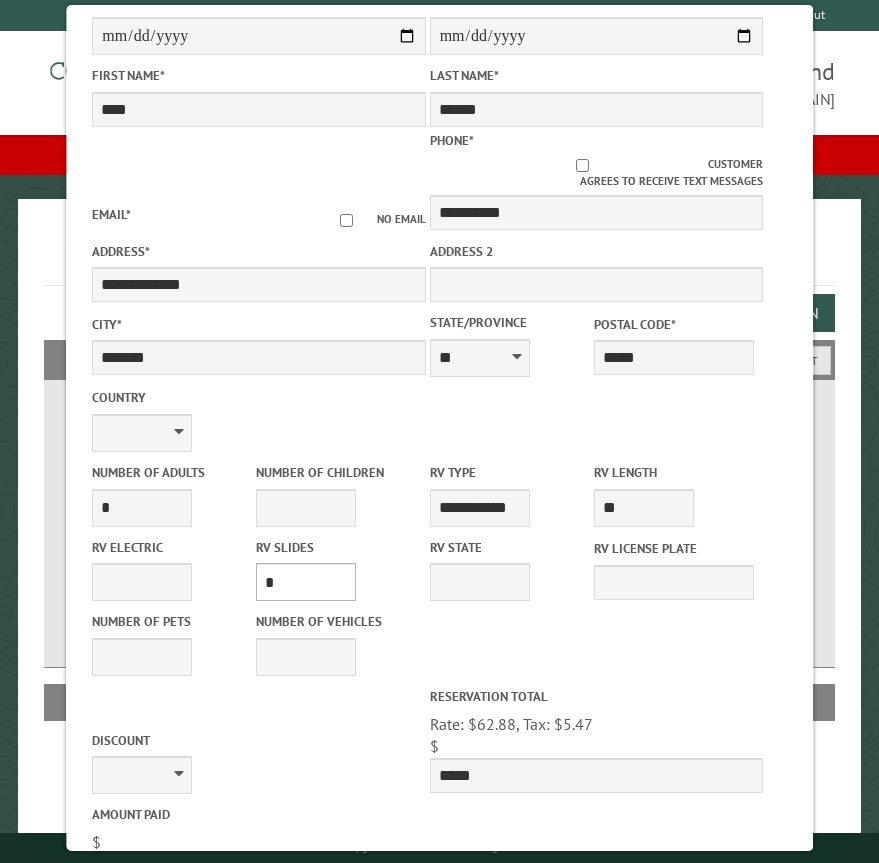 scroll, scrollTop: 300, scrollLeft: 0, axis: vertical 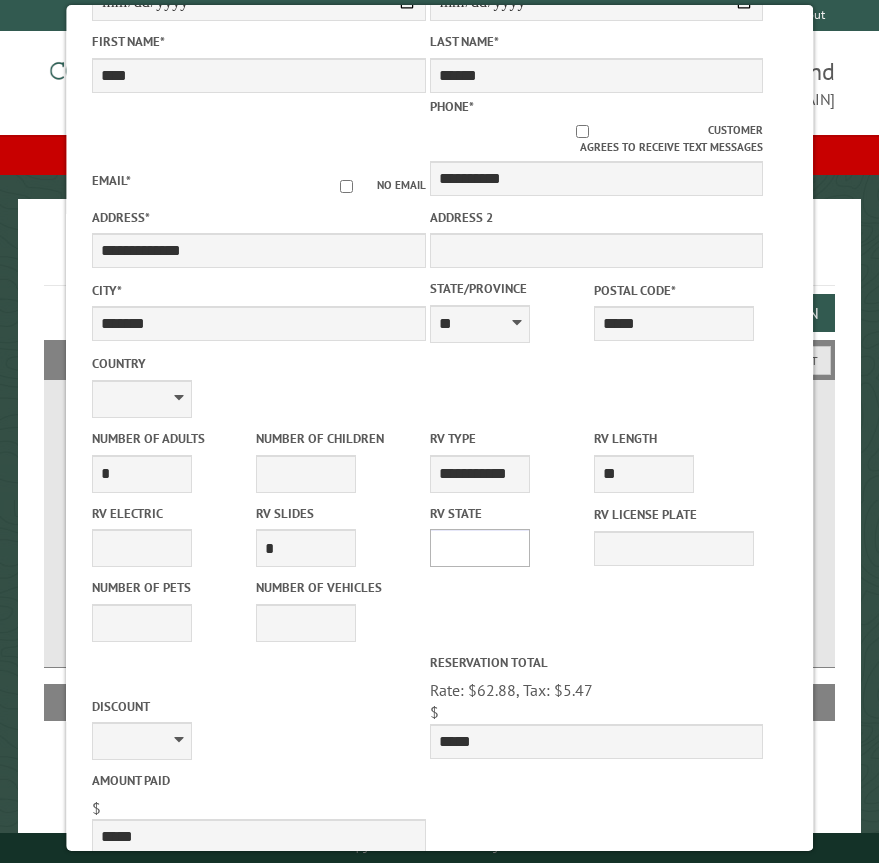 click on "** ** ** ** ** ** ** ** ** ** ** ** ** ** ** ** ** ** ** ** ** ** ** ** ** ** ** ** ** ** ** ** ** ** ** ** ** ** ** ** ** ** ** ** ** ** ** ** ** ** ** ** ** ** ** ** ** ** ** ** ** ** ** **" at bounding box center (480, 548) 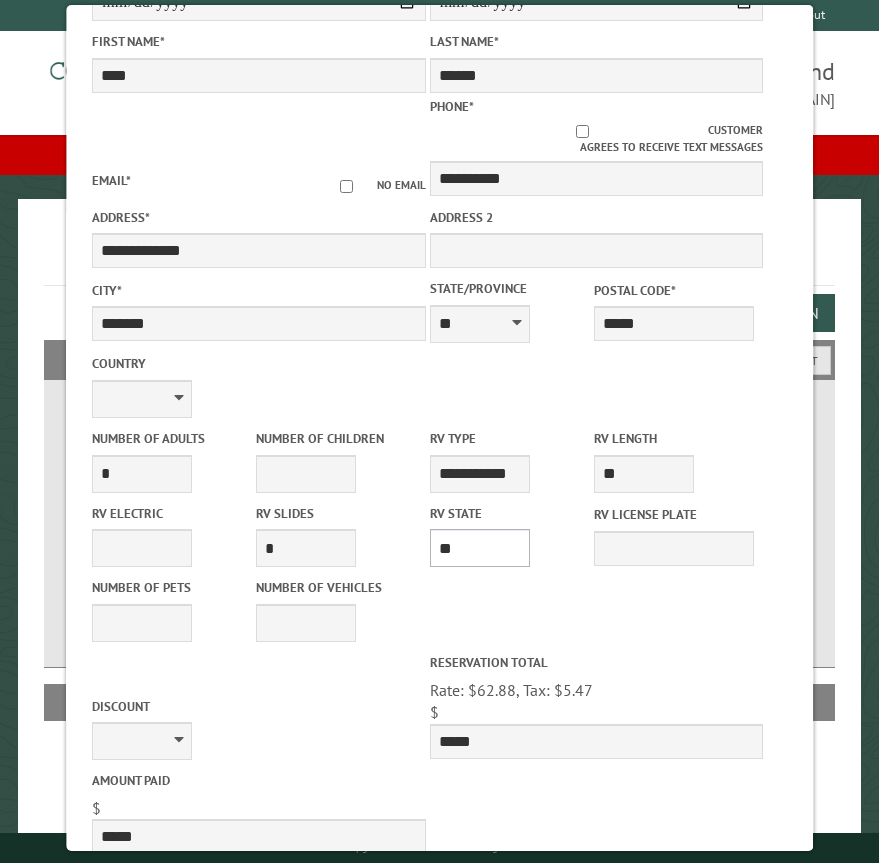 click on "** ** ** ** ** ** ** ** ** ** ** ** ** ** ** ** ** ** ** ** ** ** ** ** ** ** ** ** ** ** ** ** ** ** ** ** ** ** ** ** ** ** ** ** ** ** ** ** ** ** ** ** ** ** ** ** ** ** ** ** ** ** ** **" at bounding box center [480, 548] 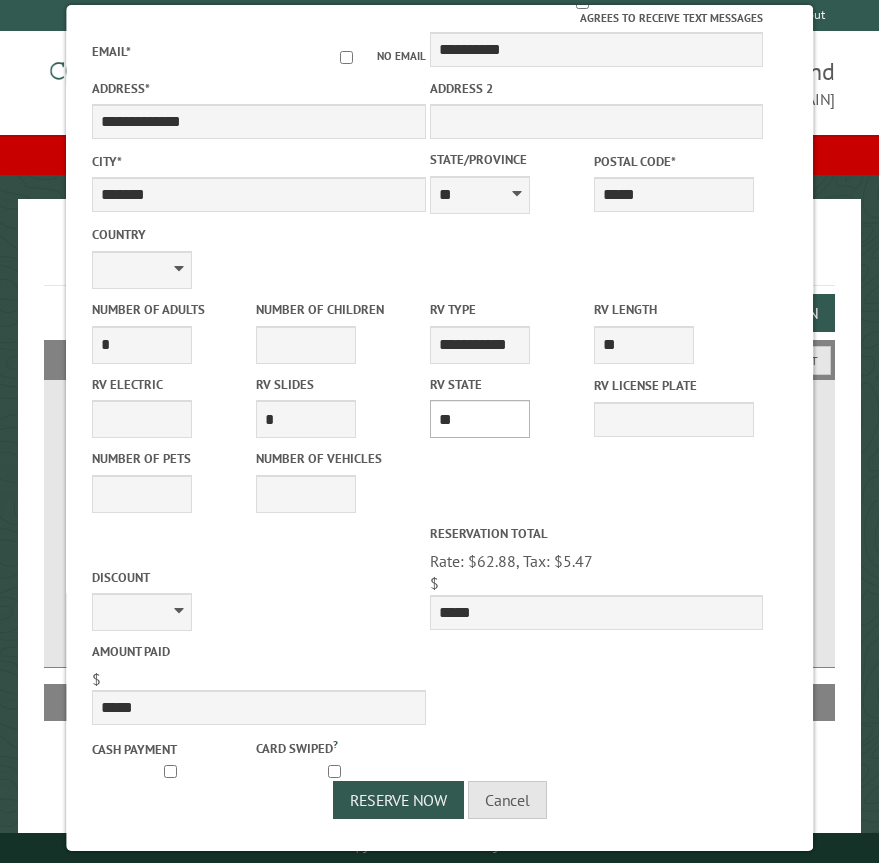 scroll, scrollTop: 431, scrollLeft: 0, axis: vertical 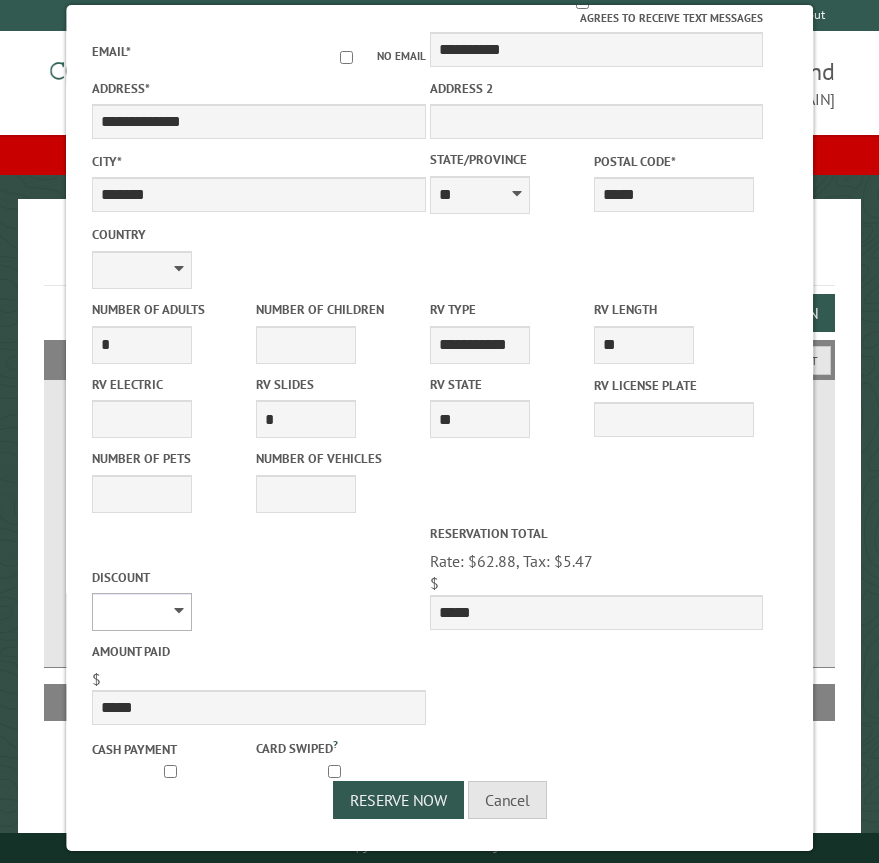 click on "********" at bounding box center [142, 612] 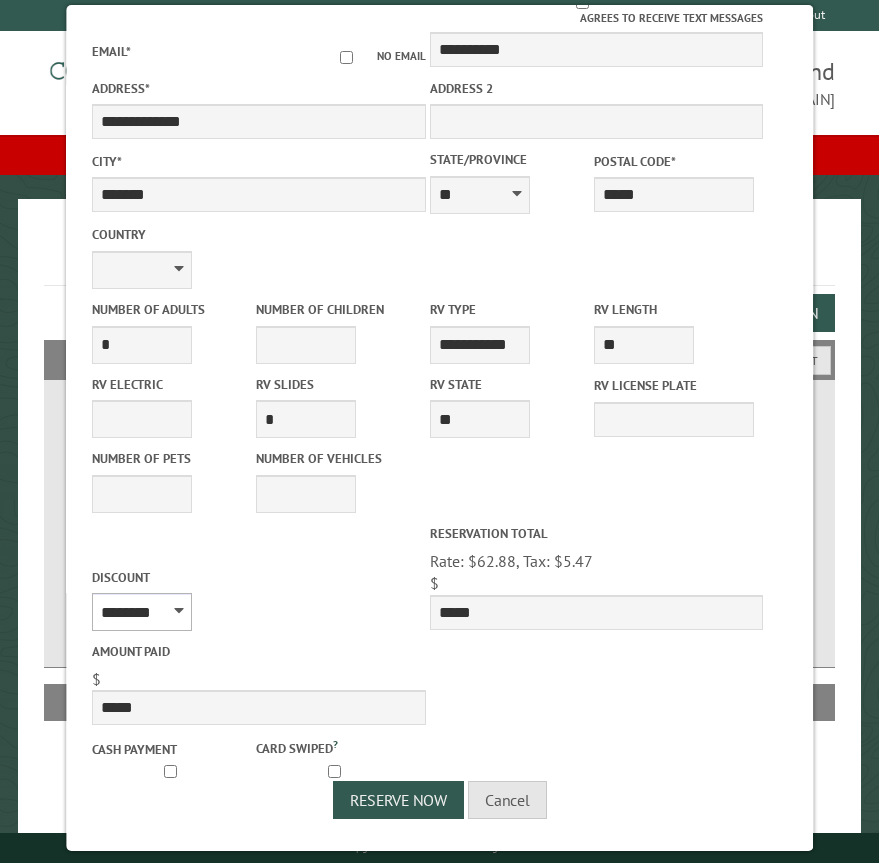 click on "********" at bounding box center [142, 612] 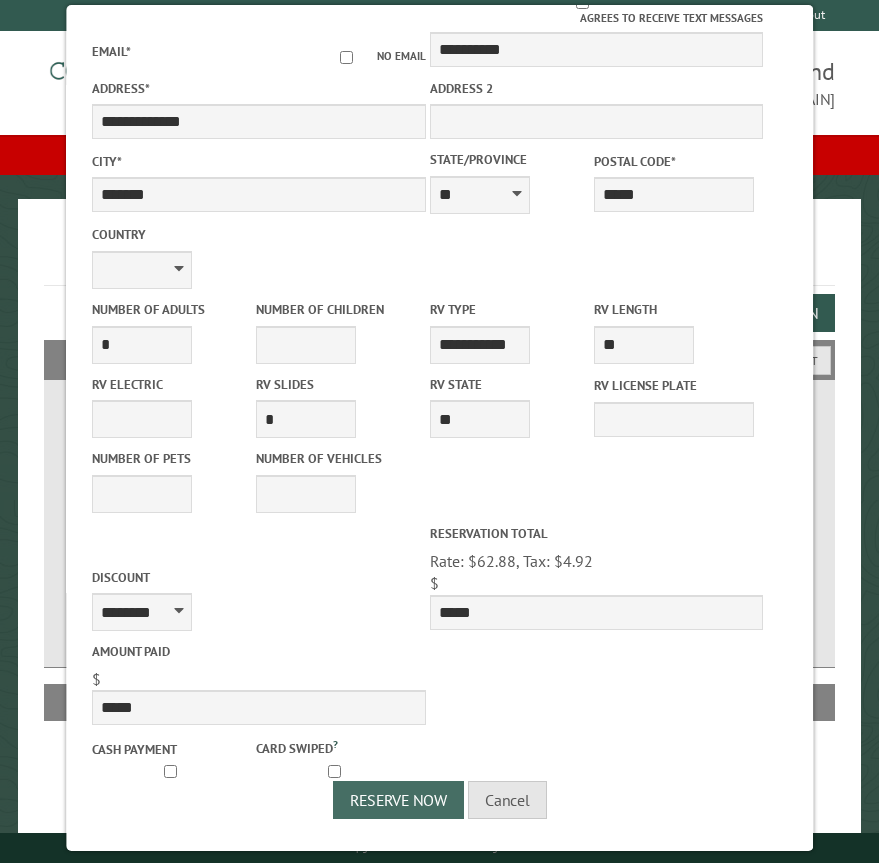 click on "Reserve Now" at bounding box center [397, 800] 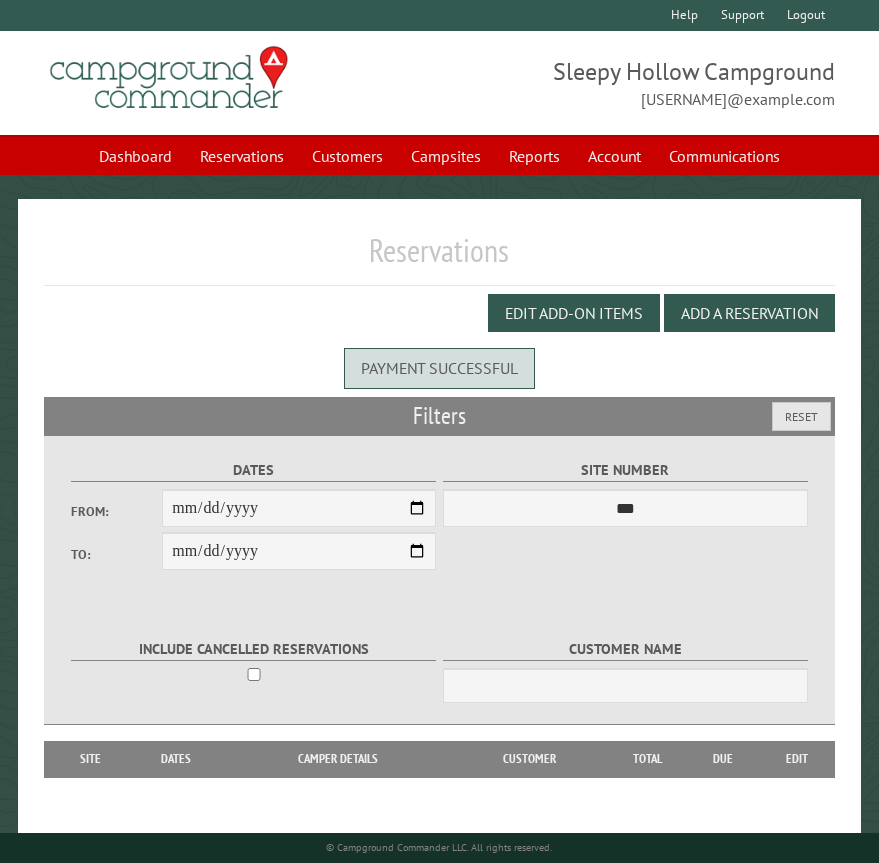 scroll, scrollTop: 0, scrollLeft: 0, axis: both 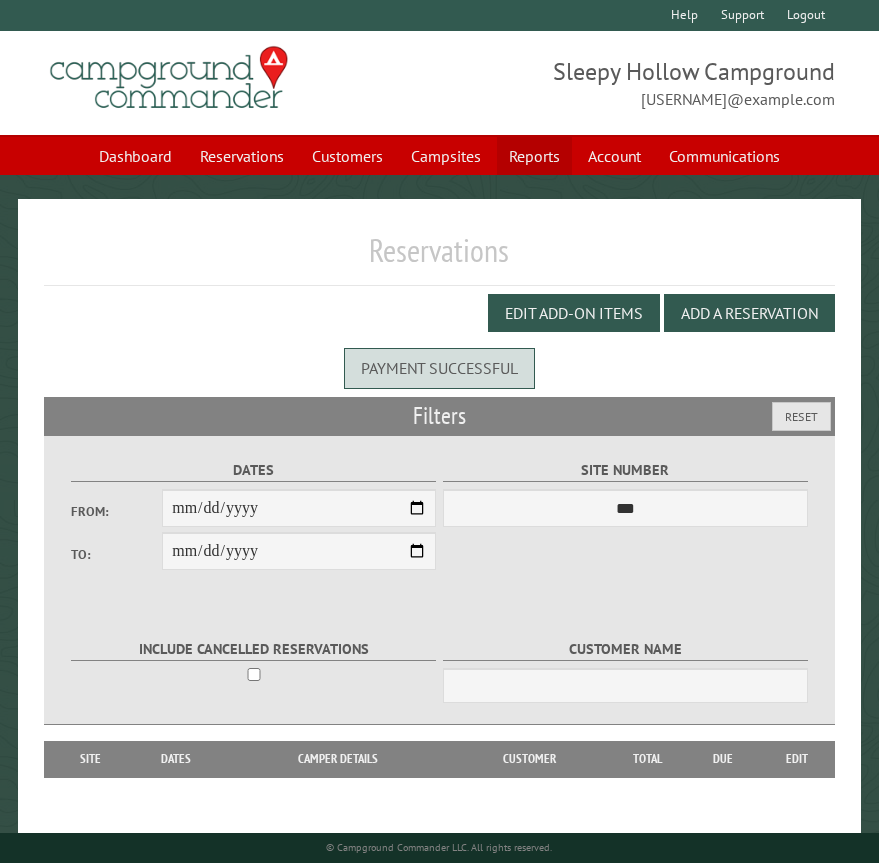 click on "Reports" at bounding box center [534, 156] 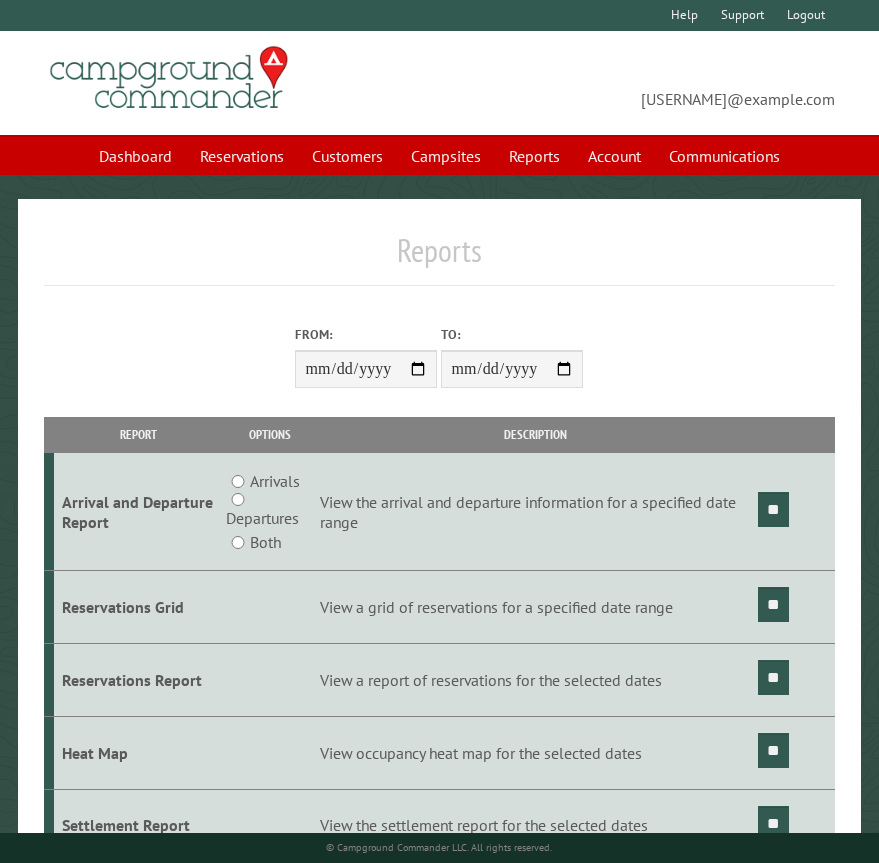 scroll, scrollTop: 0, scrollLeft: 0, axis: both 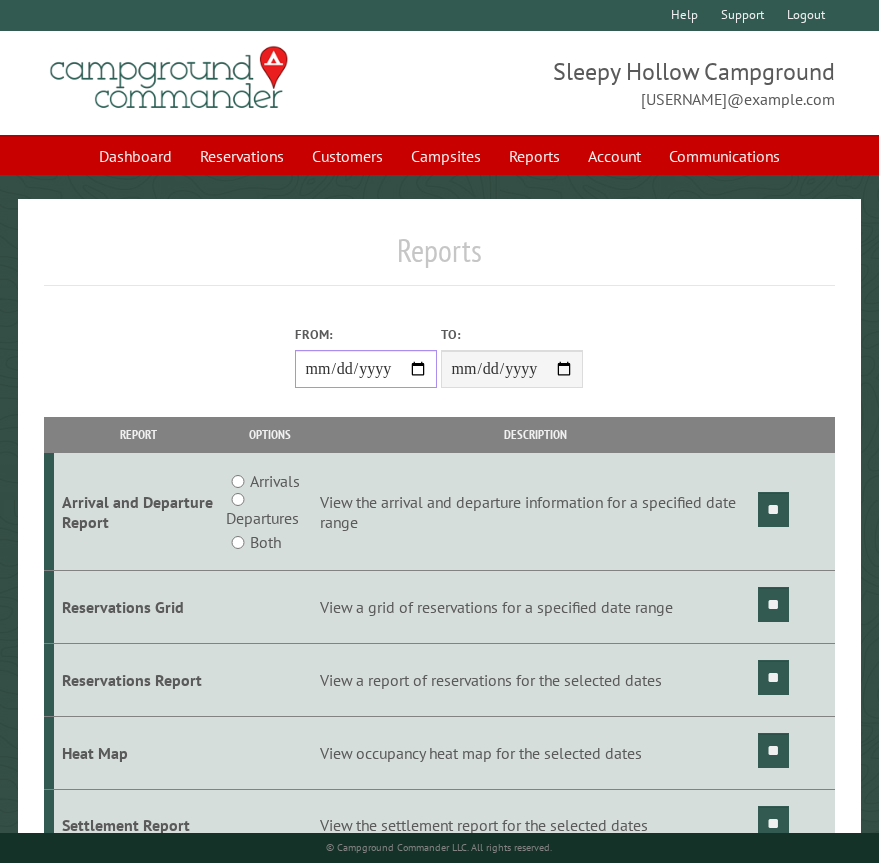 click on "From:" at bounding box center (366, 369) 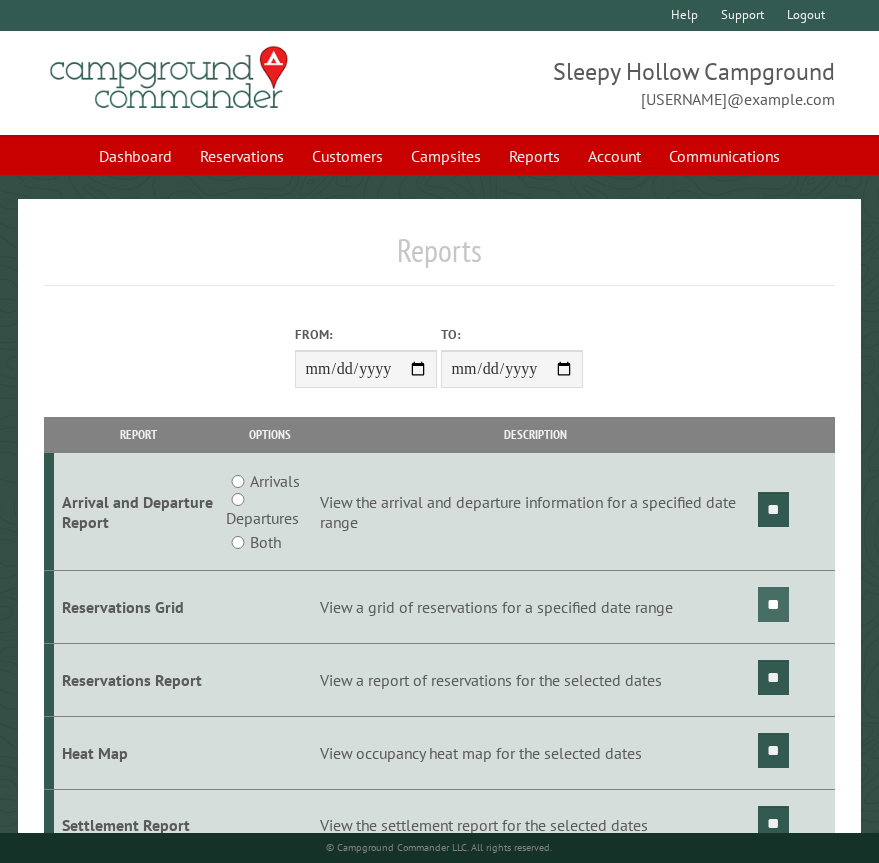 click on "**" at bounding box center [773, 604] 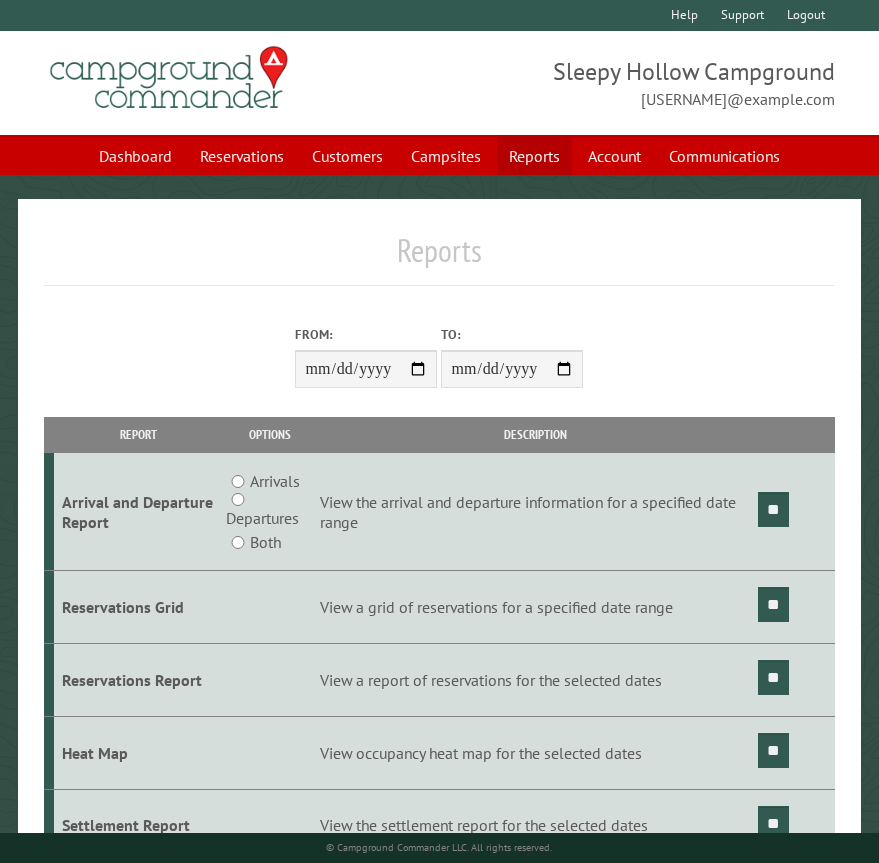 click on "Reports" at bounding box center [534, 156] 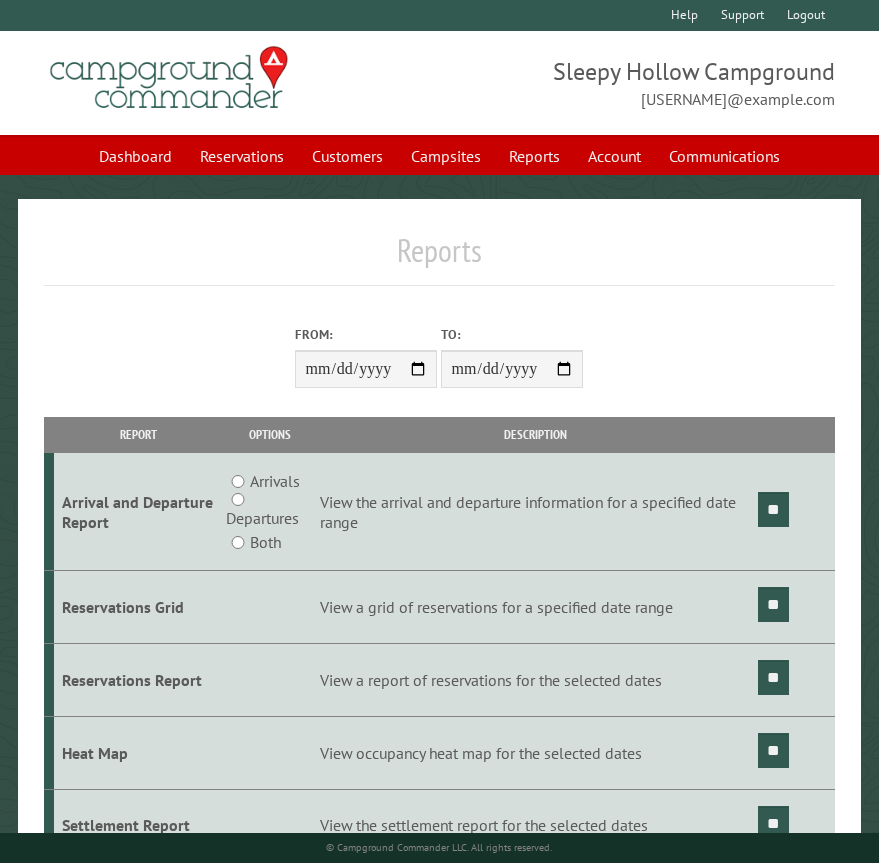 scroll, scrollTop: 0, scrollLeft: 0, axis: both 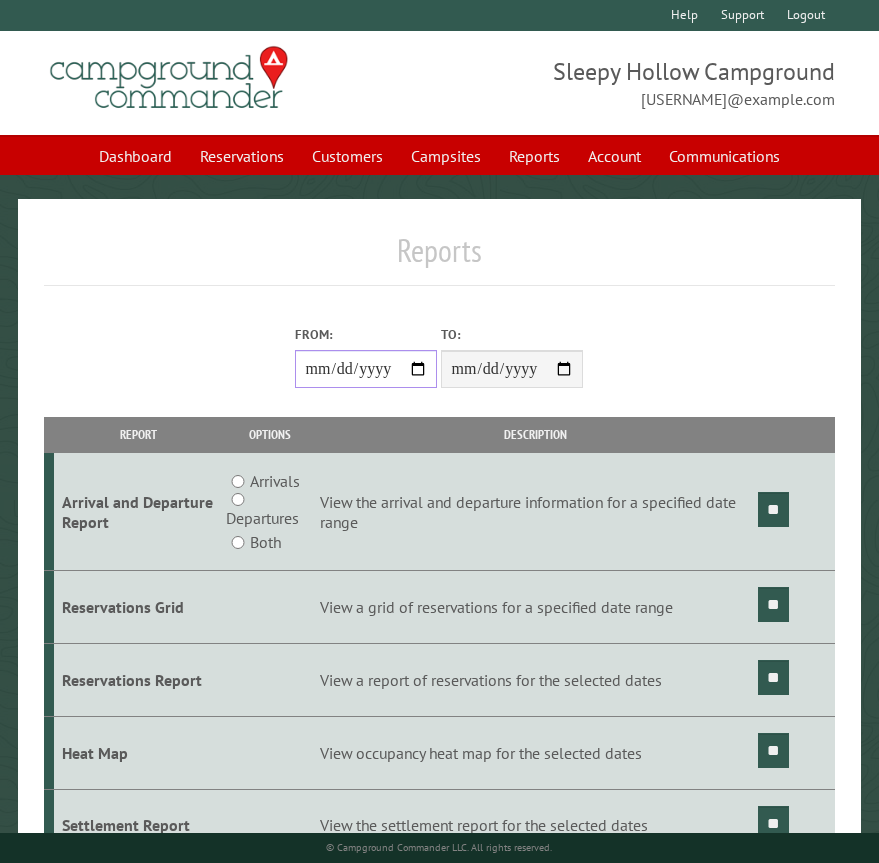click on "From:" at bounding box center [366, 369] 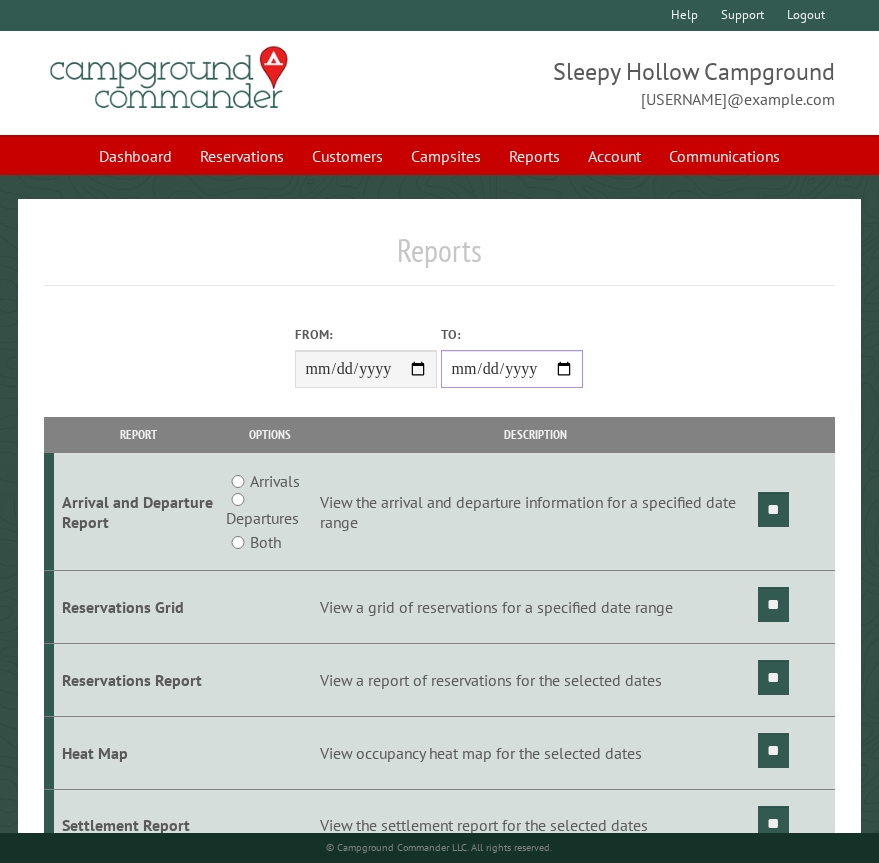 click on "**********" at bounding box center (512, 369) 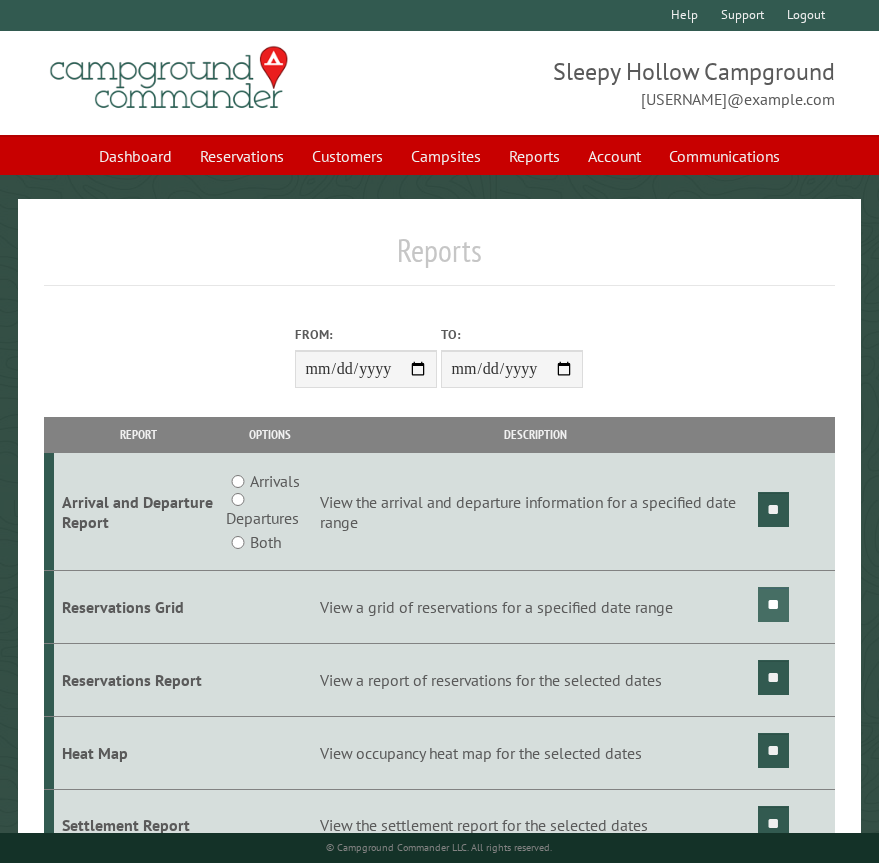 click on "**" at bounding box center [773, 604] 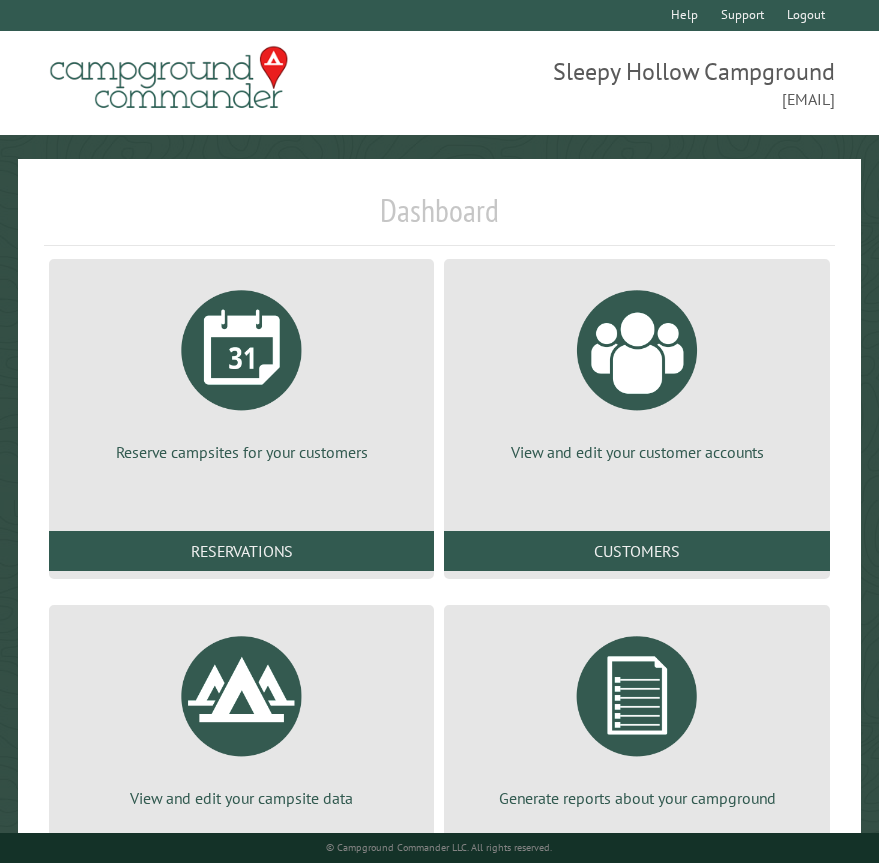 scroll, scrollTop: 0, scrollLeft: 0, axis: both 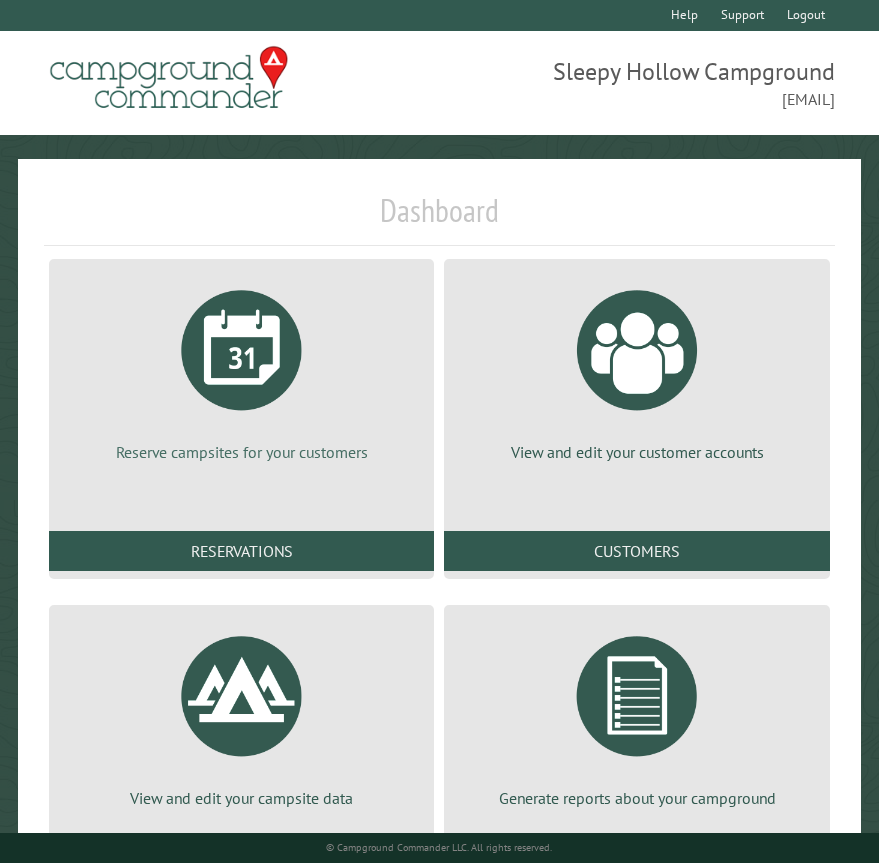 click at bounding box center [242, 350] 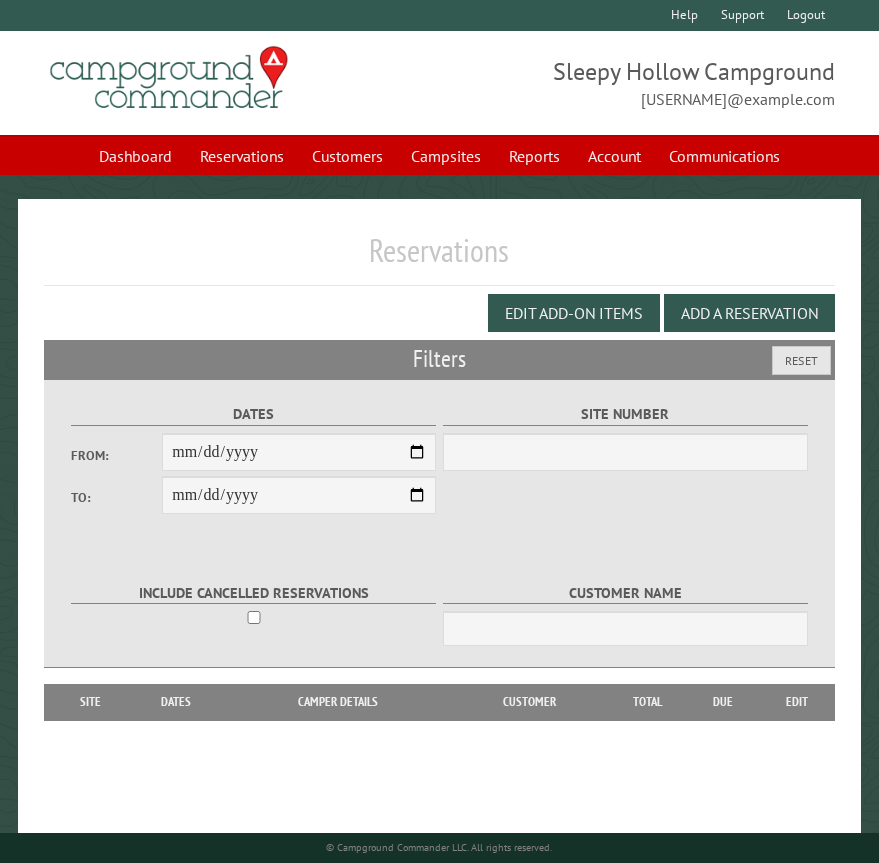 scroll, scrollTop: 0, scrollLeft: 0, axis: both 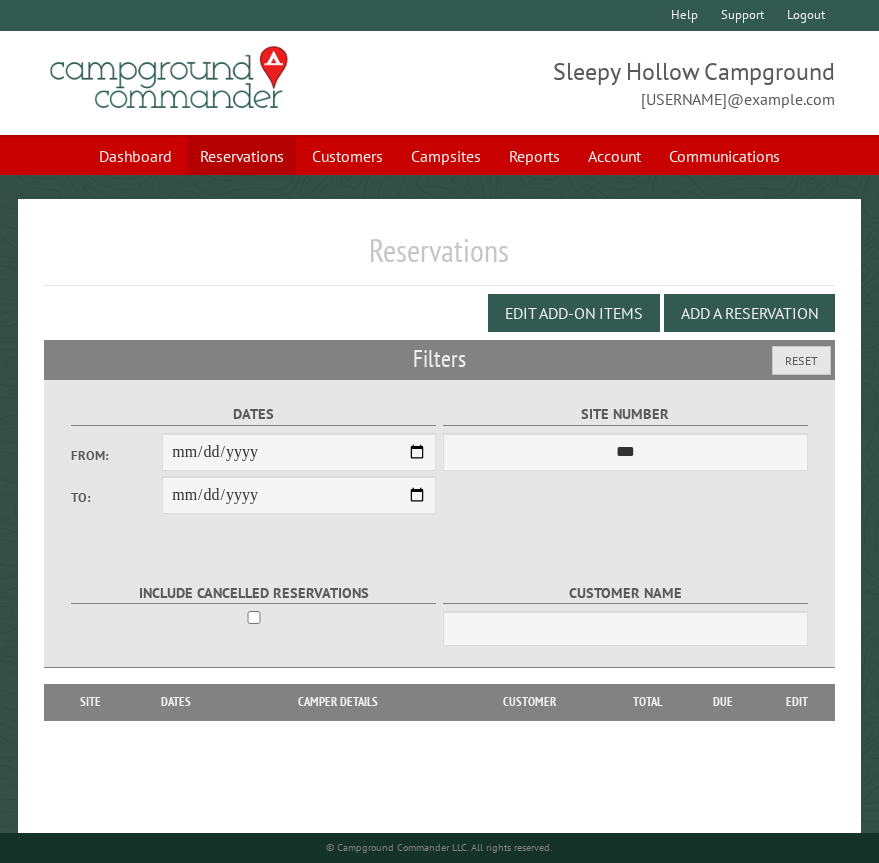 click on "Reservations" at bounding box center [242, 156] 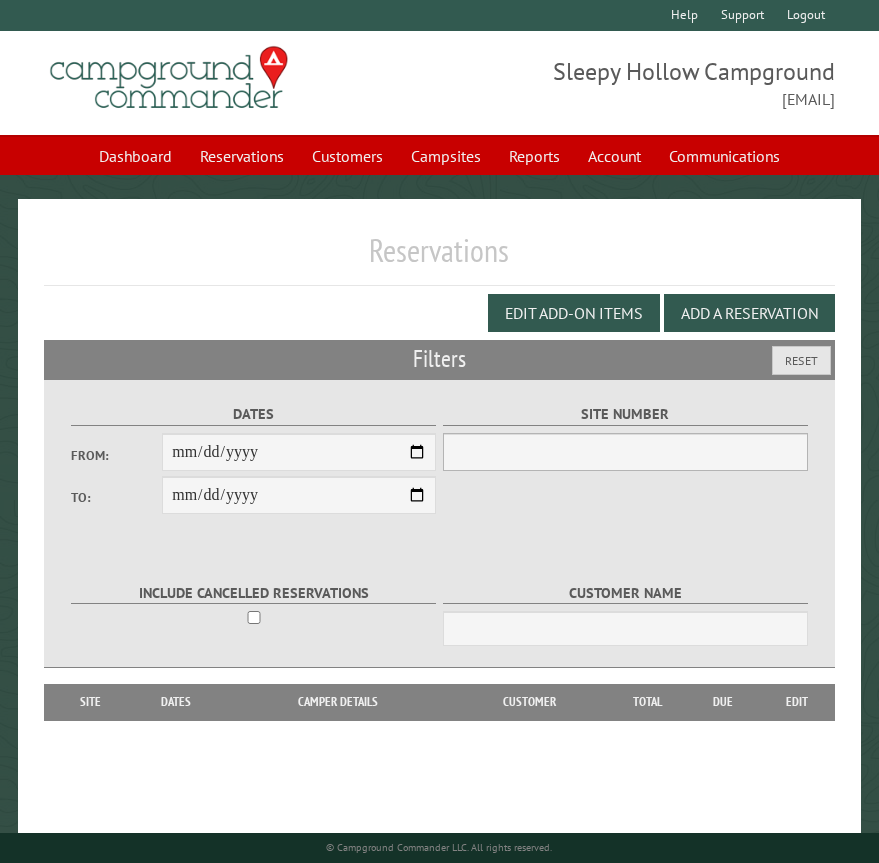 scroll, scrollTop: 0, scrollLeft: 0, axis: both 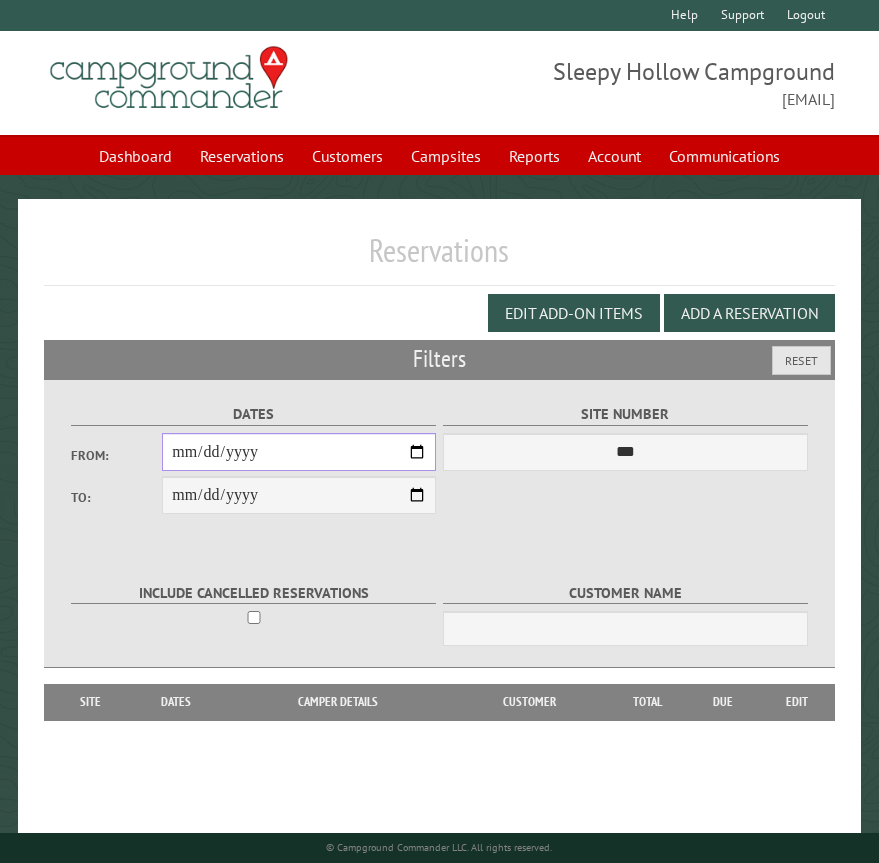 click on "From:" at bounding box center [299, 452] 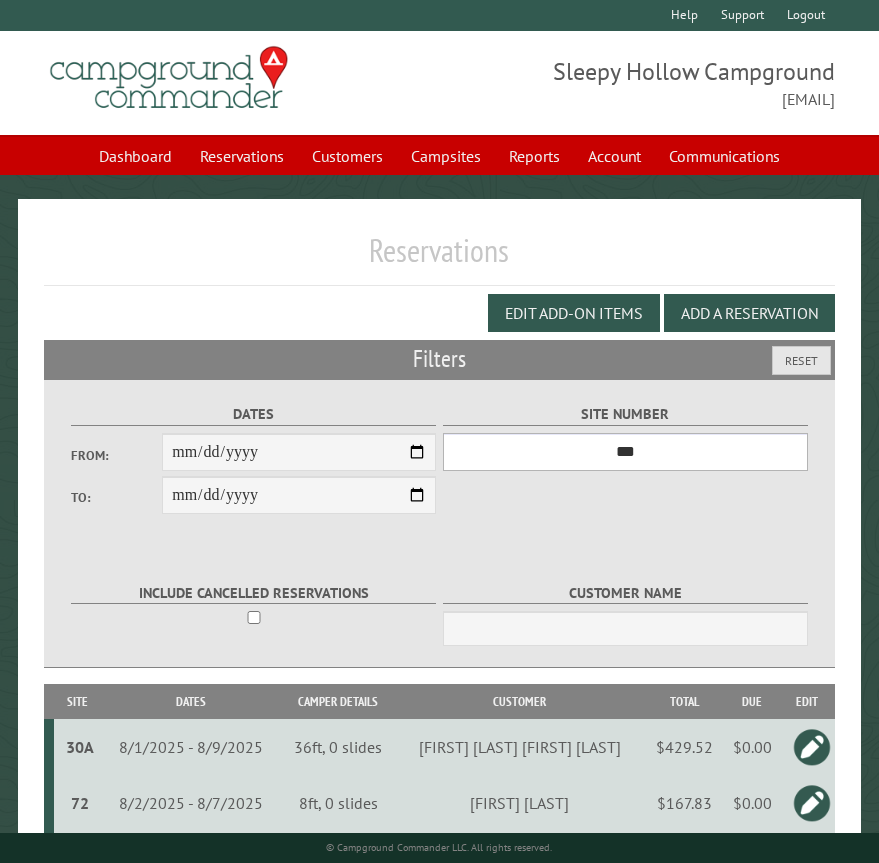 click on "*** * * * * * * * * * ** *** *** ** ** ** ** ** ** ** ** ** ** *** *** ** ** ** ** ** ** ** ** ** ** *** *** ** ** ** ** ** ** ** ** *** *** ** ** ** ** ** ** *** *** ** ** ** ** ** *** ** ** ** ** ** ** ** ** ** ** ** ** ** ** ** ** ** ** ** ** ** ** ** ** **" at bounding box center [625, 452] 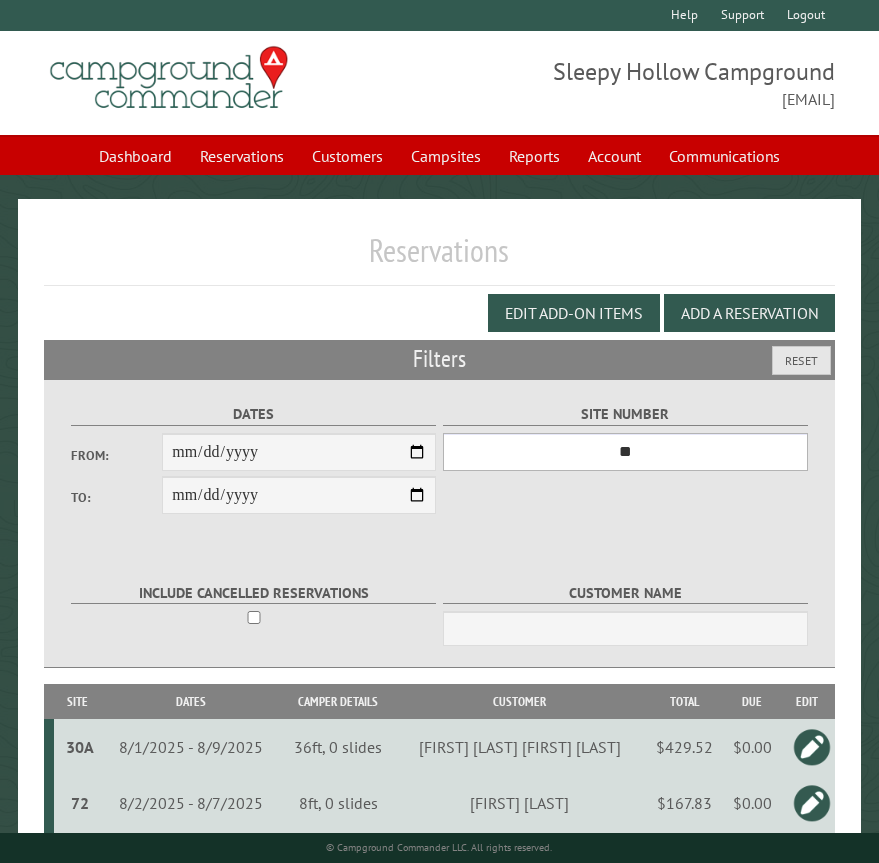 click on "*** * * * * * * * * * ** *** *** ** ** ** ** ** ** ** ** ** ** *** *** ** ** ** ** ** ** ** ** ** ** *** *** ** ** ** ** ** ** ** ** *** *** ** ** ** ** ** ** *** *** ** ** ** ** ** *** ** ** ** ** ** ** ** ** ** ** ** ** ** ** ** ** ** ** ** ** ** ** ** ** **" at bounding box center [625, 452] 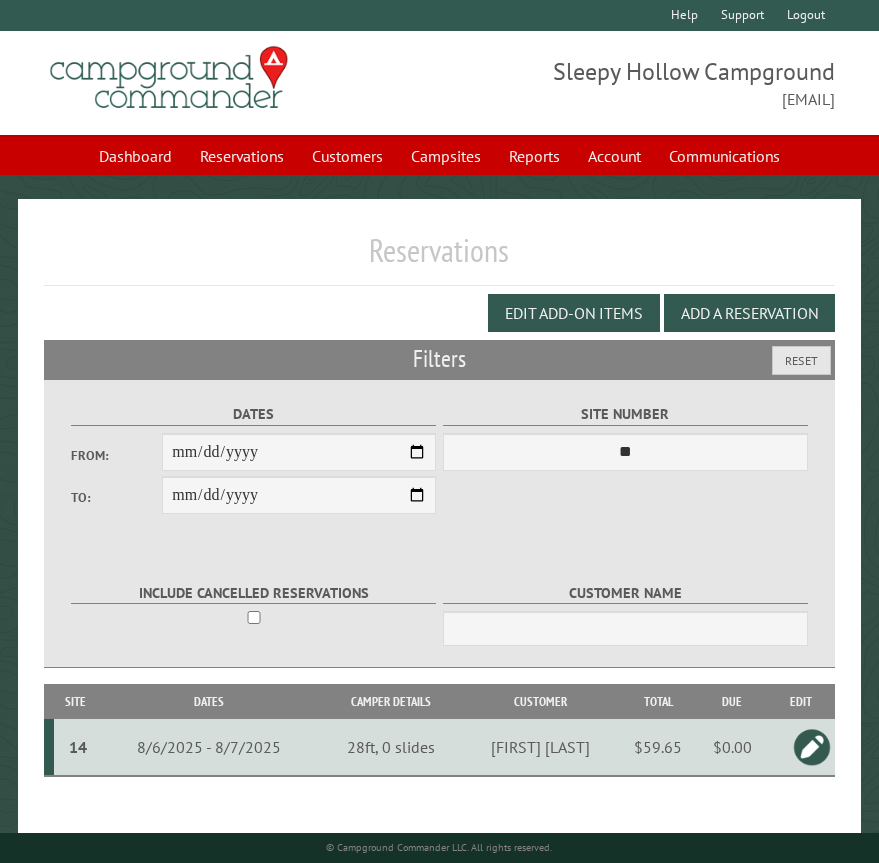 click on "14
Campsite
*** * * * * * * * * * ** *** *** ** ** ** ** ** ** ** ** ** ** *** *** ** ** ** ** ** ** ** ** ** ** *** *** ** ** ** ** ** ** ** ** *** *** ** ** ** ** ** ** *** ** ** ** ** ** ** ** ** ** ** ** ** ** ** ** ** ** ** ** ** ** ** ** ** **" at bounding box center (75, 747) 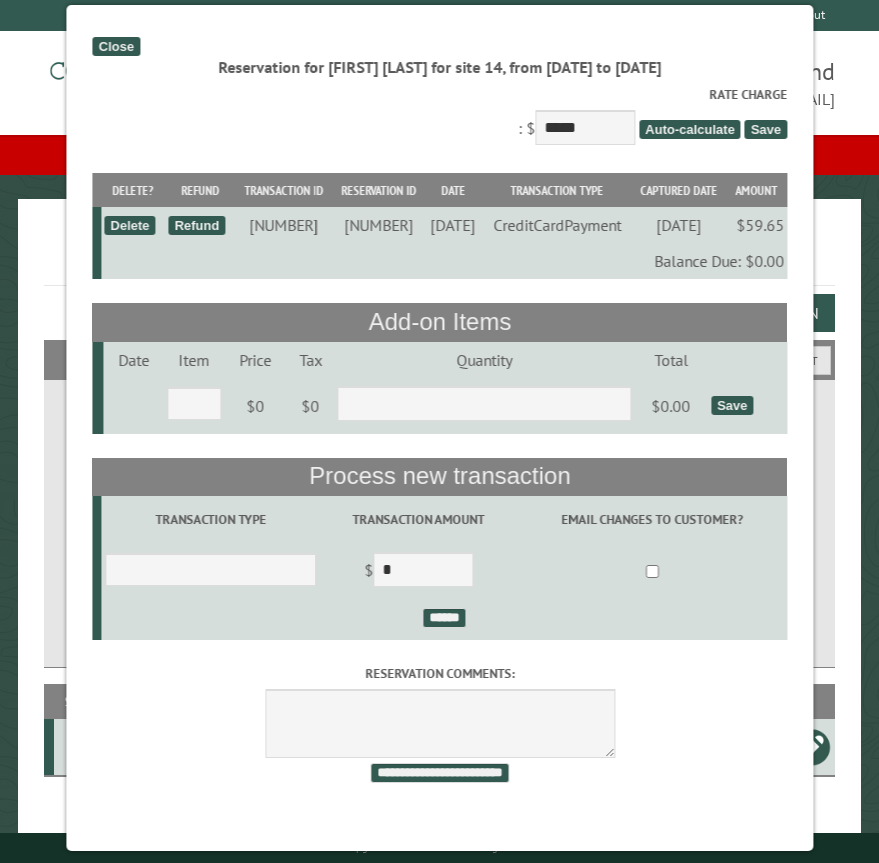 click on "Close" at bounding box center [115, 46] 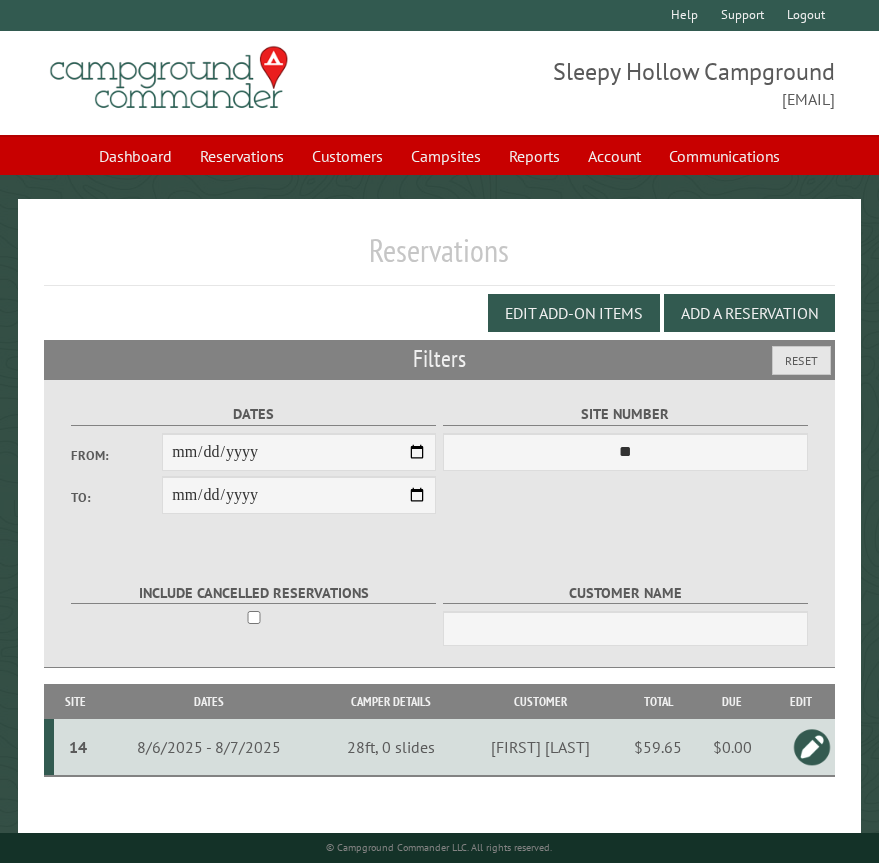 click at bounding box center [812, 747] 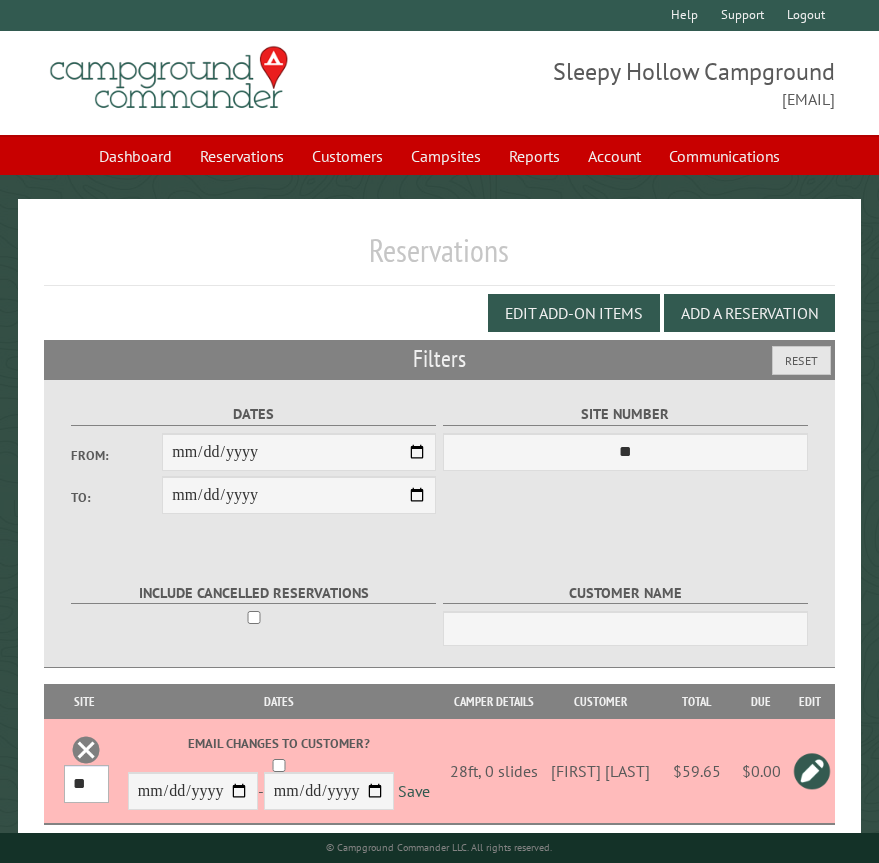click on "*** * * * * * * * * * ** *** *** ** ** ** ** ** ** ** ** ** ** *** *** ** ** ** ** ** ** ** ** ** ** *** *** ** ** ** ** ** ** ** ** *** *** ** ** ** ** ** ** *** *** ** ** ** ** ** *** ** ** ** ** ** ** ** ** ** ** ** ** ** ** ** ** ** ** ** ** ** ** ** ** **" at bounding box center (86, 784) 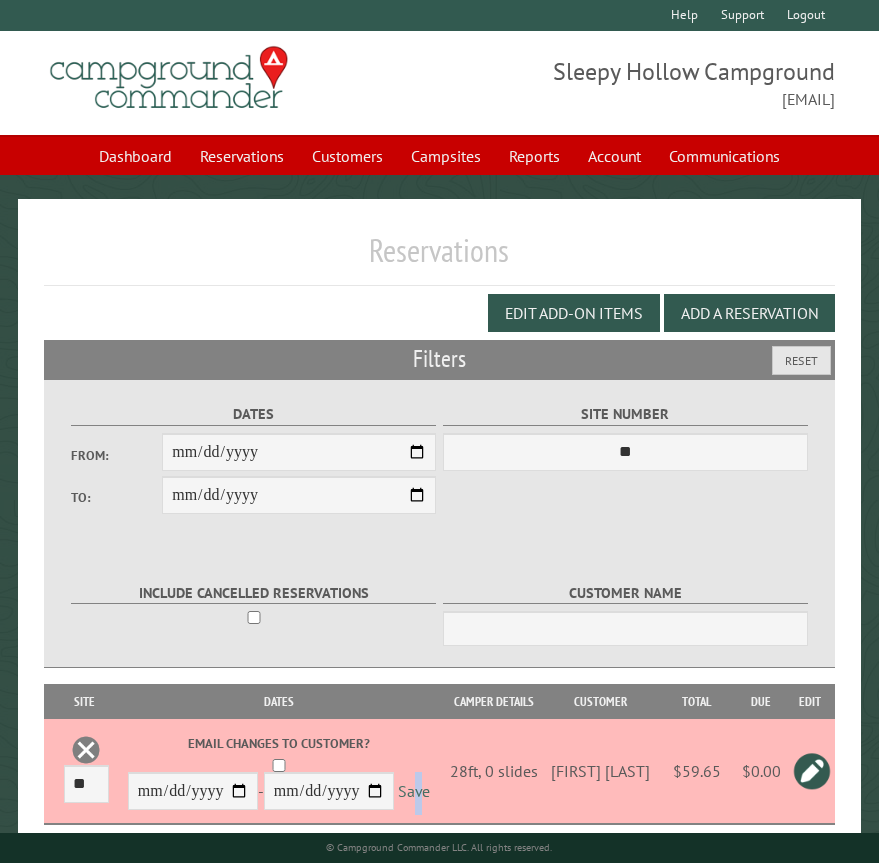 click on "Save" at bounding box center (414, 792) 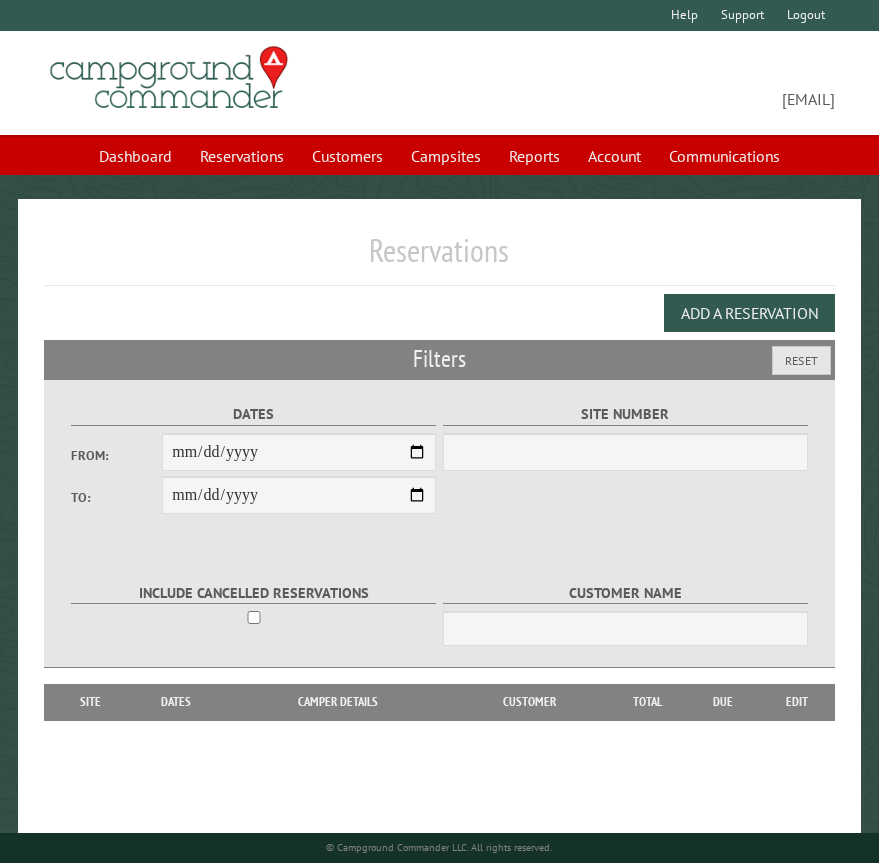 scroll, scrollTop: 0, scrollLeft: 0, axis: both 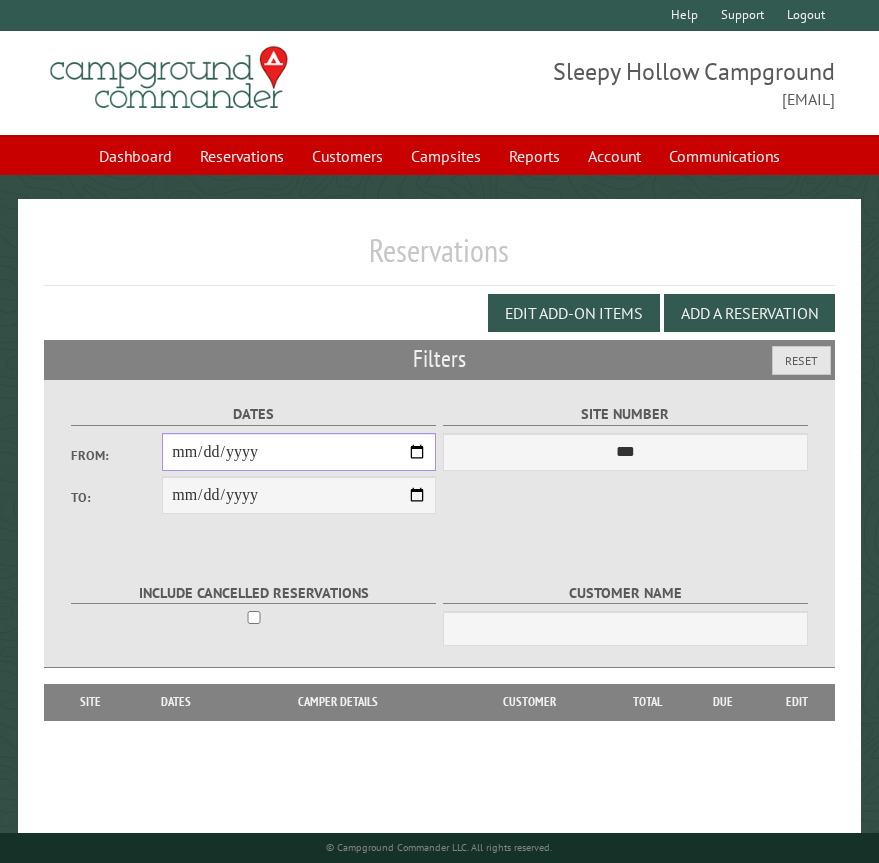 click on "From:" at bounding box center (299, 452) 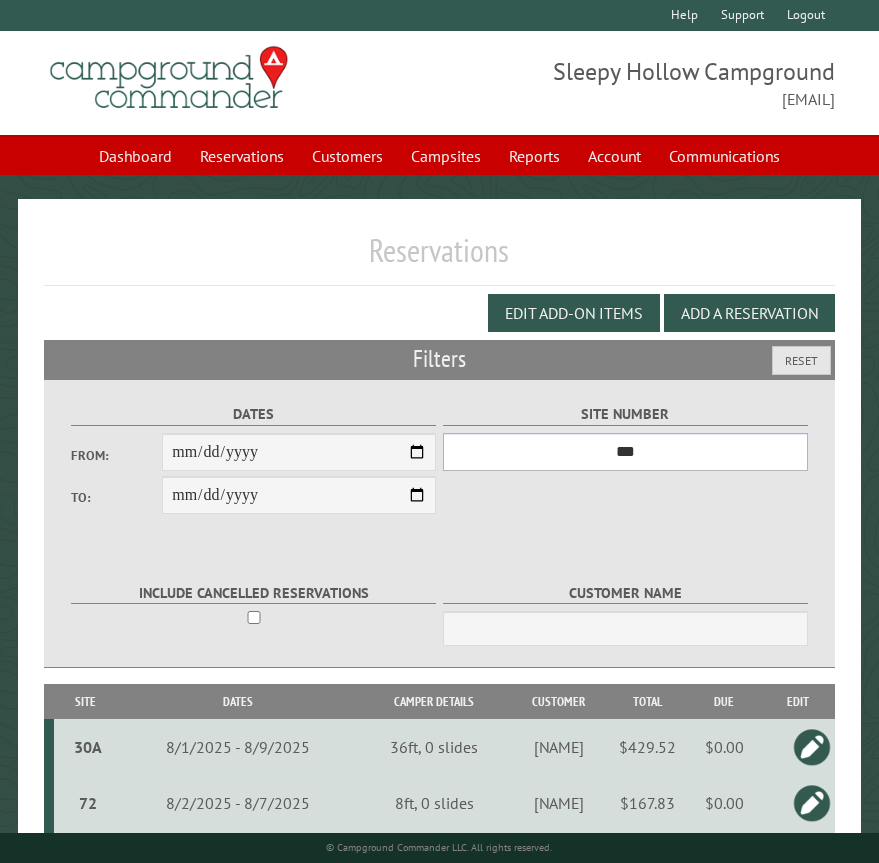 click on "*** * * * * * * * * * ** *** *** ** ** ** ** ** ** ** ** ** ** *** *** ** ** ** ** ** ** ** ** ** ** *** *** ** ** ** ** ** ** ** ** *** *** ** ** ** ** ** ** *** *** ** ** ** ** ** *** ** ** ** ** ** ** ** ** ** ** ** ** ** ** ** ** ** ** ** ** ** ** ** ** **" at bounding box center [625, 452] 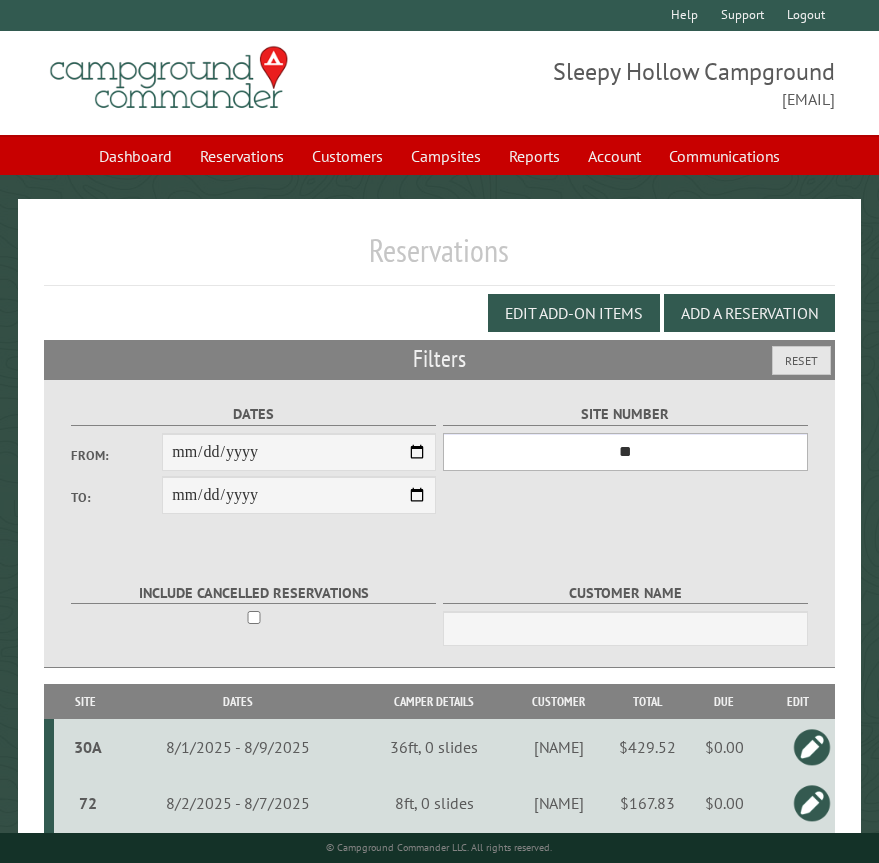 click on "*** * * * * * * * * * ** *** *** ** ** ** ** ** ** ** ** ** ** *** *** ** ** ** ** ** ** ** ** ** ** *** *** ** ** ** ** ** ** ** ** *** *** ** ** ** ** ** ** *** *** ** ** ** ** ** *** ** ** ** ** ** ** ** ** ** ** ** ** ** ** ** ** ** ** ** ** ** ** ** ** **" at bounding box center (625, 452) 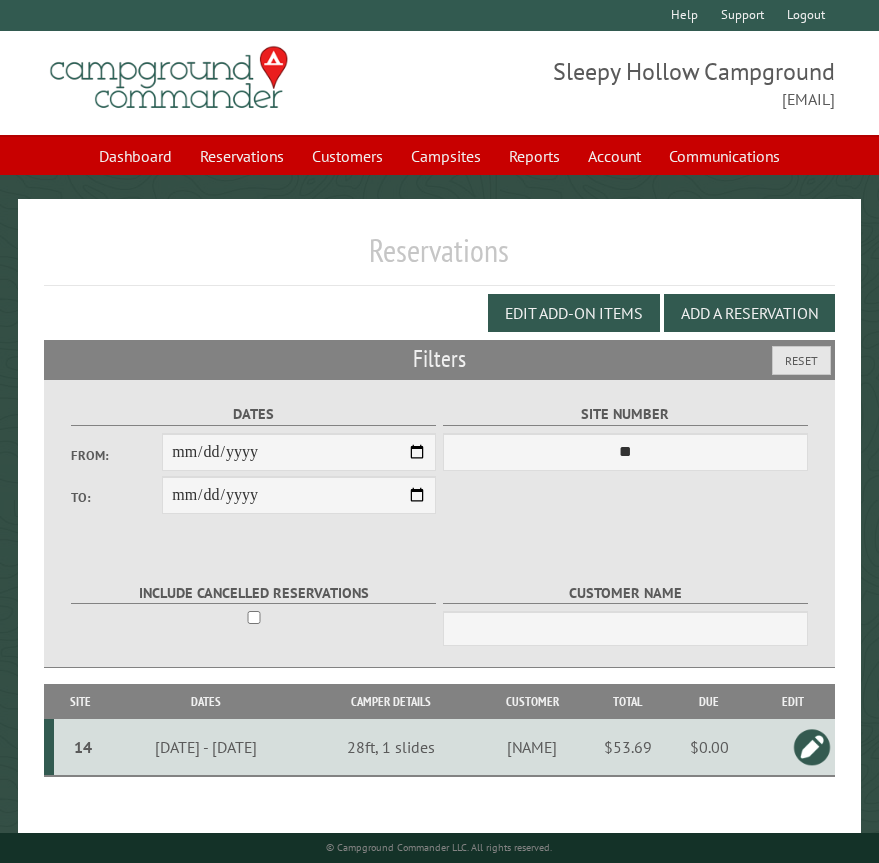 click at bounding box center (812, 747) 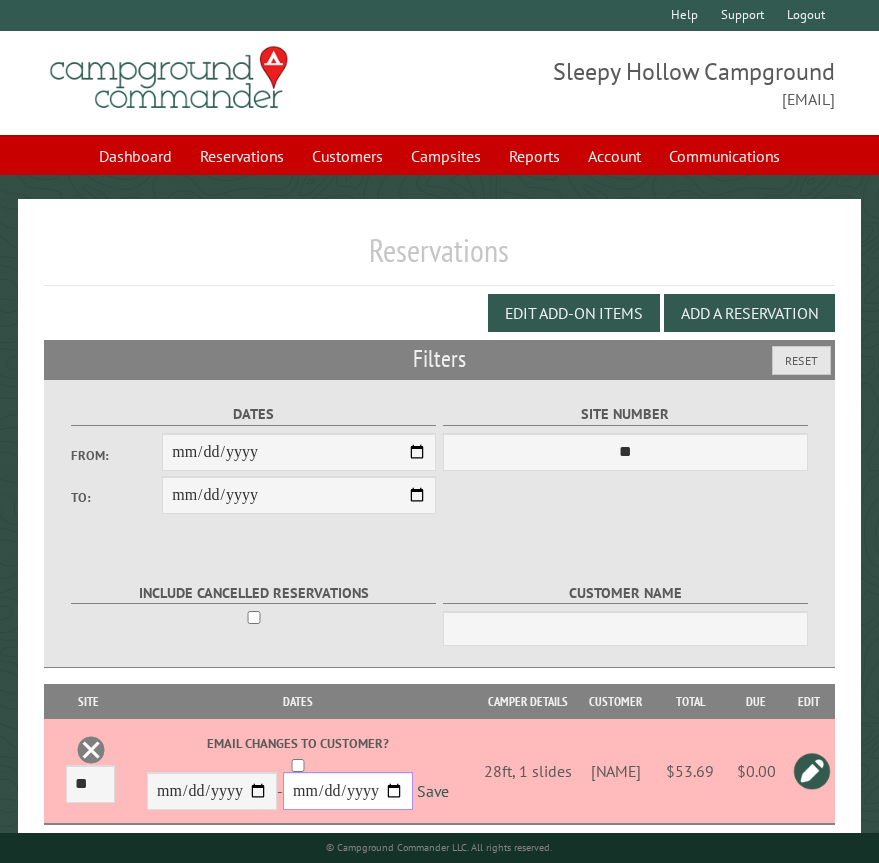 click on "**********" at bounding box center (348, 791) 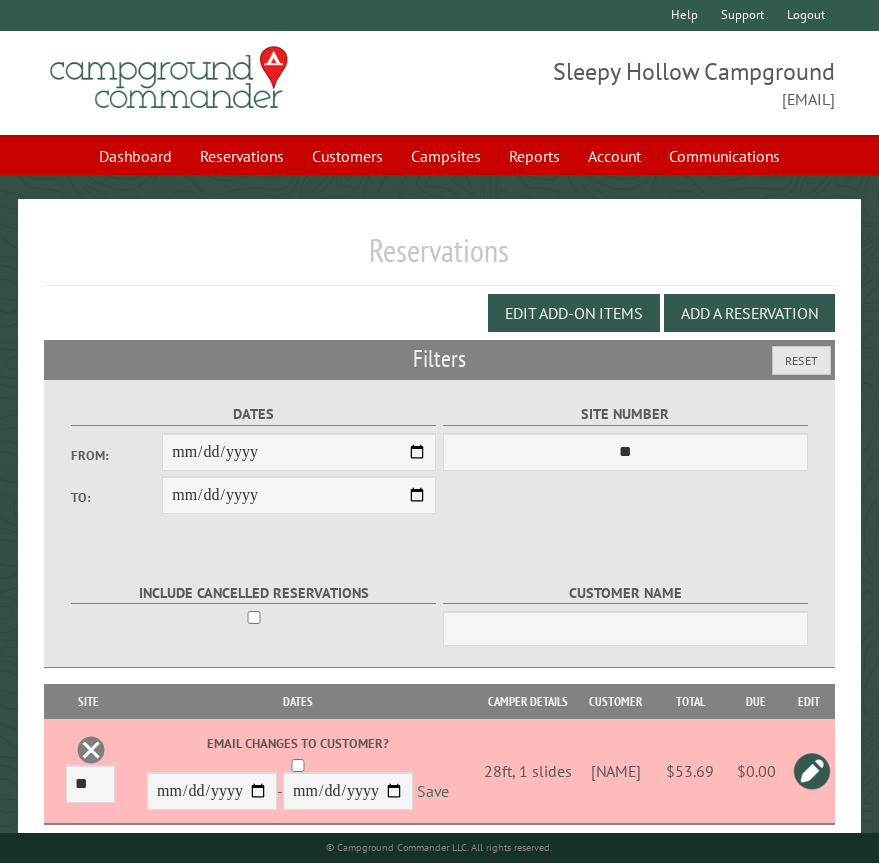 click on "Save" at bounding box center (433, 792) 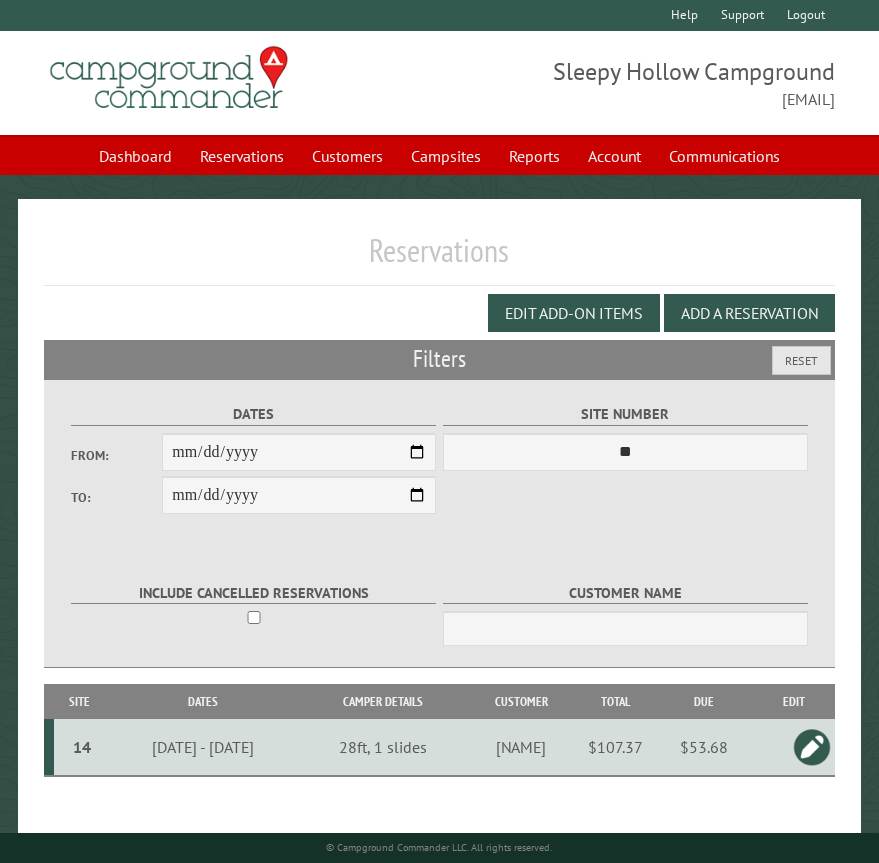 click at bounding box center [812, 747] 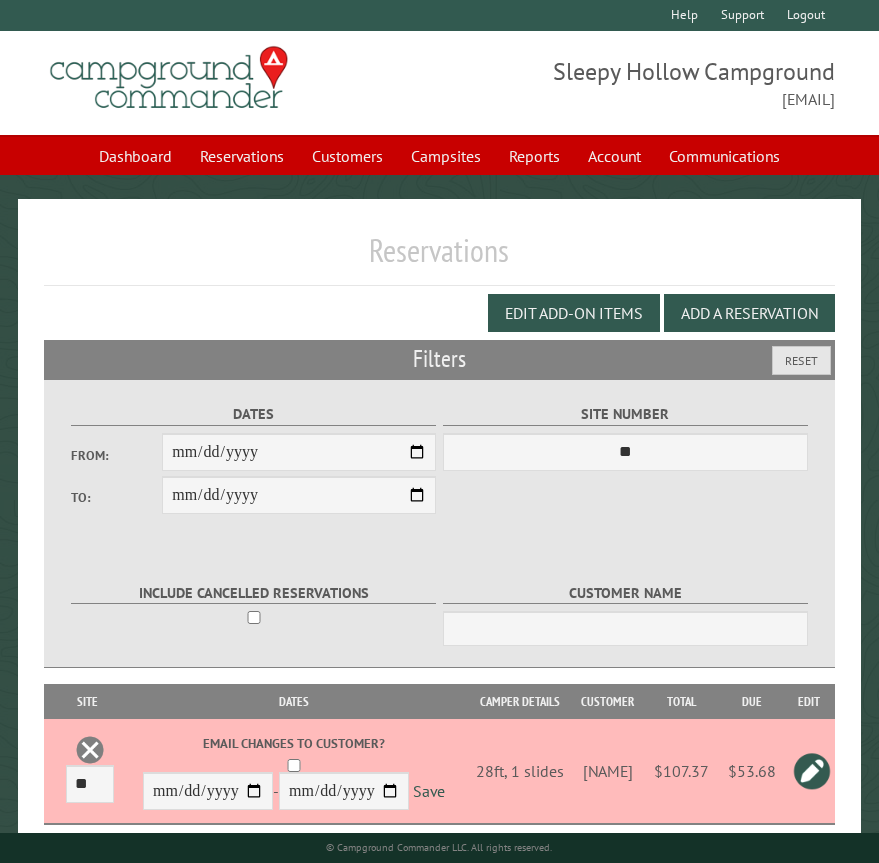 click at bounding box center [812, 771] 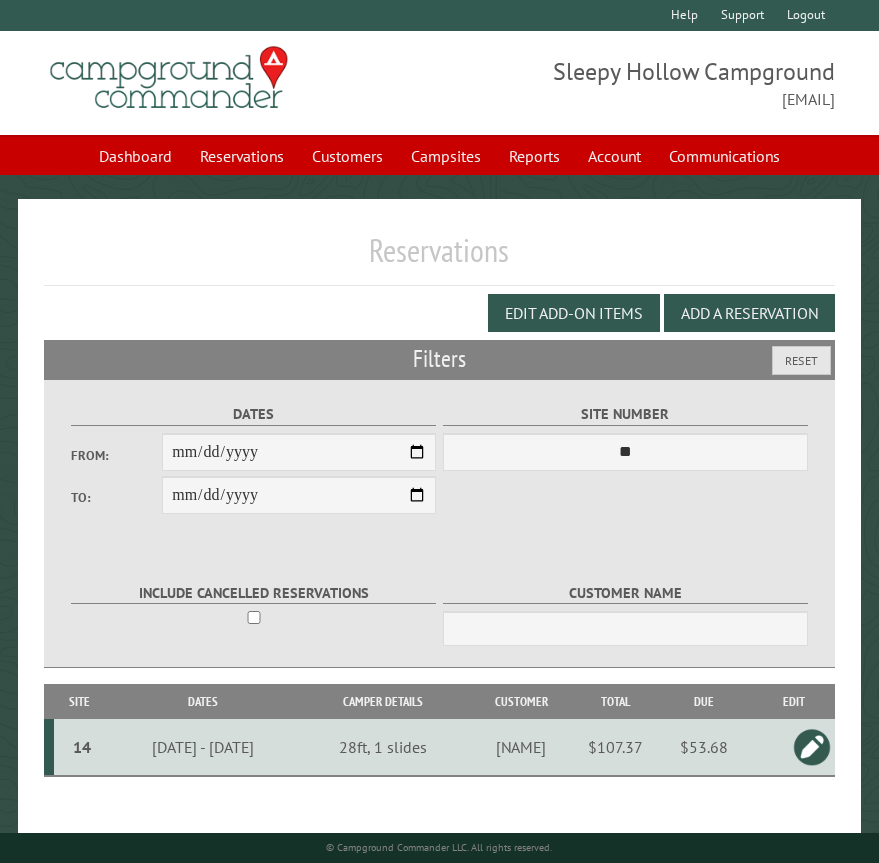 click on "14" at bounding box center (82, 747) 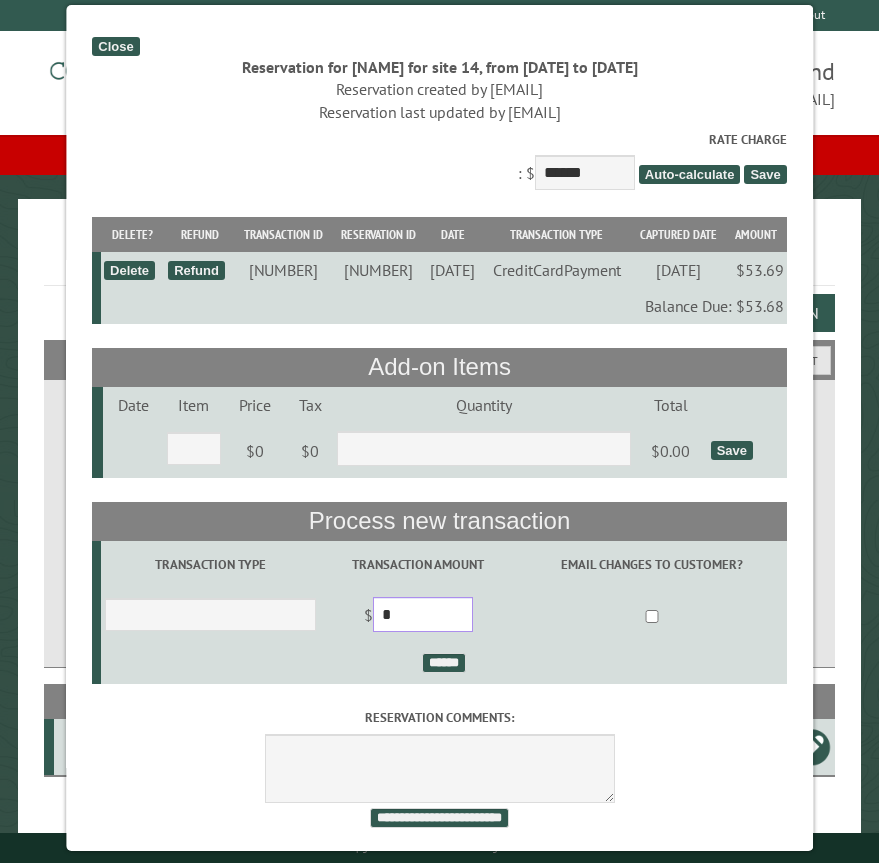 click on "*" at bounding box center [423, 614] 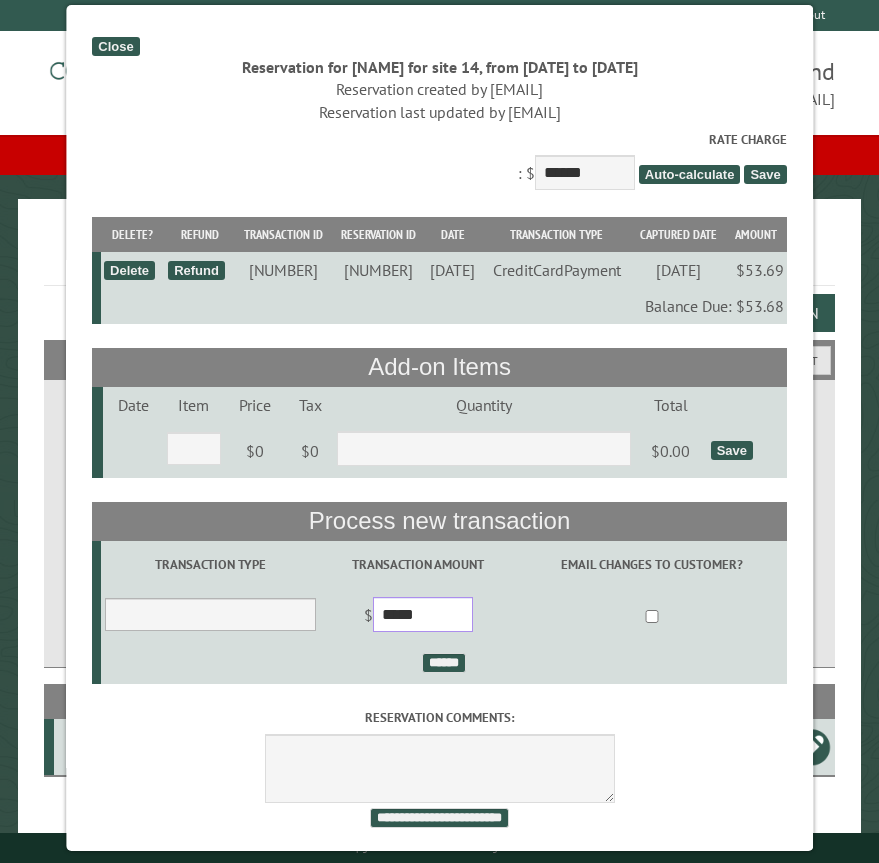 type on "*****" 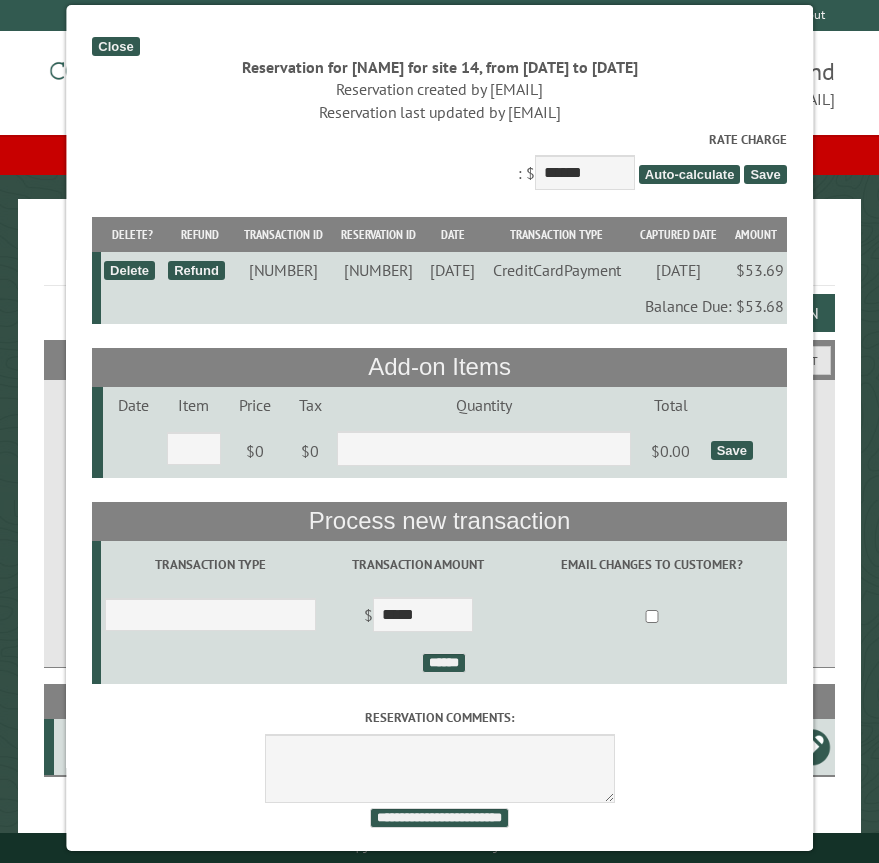 drag, startPoint x: 193, startPoint y: 671, endPoint x: 145, endPoint y: 654, distance: 50.92151 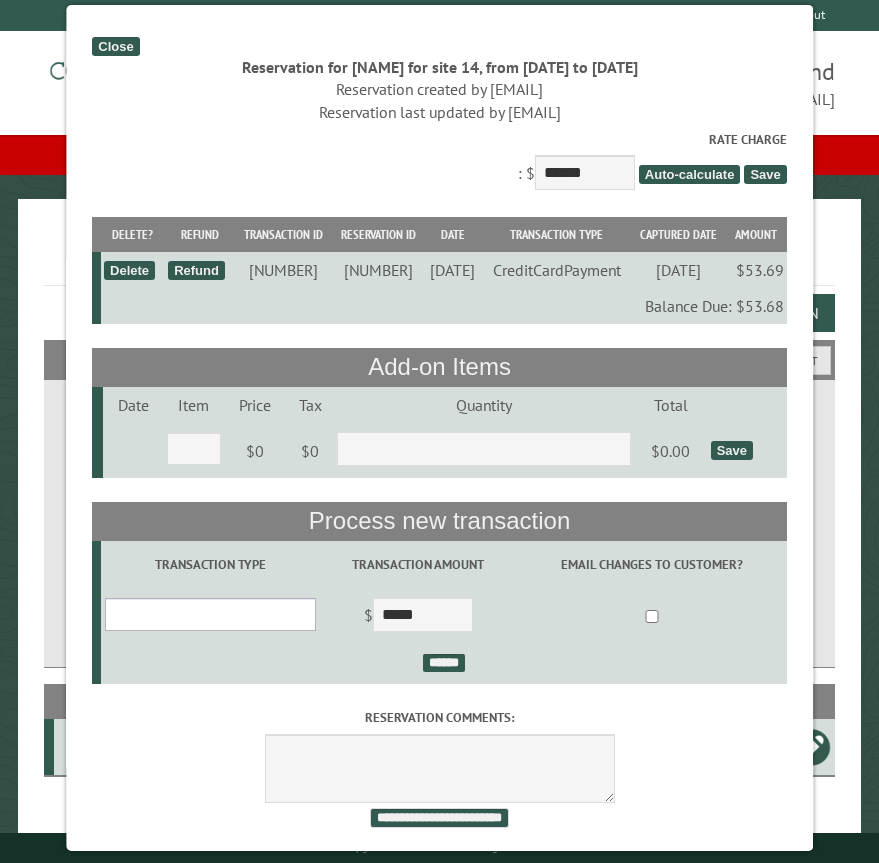 click on "**********" at bounding box center (211, 614) 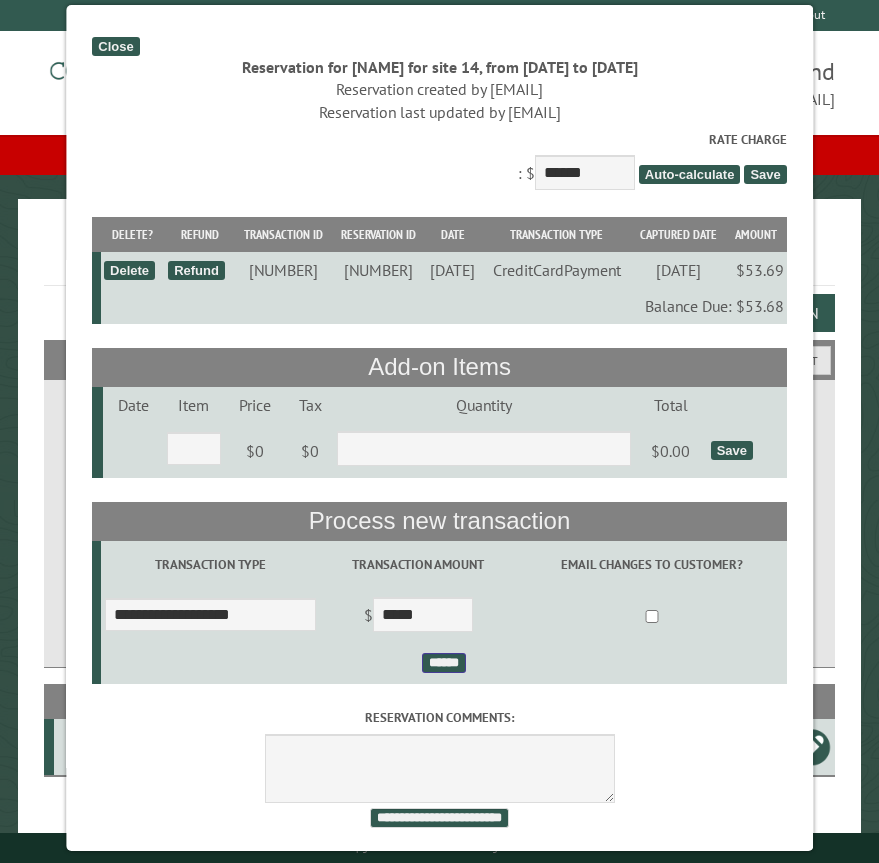 click on "******" at bounding box center [444, 663] 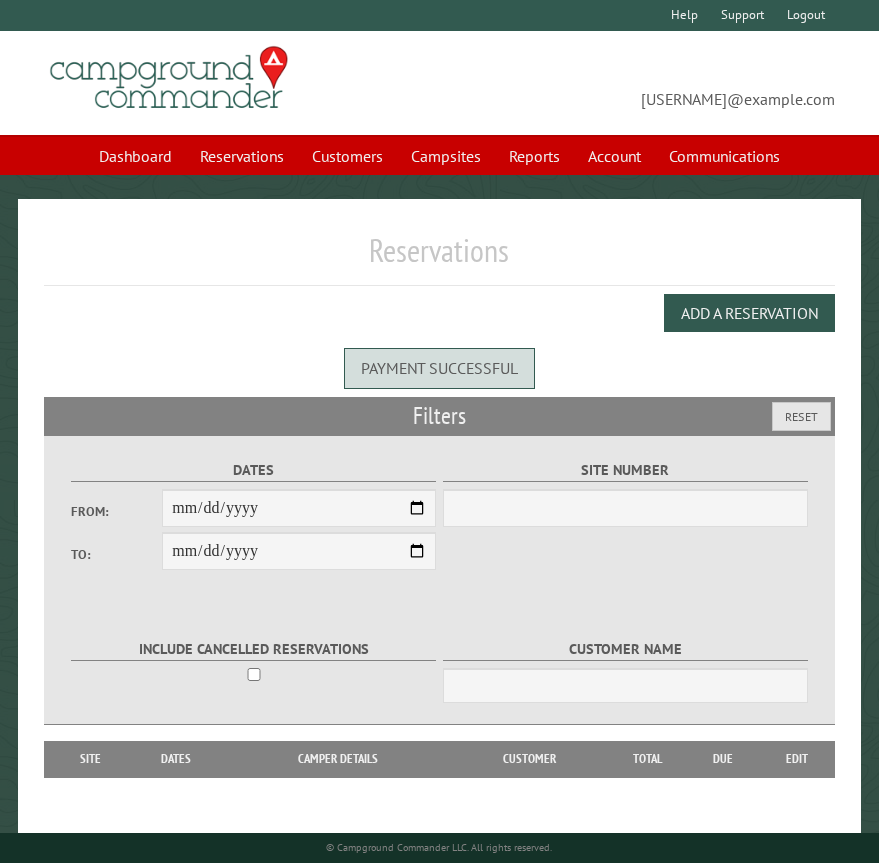 scroll, scrollTop: 0, scrollLeft: 0, axis: both 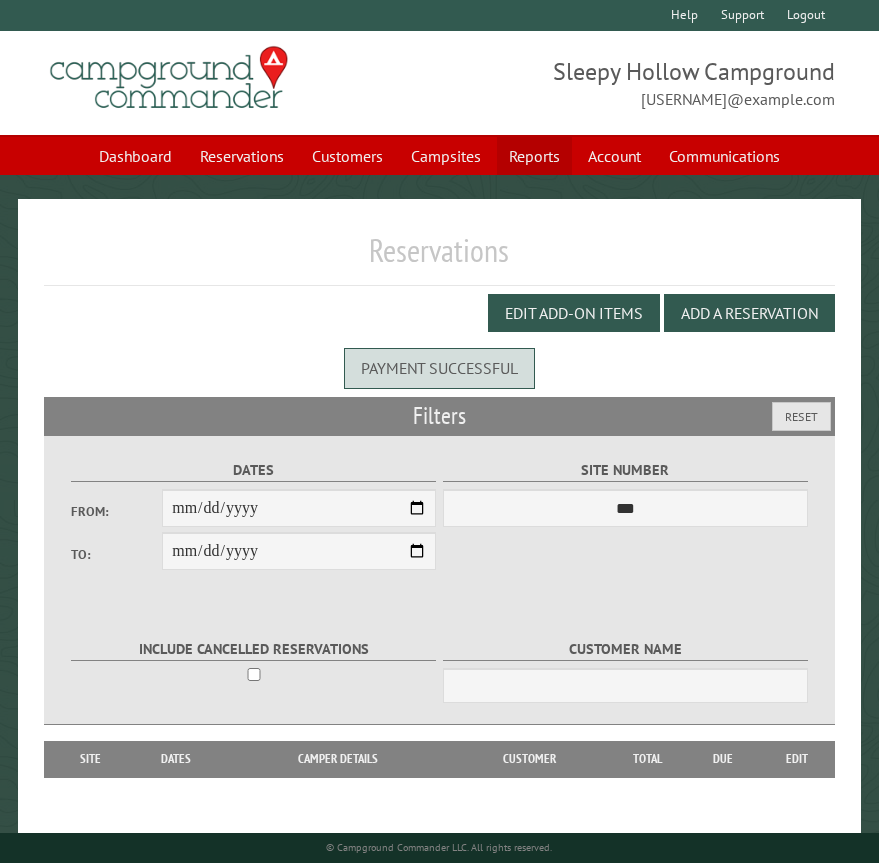 click on "Reports" at bounding box center (534, 156) 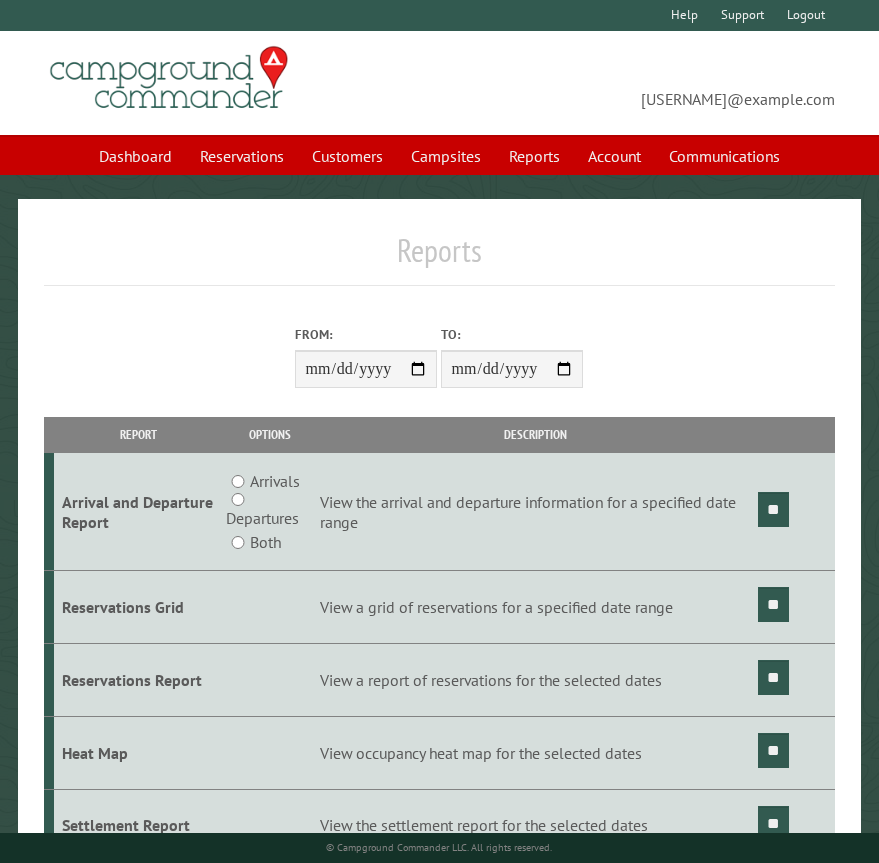 scroll, scrollTop: 0, scrollLeft: 0, axis: both 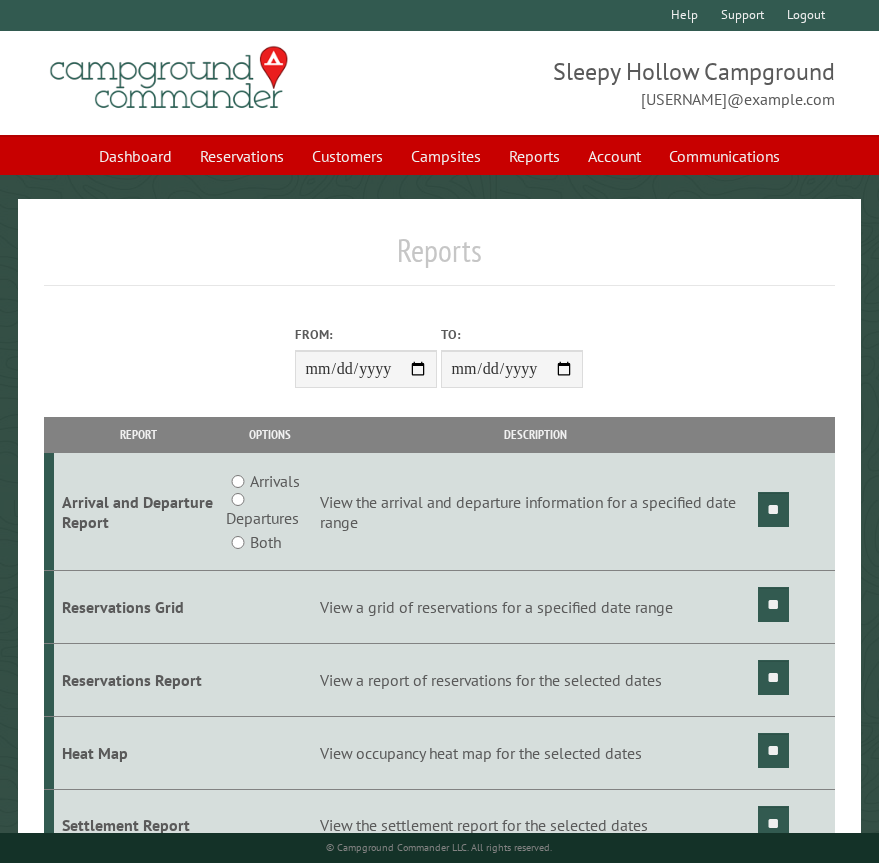 drag, startPoint x: 414, startPoint y: 376, endPoint x: 481, endPoint y: 262, distance: 132.23087 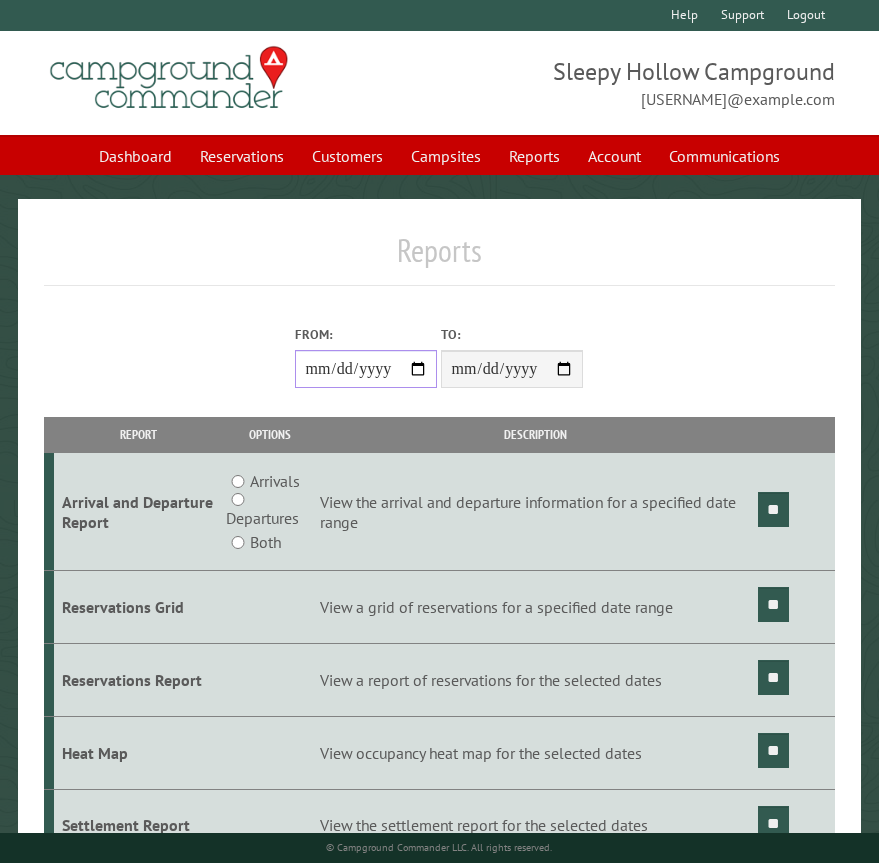 click on "From:" at bounding box center [366, 369] 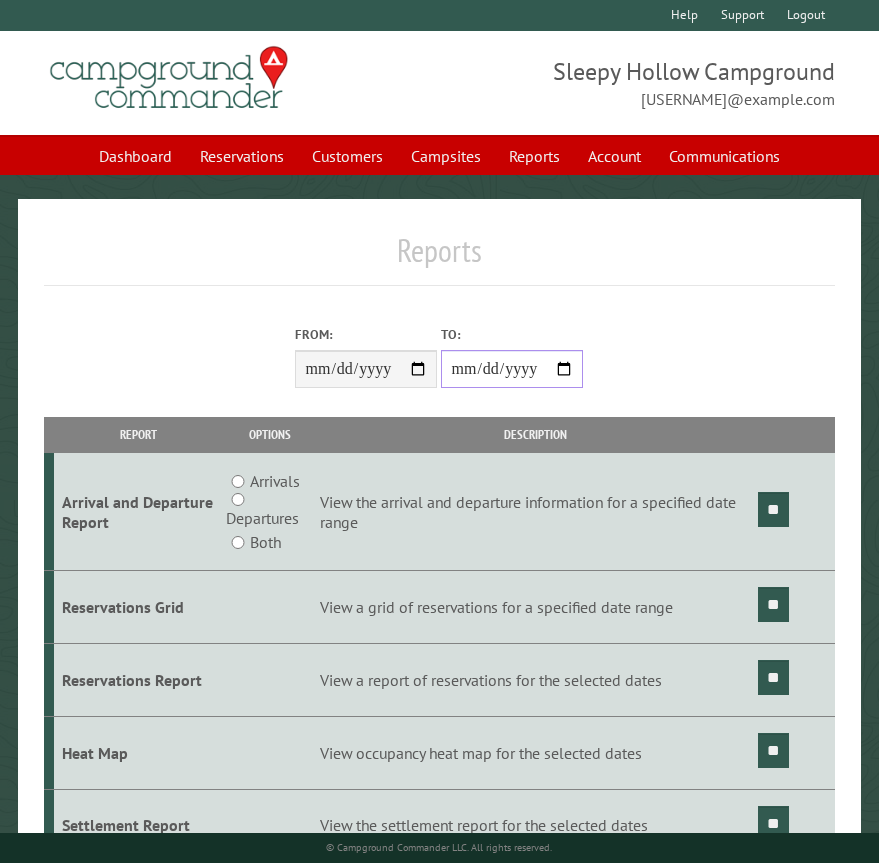 click on "**********" at bounding box center [512, 369] 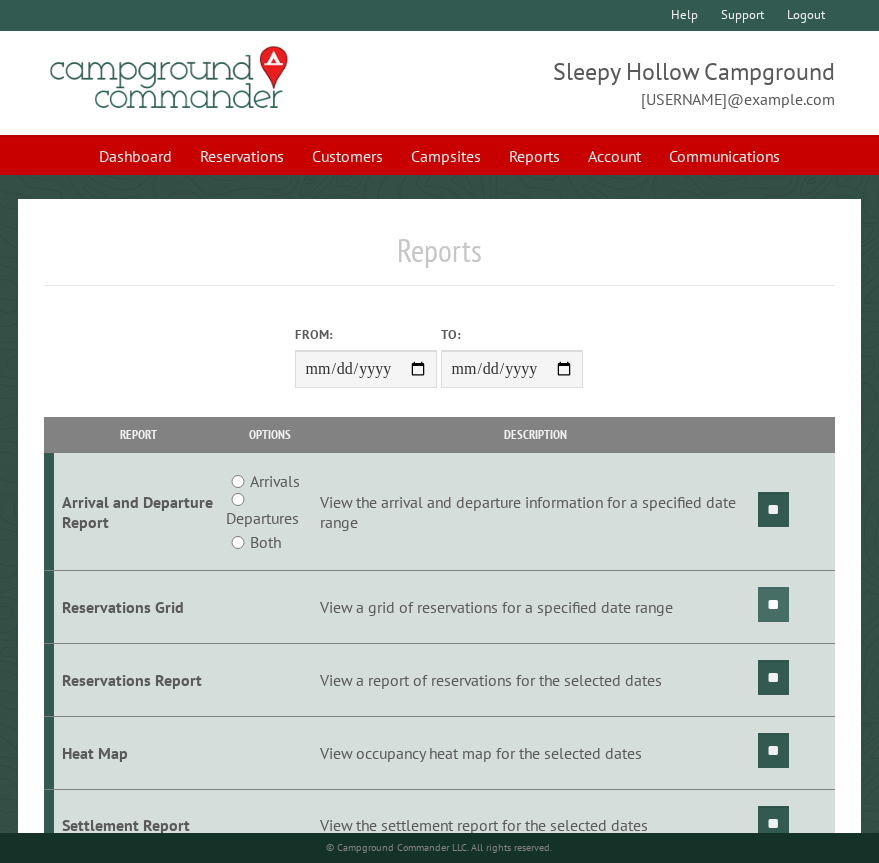 click on "**" at bounding box center (773, 604) 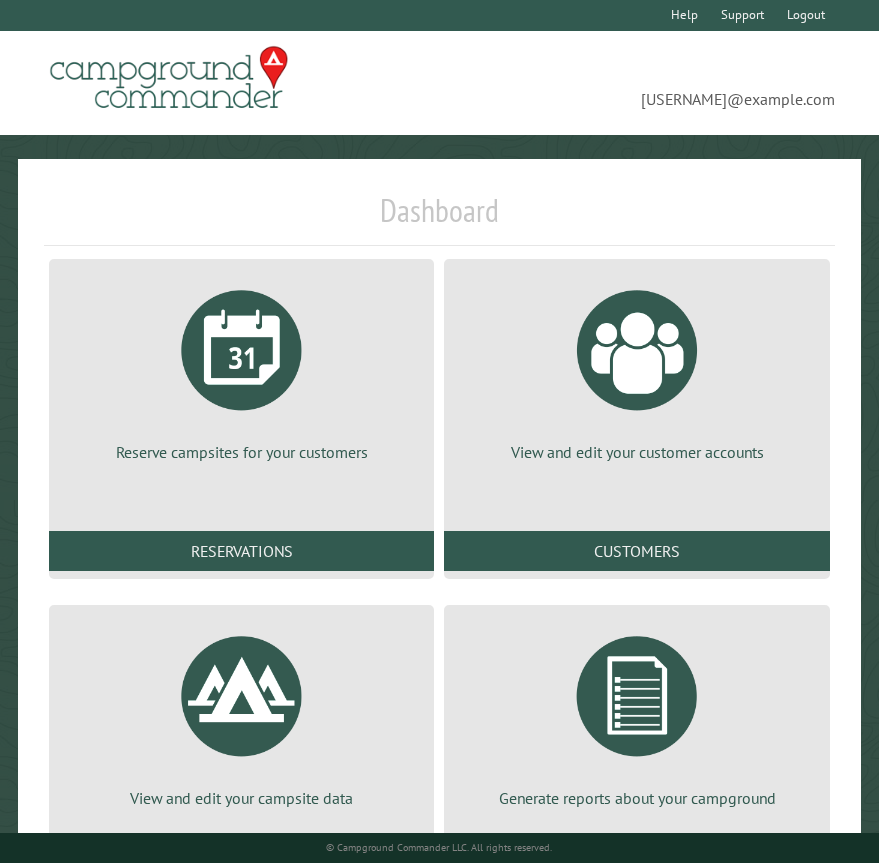 scroll, scrollTop: 0, scrollLeft: 0, axis: both 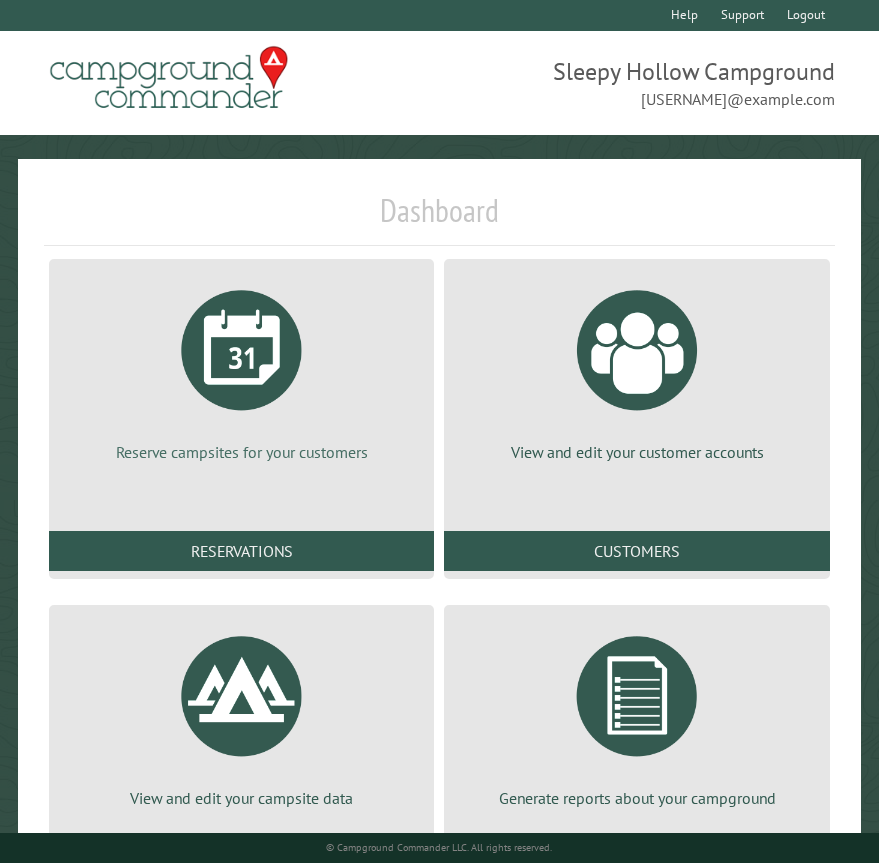 click at bounding box center (242, 350) 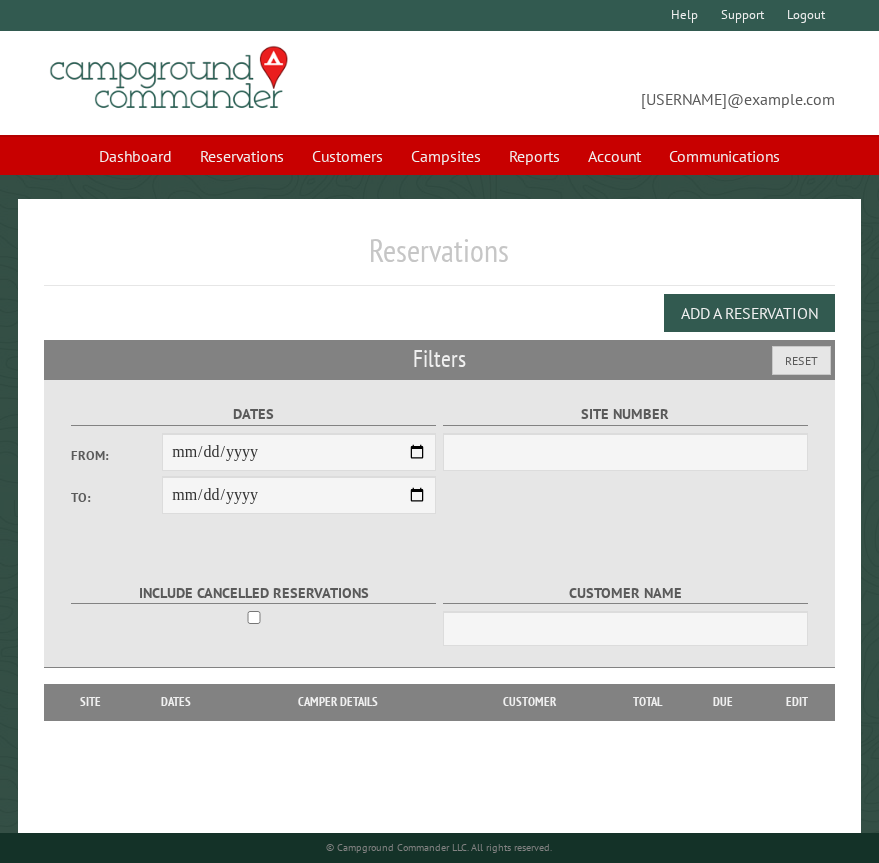 scroll, scrollTop: 0, scrollLeft: 0, axis: both 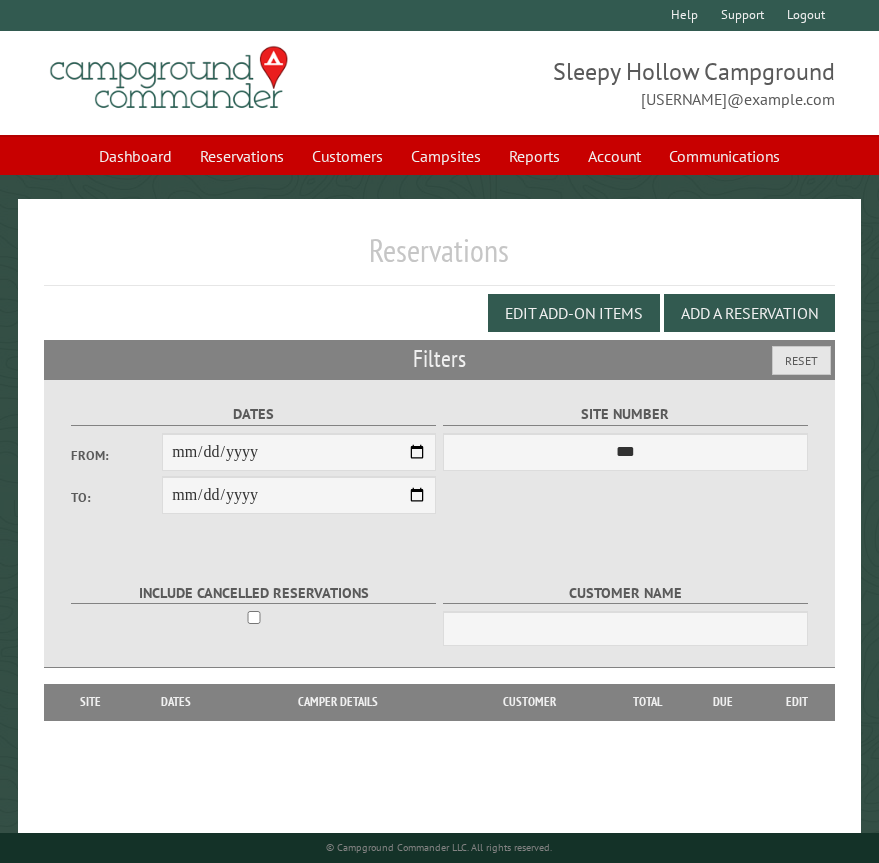 drag, startPoint x: 524, startPoint y: 151, endPoint x: 358, endPoint y: 206, distance: 174.87424 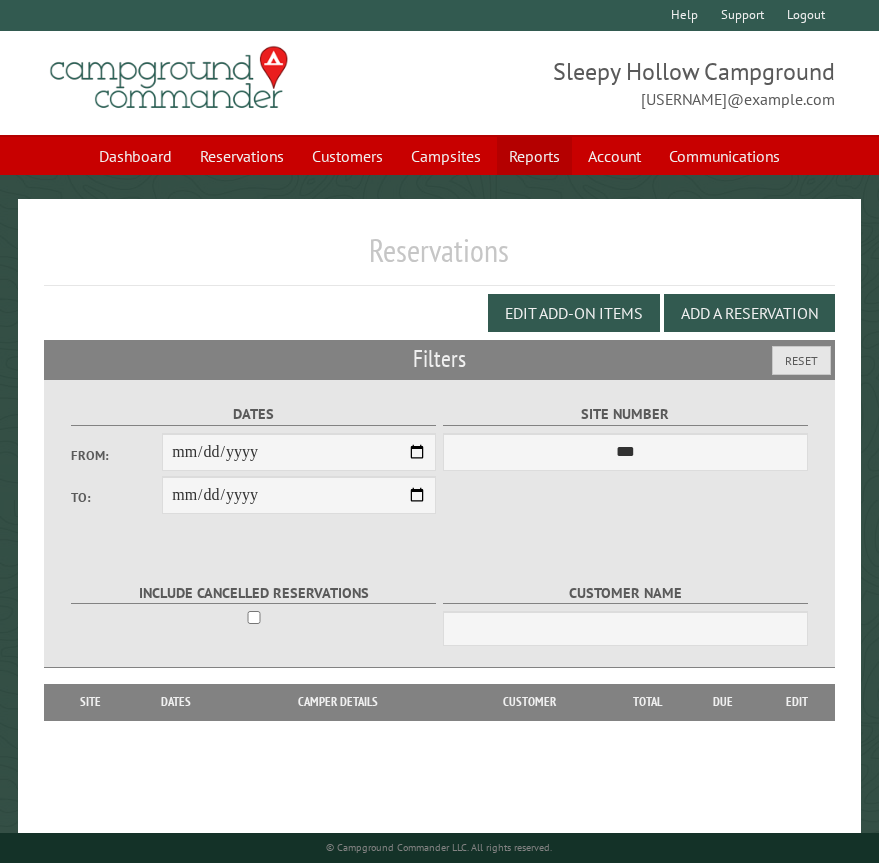 click on "Reports" at bounding box center [534, 156] 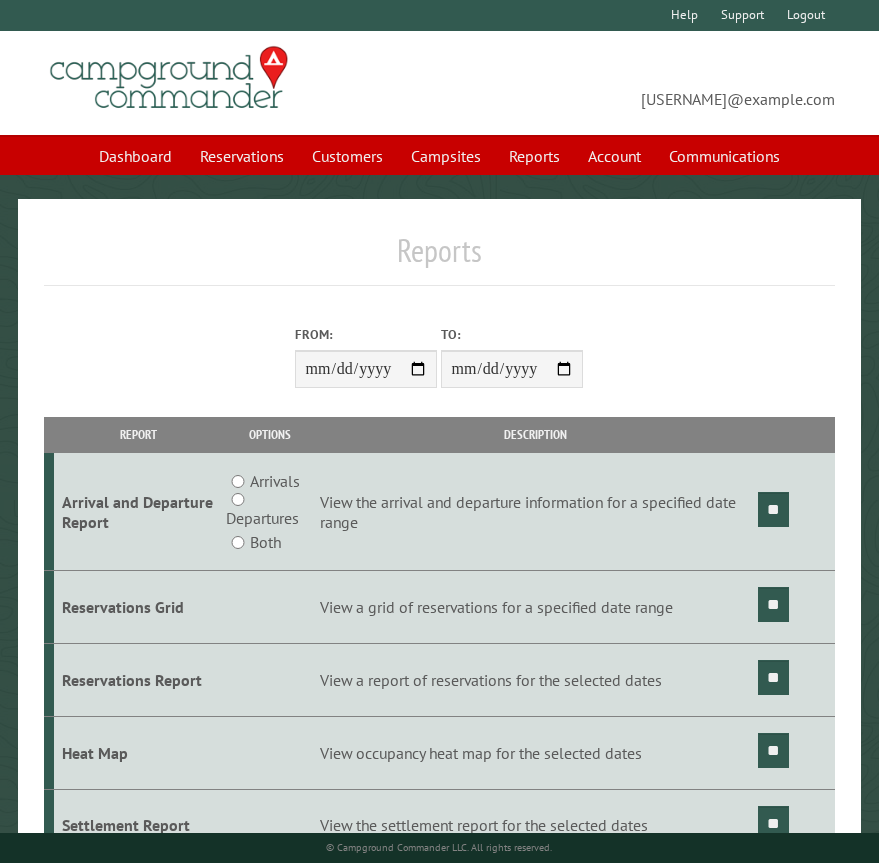 scroll, scrollTop: 0, scrollLeft: 0, axis: both 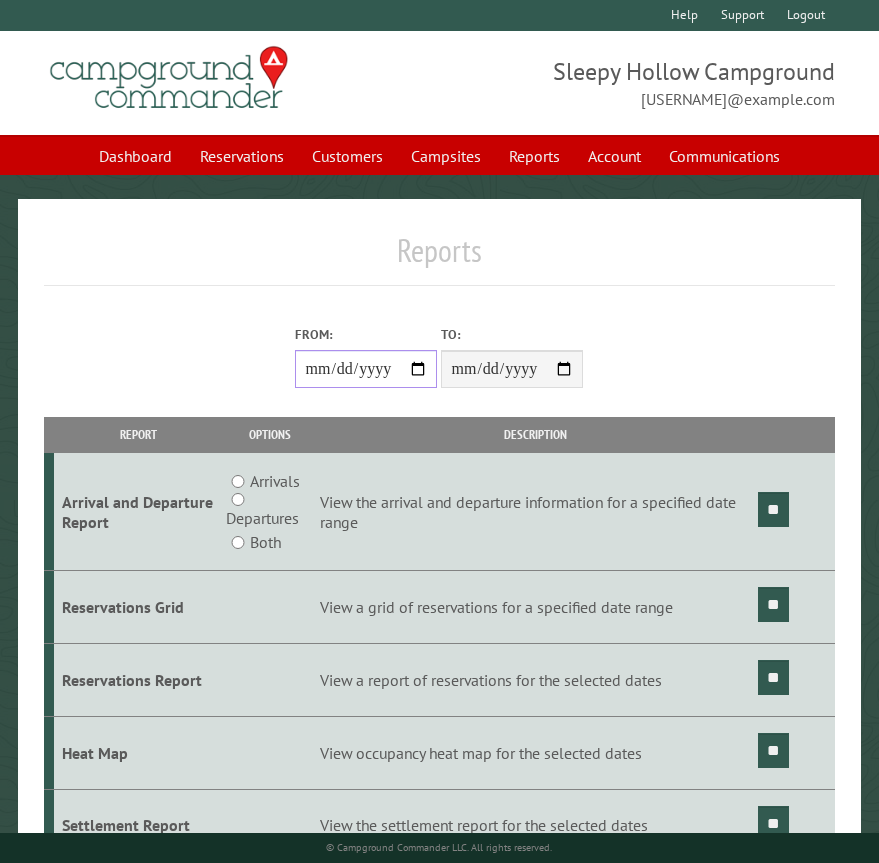 click on "From:" at bounding box center [366, 369] 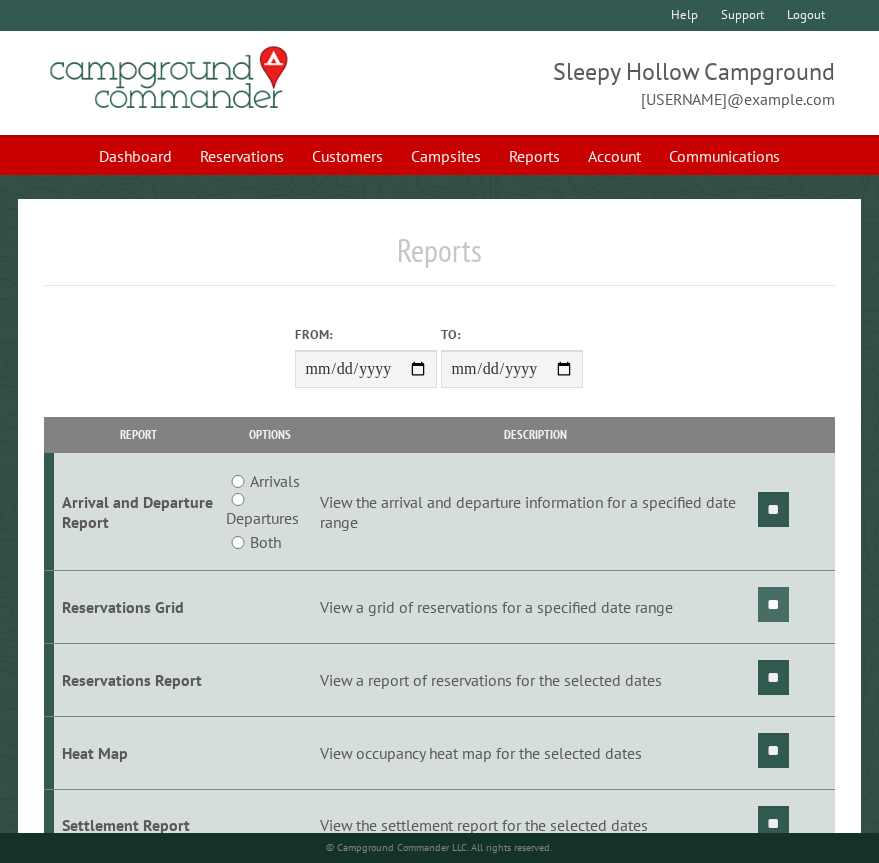 click on "**" at bounding box center (773, 604) 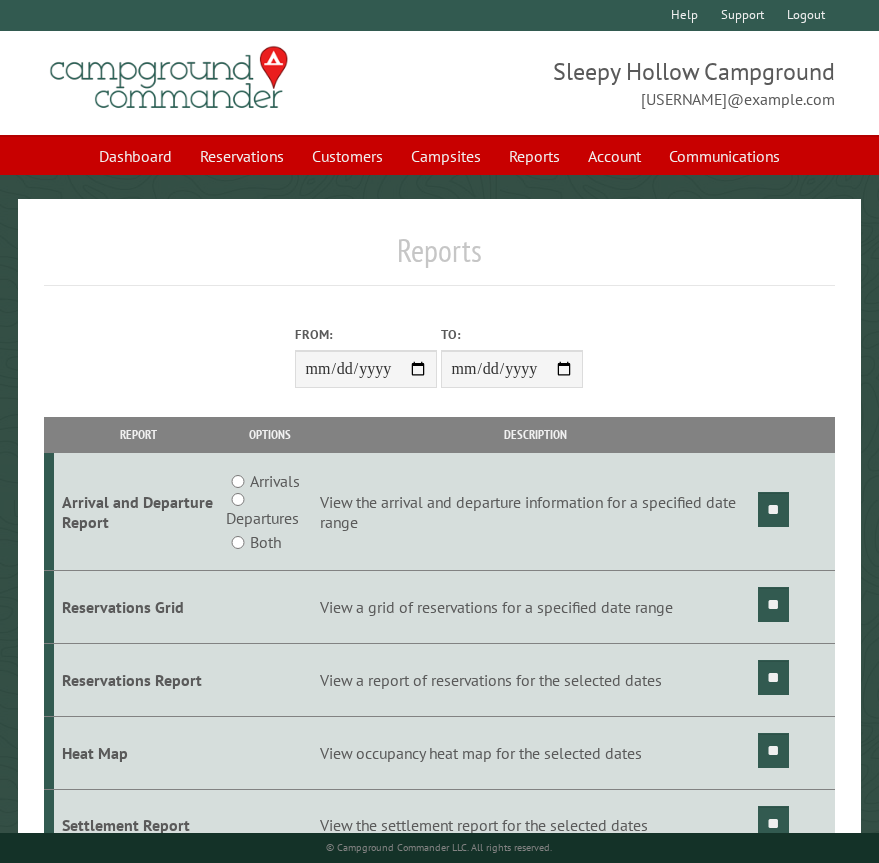 scroll, scrollTop: 0, scrollLeft: 0, axis: both 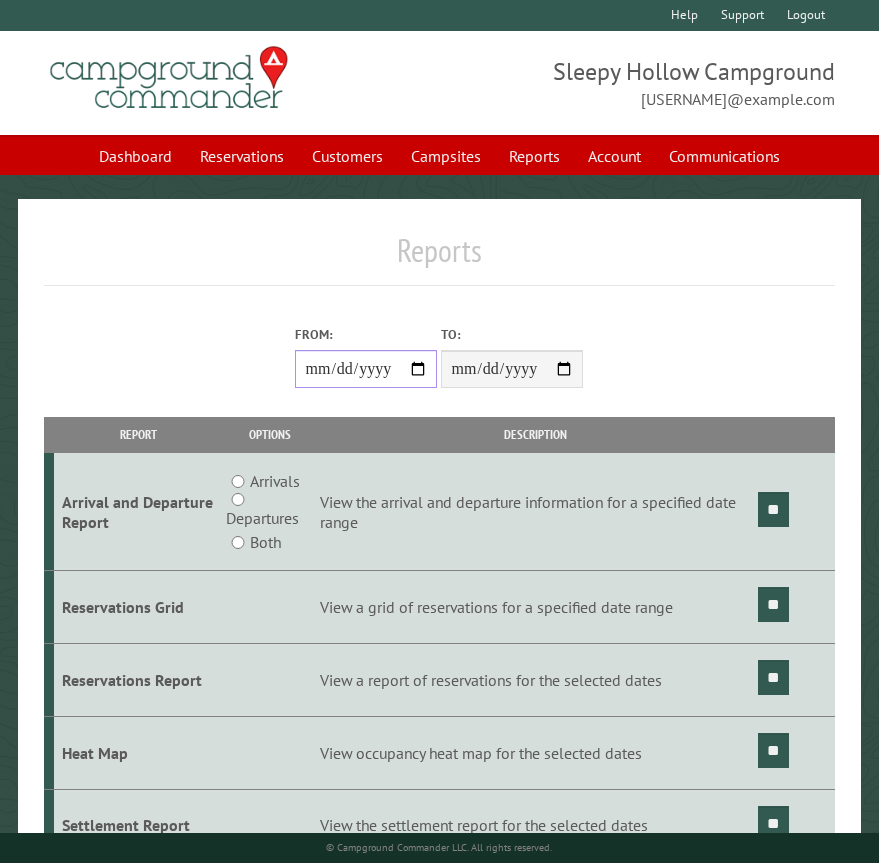 click on "**********" at bounding box center (366, 369) 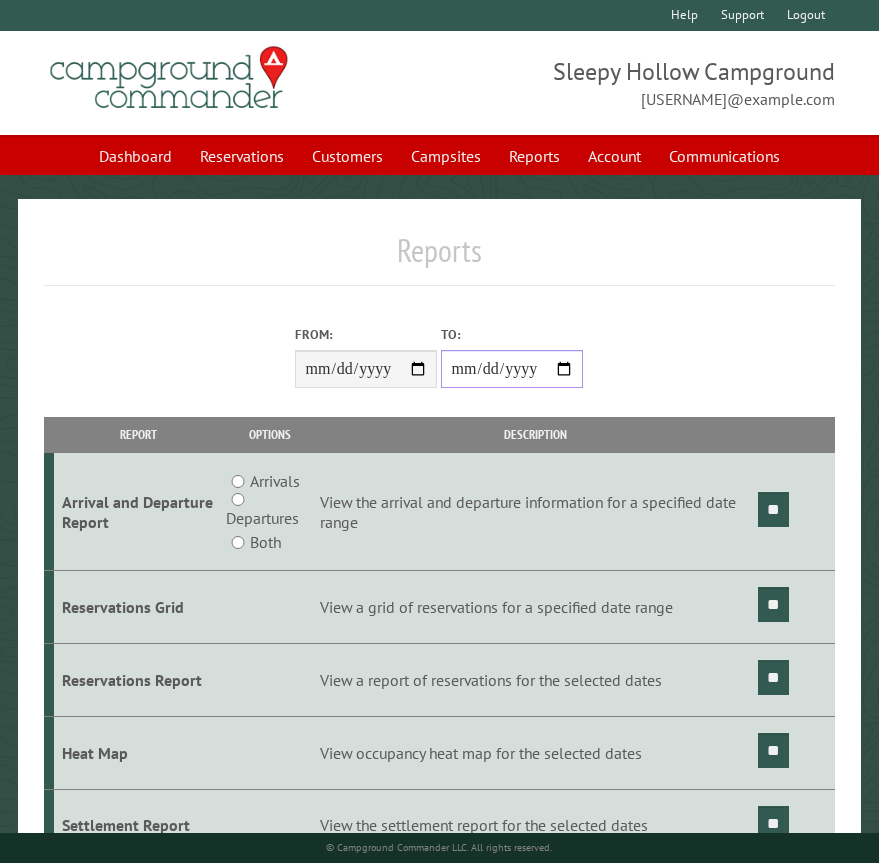 click on "**********" at bounding box center (512, 369) 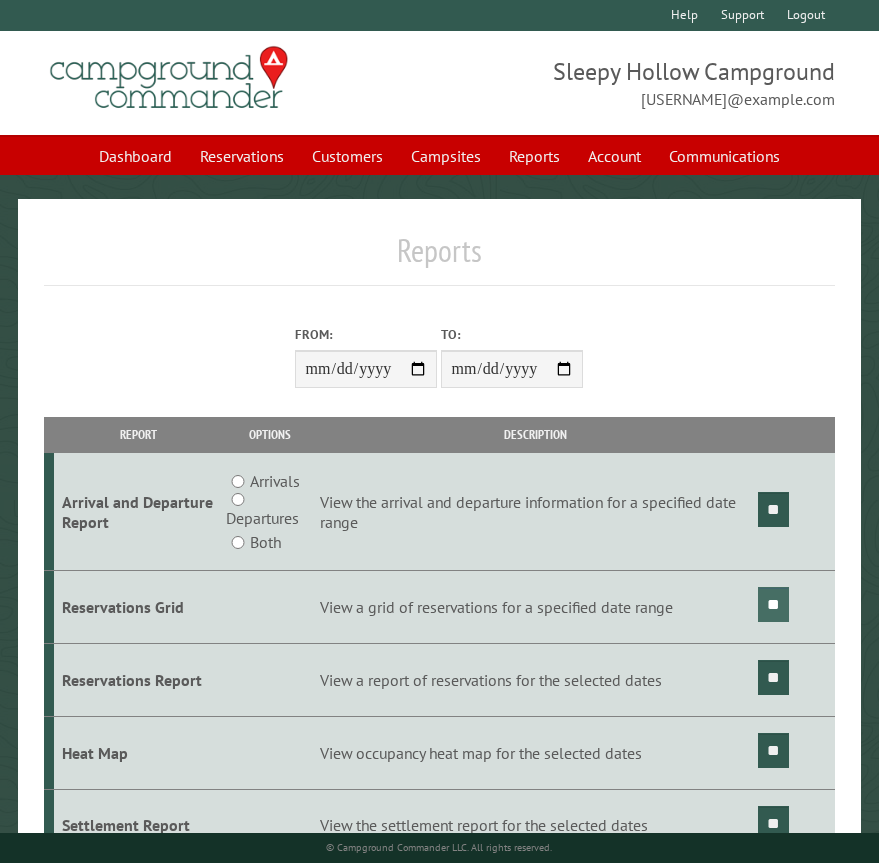 click on "**" at bounding box center (773, 604) 